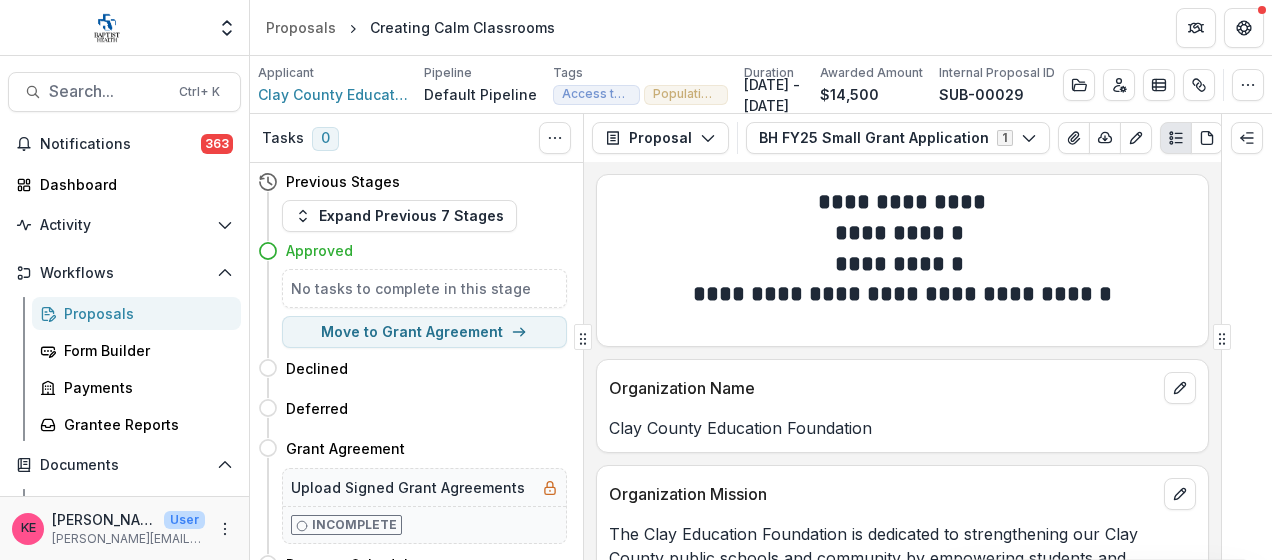 scroll, scrollTop: 0, scrollLeft: 0, axis: both 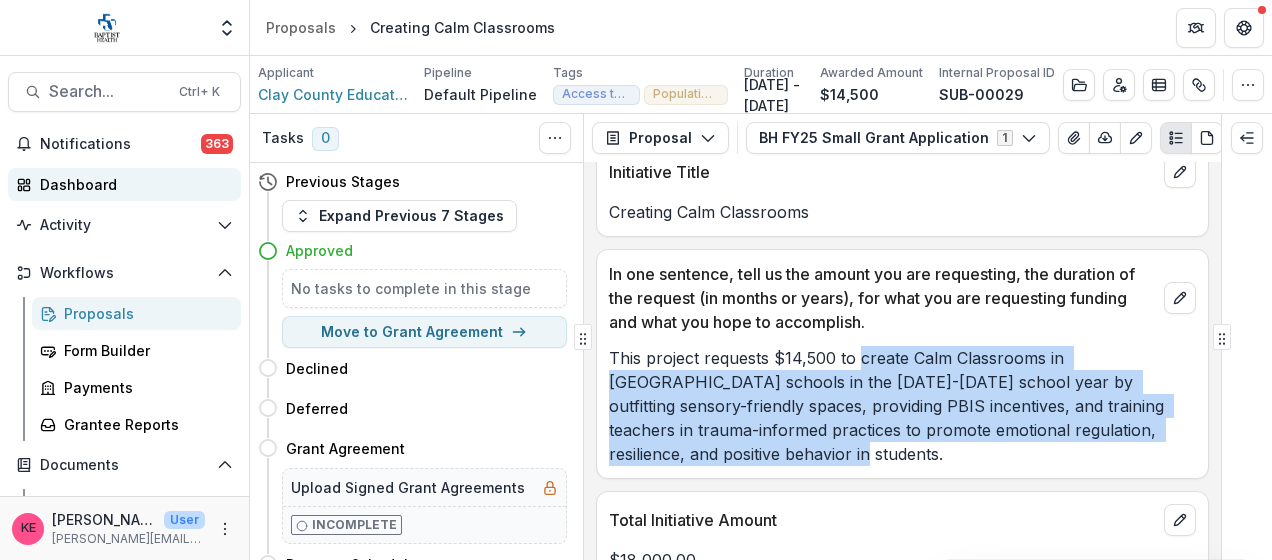 click on "Dashboard" at bounding box center (132, 184) 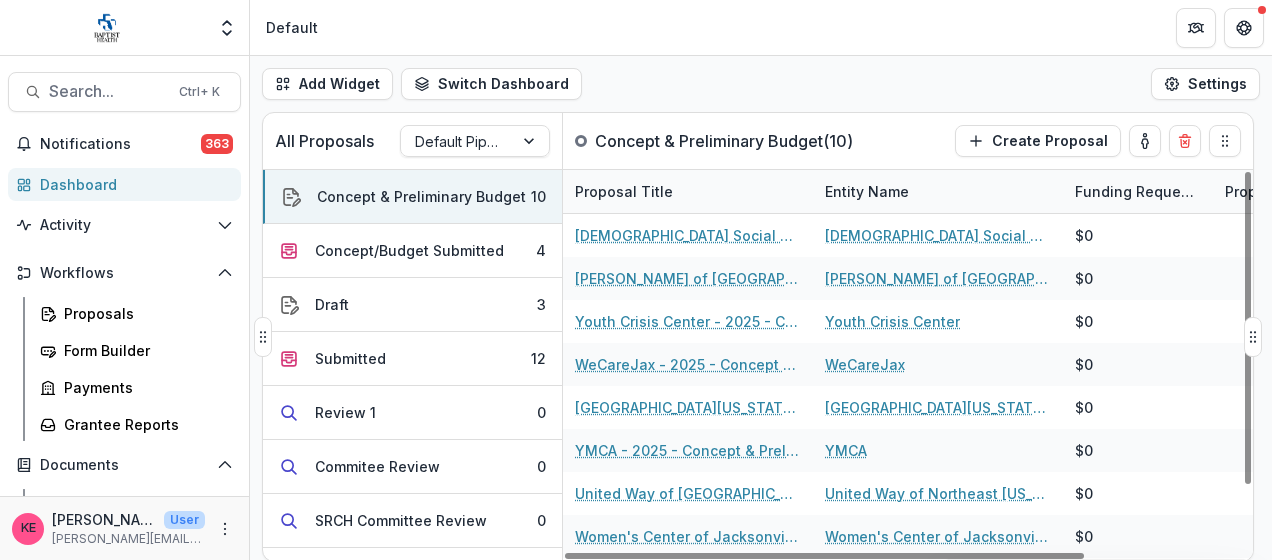 click on "Entity Name" at bounding box center [867, 191] 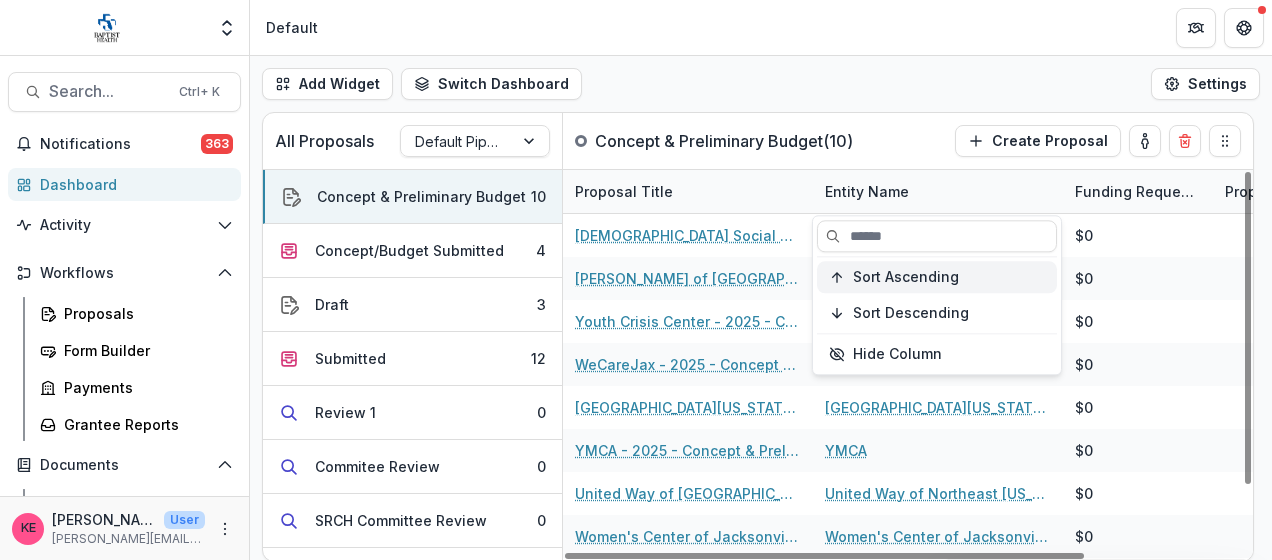 click on "Sort Ascending" at bounding box center [906, 277] 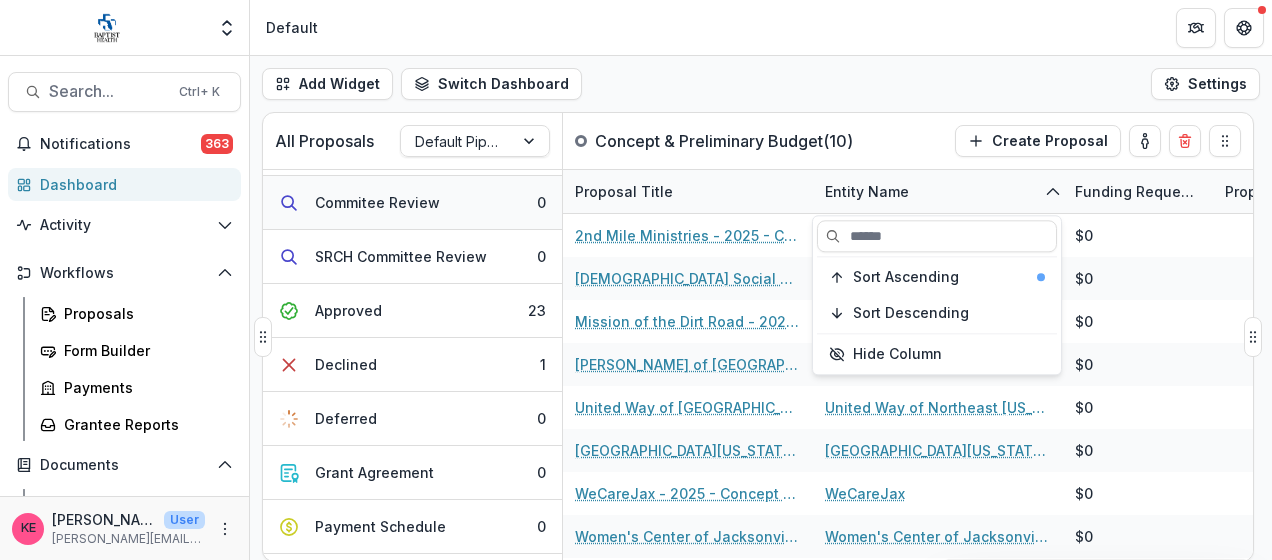 scroll, scrollTop: 358, scrollLeft: 0, axis: vertical 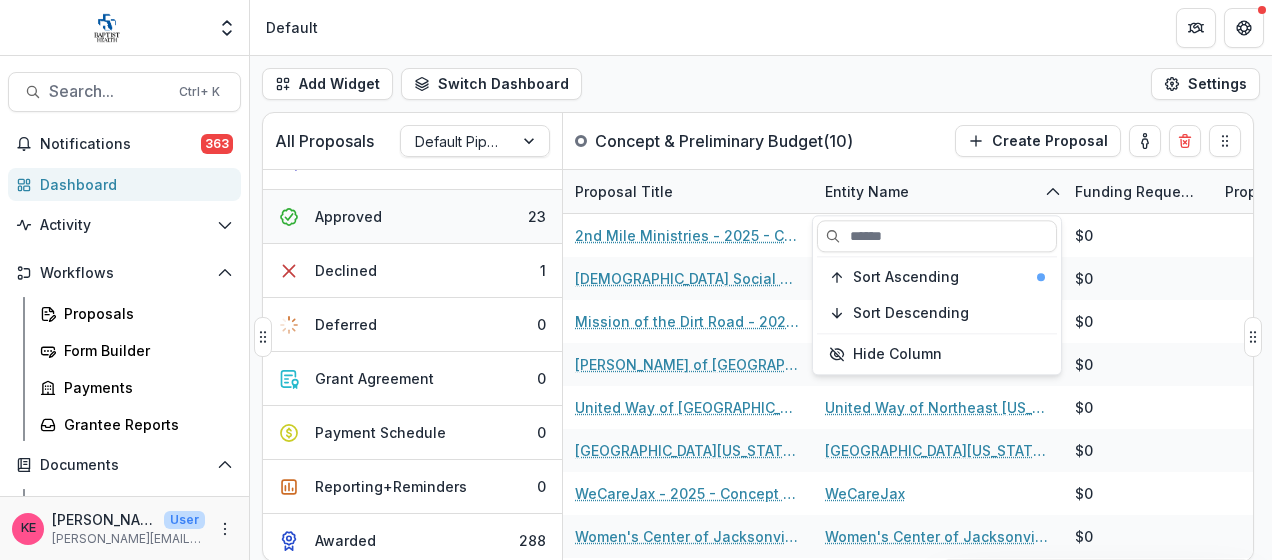 click on "Approved 23" at bounding box center (412, 217) 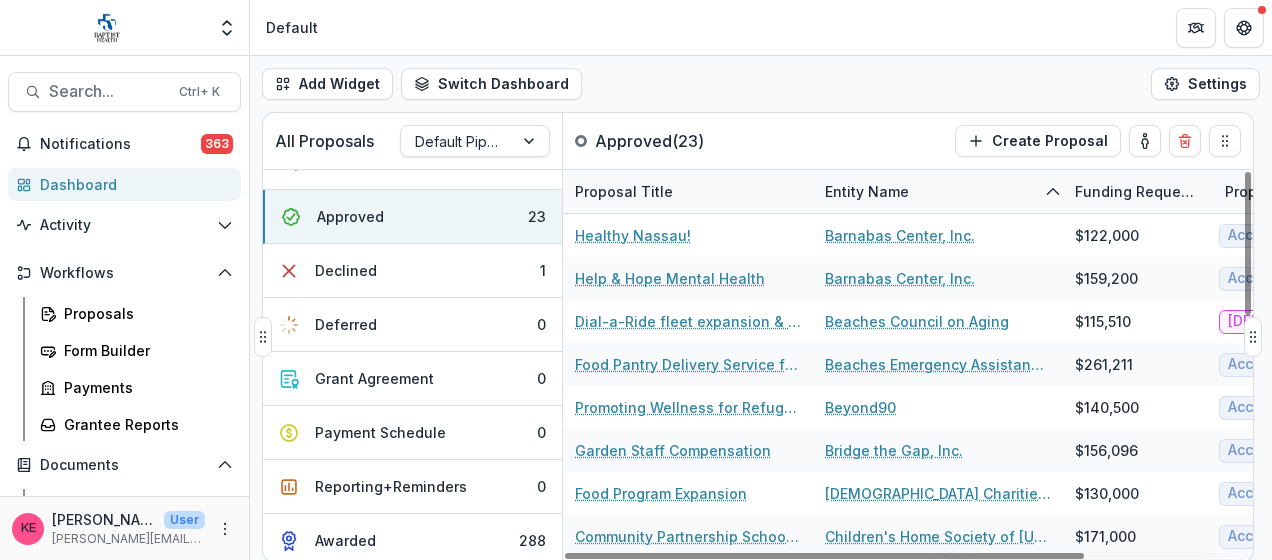 click on "Entity Name" at bounding box center (867, 191) 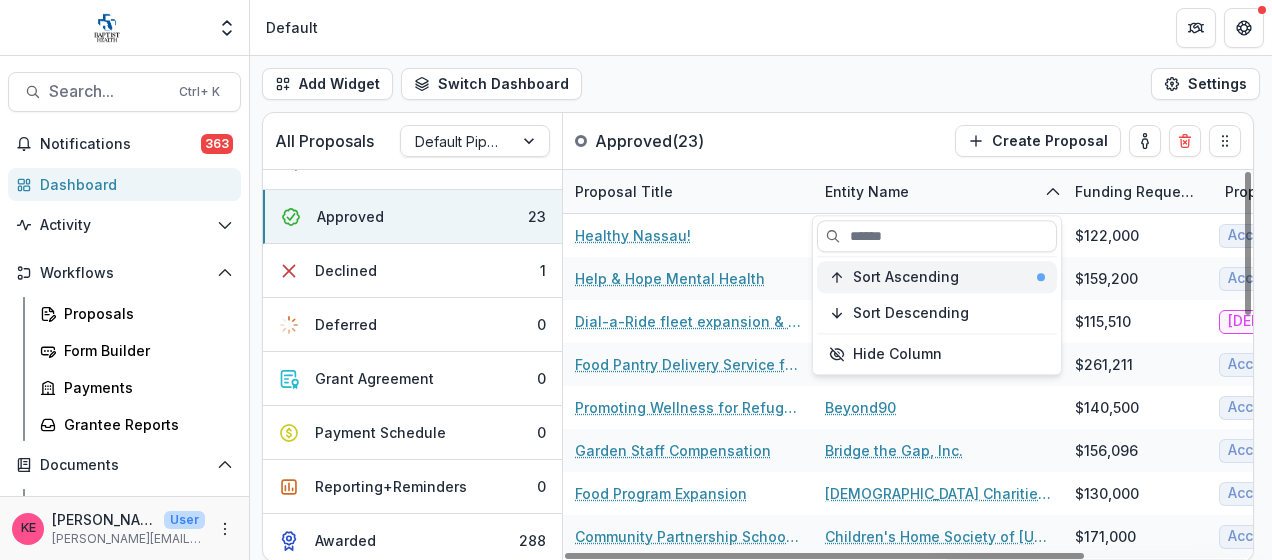 click on "Sort Ascending" at bounding box center [906, 277] 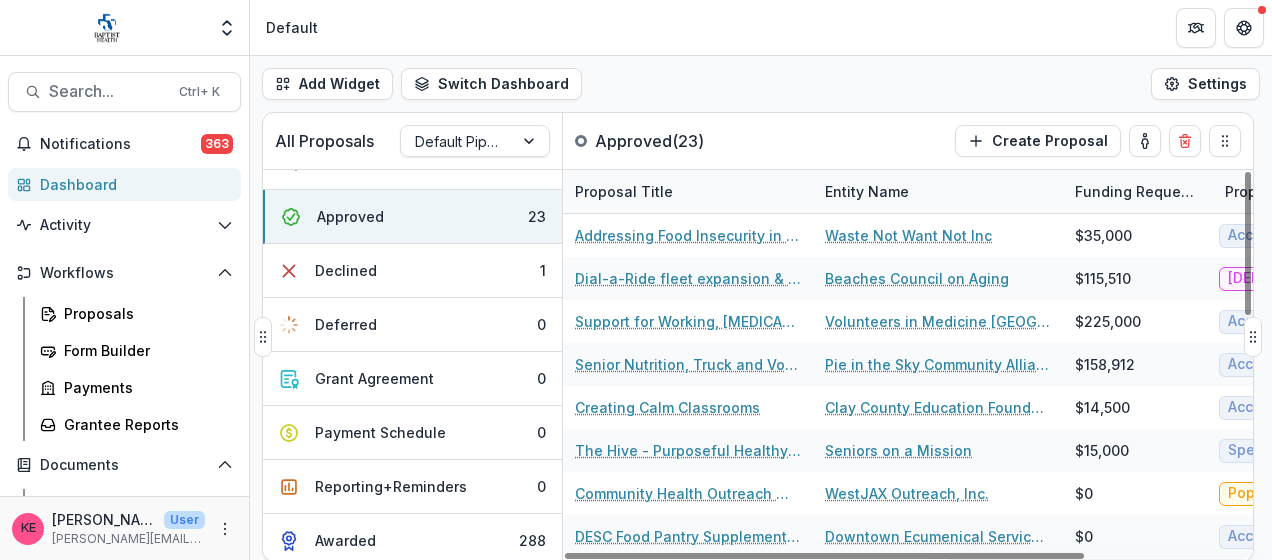 click on "All Proposals Default Pipeline Approved  ( 23 ) Create Proposal" at bounding box center (716, 141) 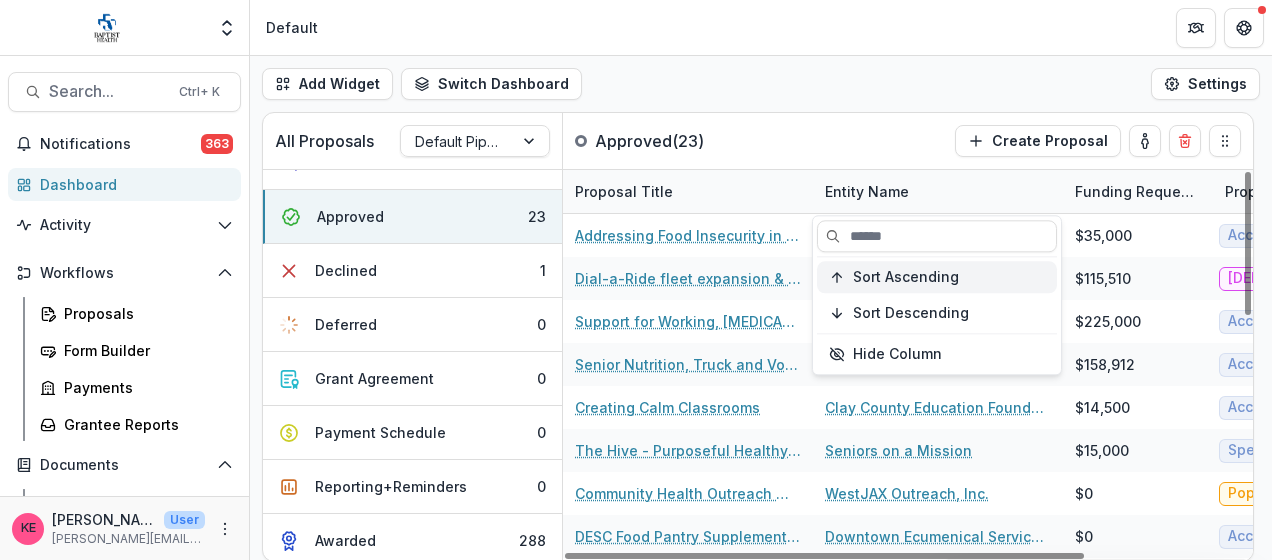 click on "Sort Ascending" at bounding box center (906, 277) 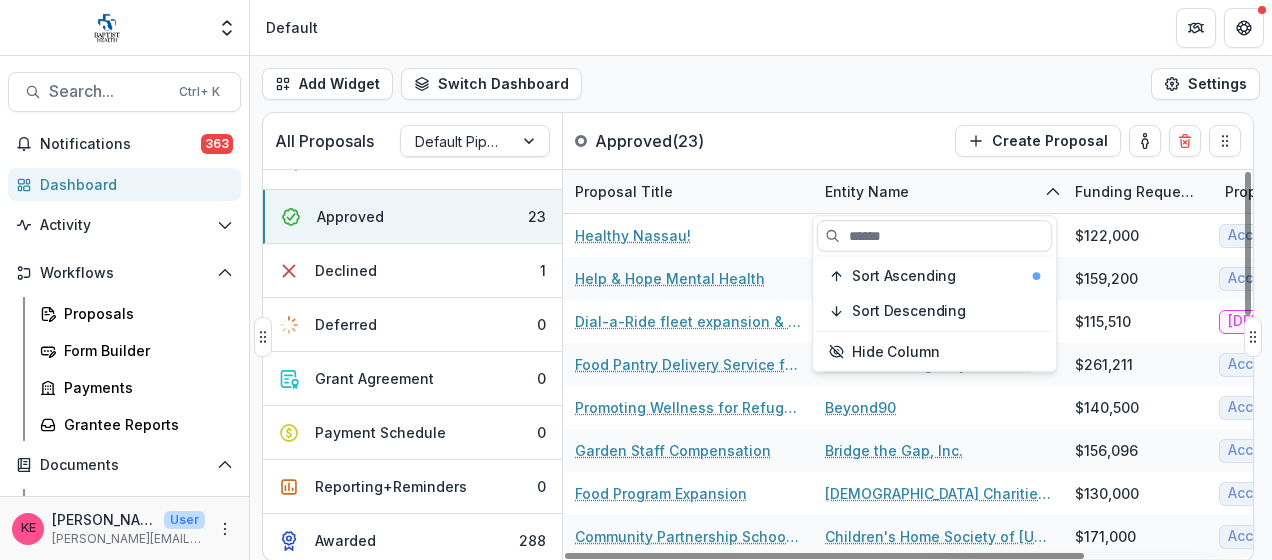 click on "All Proposals Default Pipeline Approved  ( 23 ) Create Proposal" at bounding box center [716, 141] 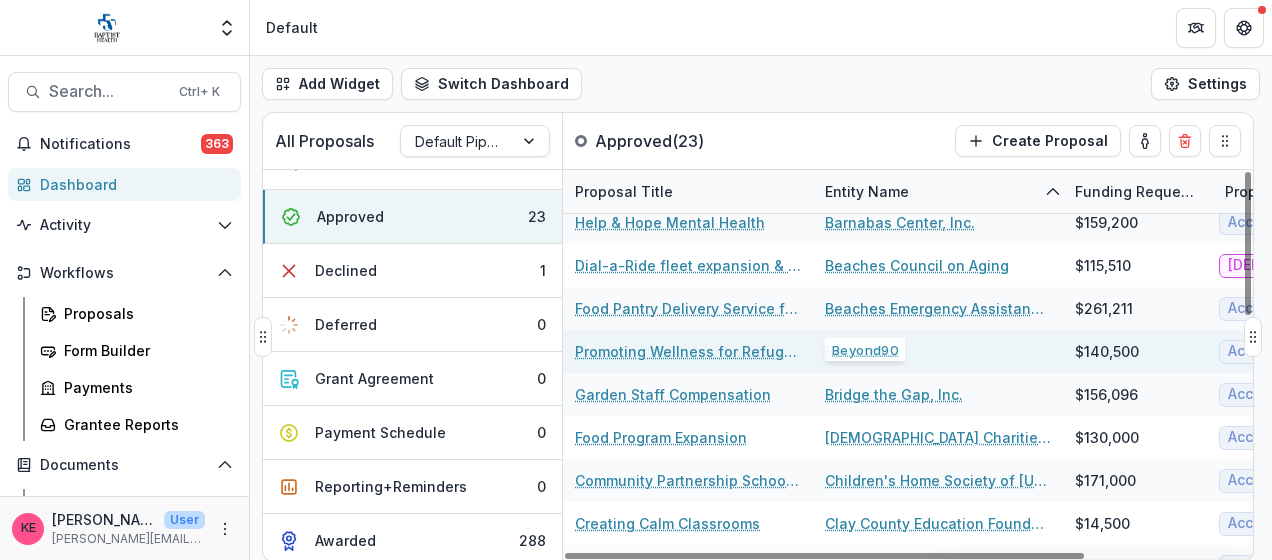 scroll, scrollTop: 100, scrollLeft: 0, axis: vertical 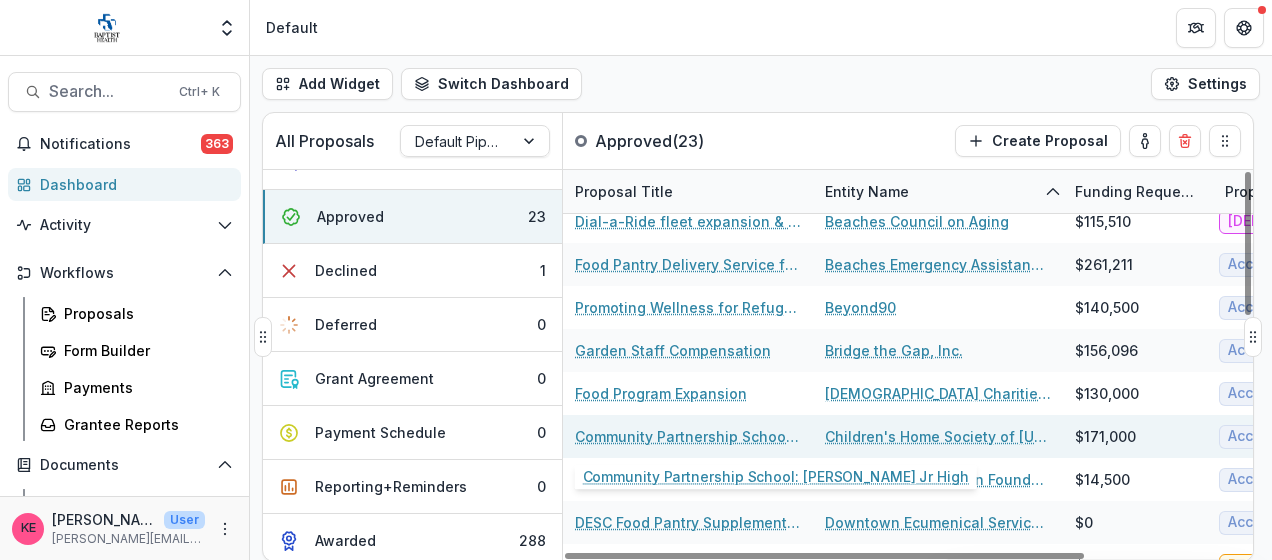 click on "Community Partnership School: [PERSON_NAME] Jr High" at bounding box center (688, 436) 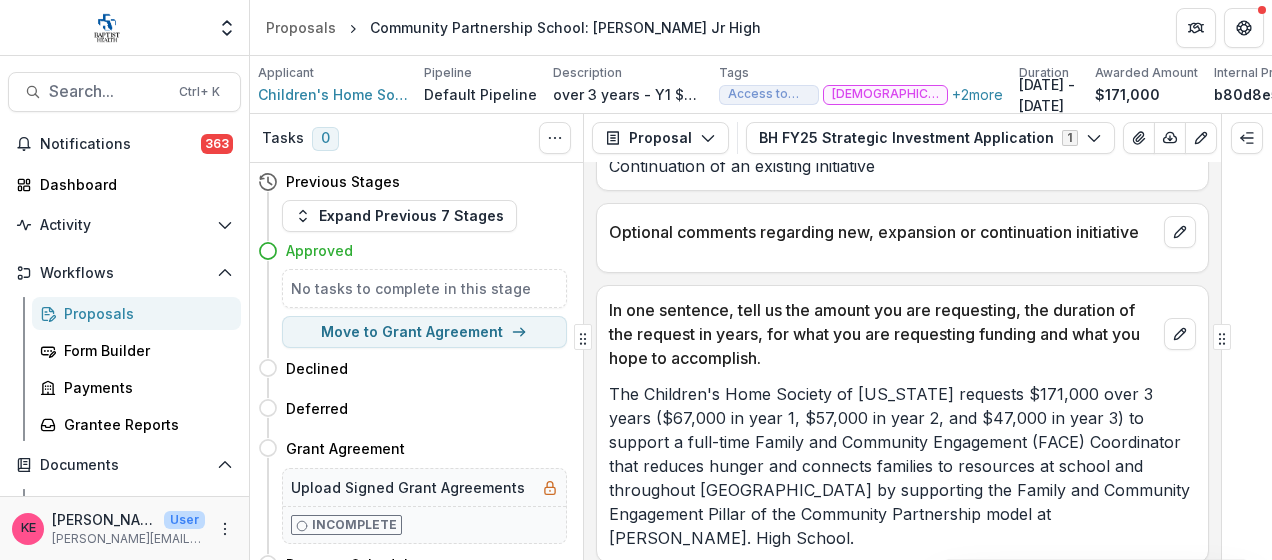scroll, scrollTop: 1000, scrollLeft: 0, axis: vertical 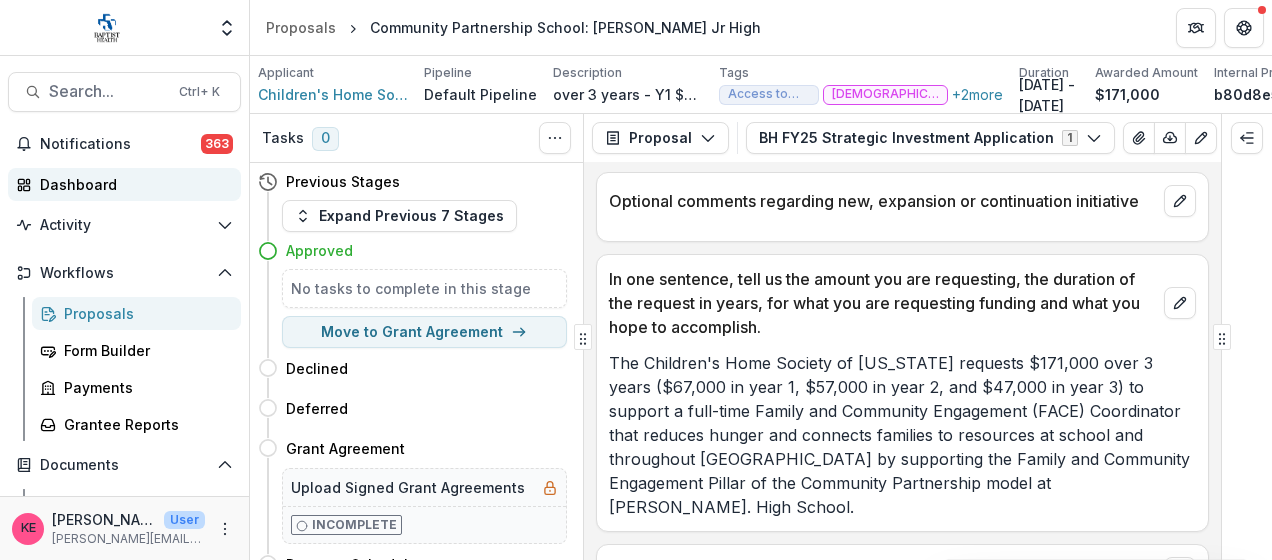 click on "Dashboard" at bounding box center [132, 184] 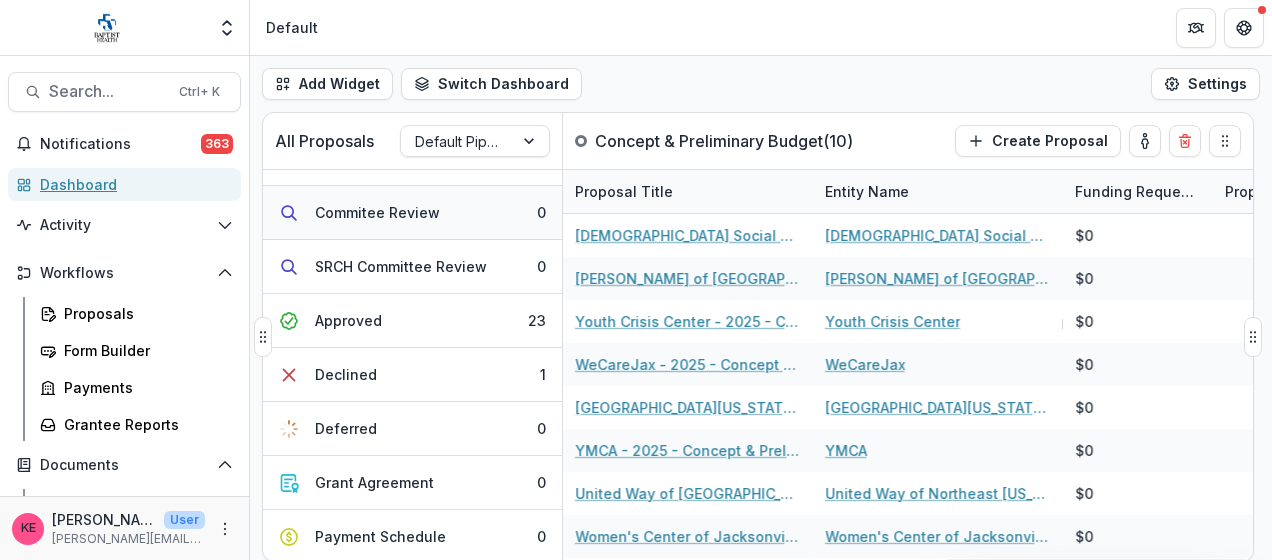 scroll, scrollTop: 300, scrollLeft: 0, axis: vertical 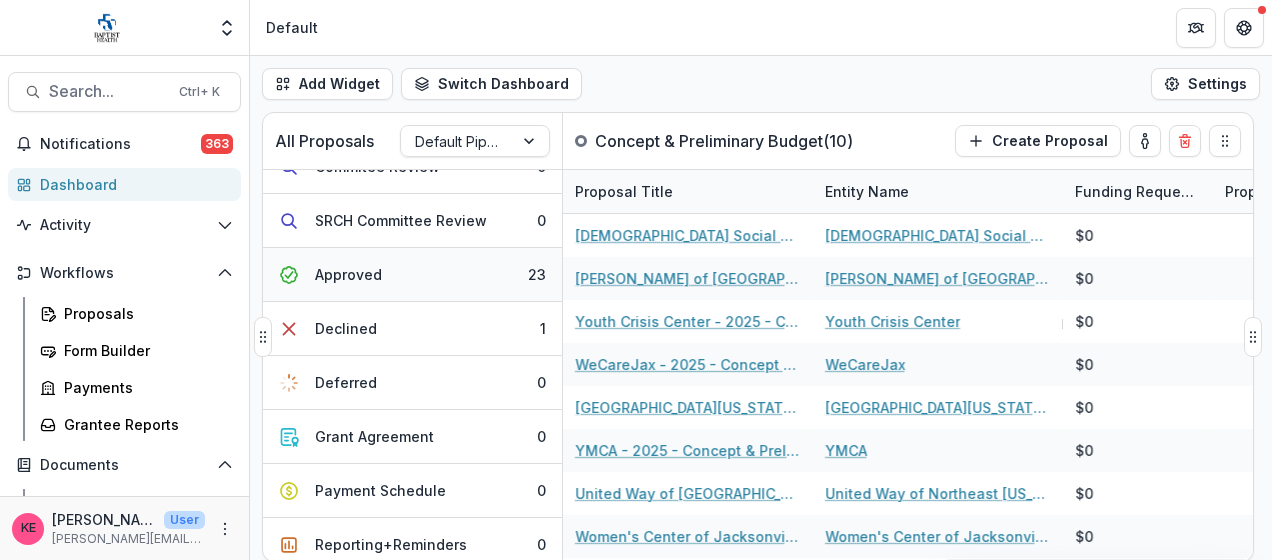 click on "Approved" at bounding box center (348, 274) 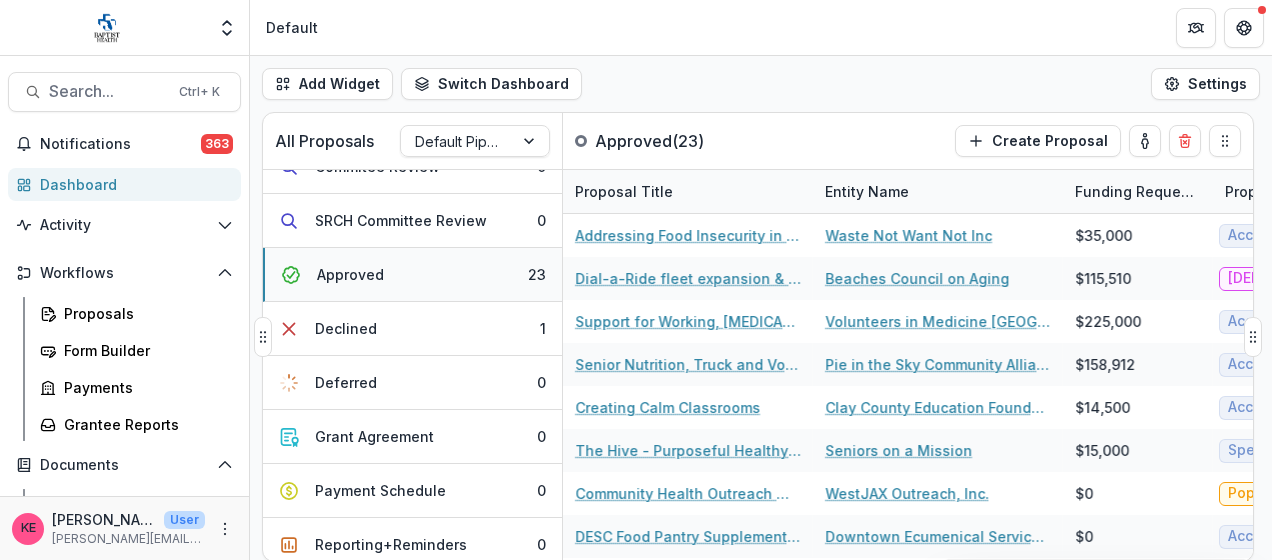 scroll, scrollTop: 0, scrollLeft: 0, axis: both 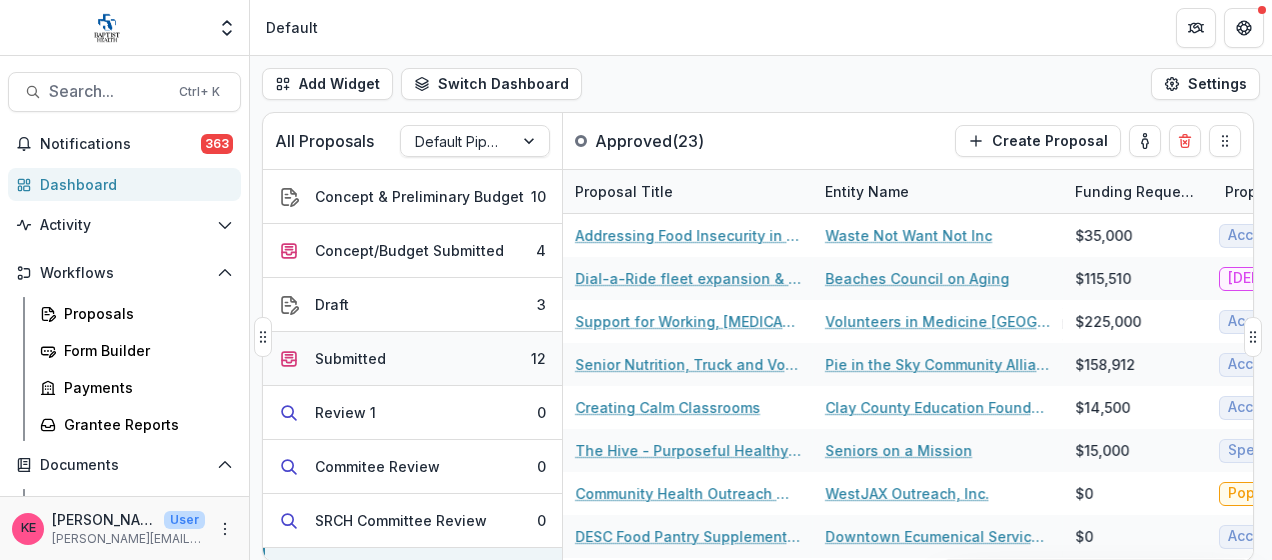 click on "Submitted 12" at bounding box center [412, 359] 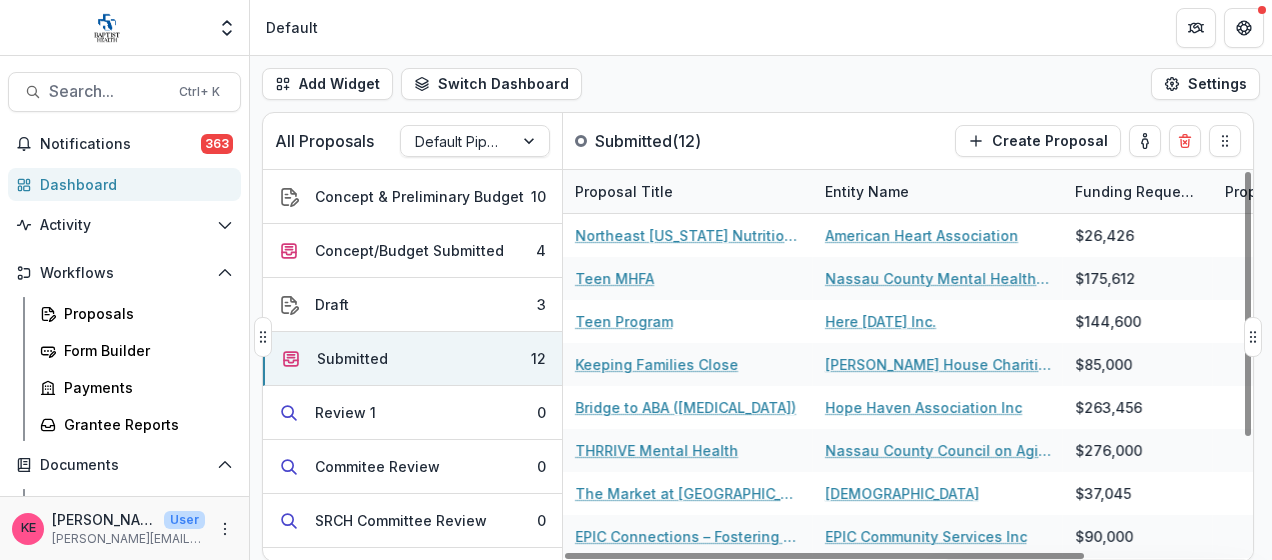 click on "Entity Name" at bounding box center [867, 191] 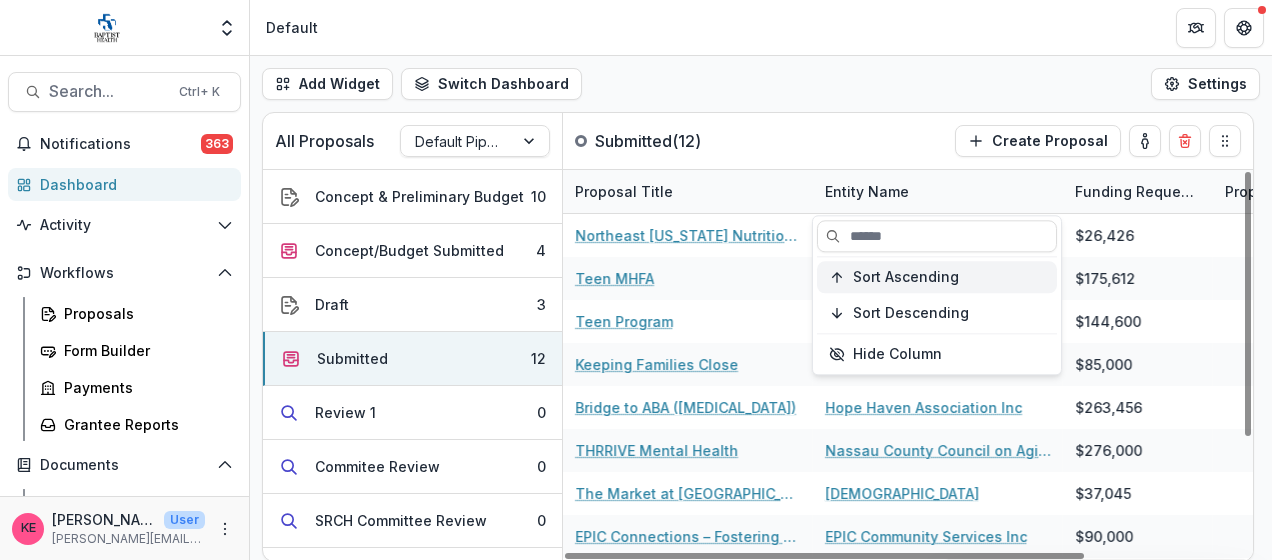 click on "Sort Ascending" at bounding box center (906, 277) 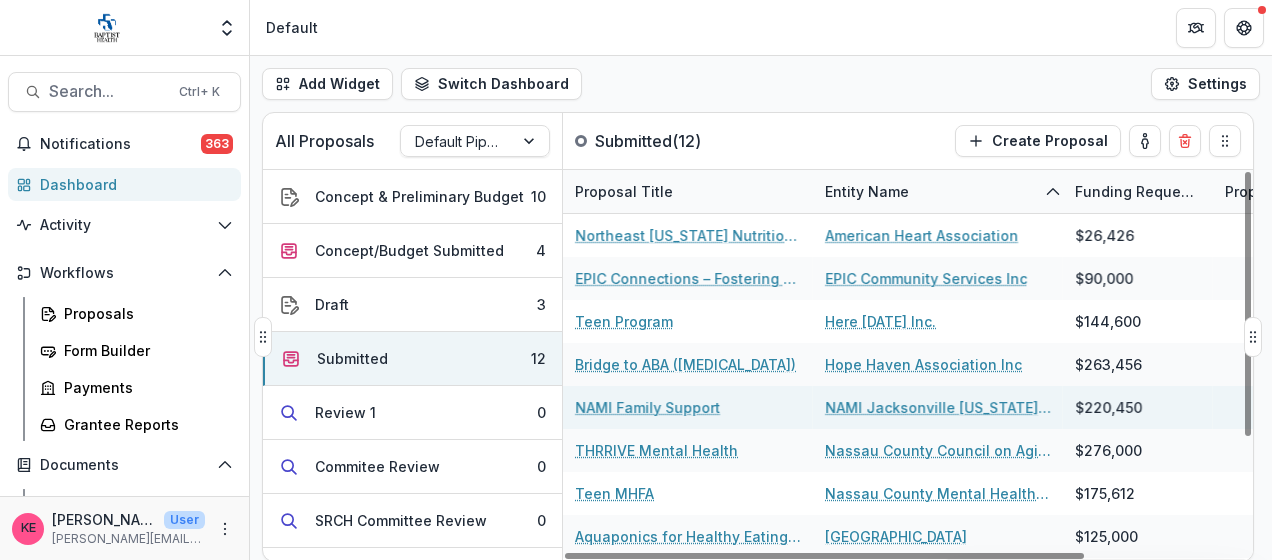 click on "NAMI Family Support" at bounding box center (647, 407) 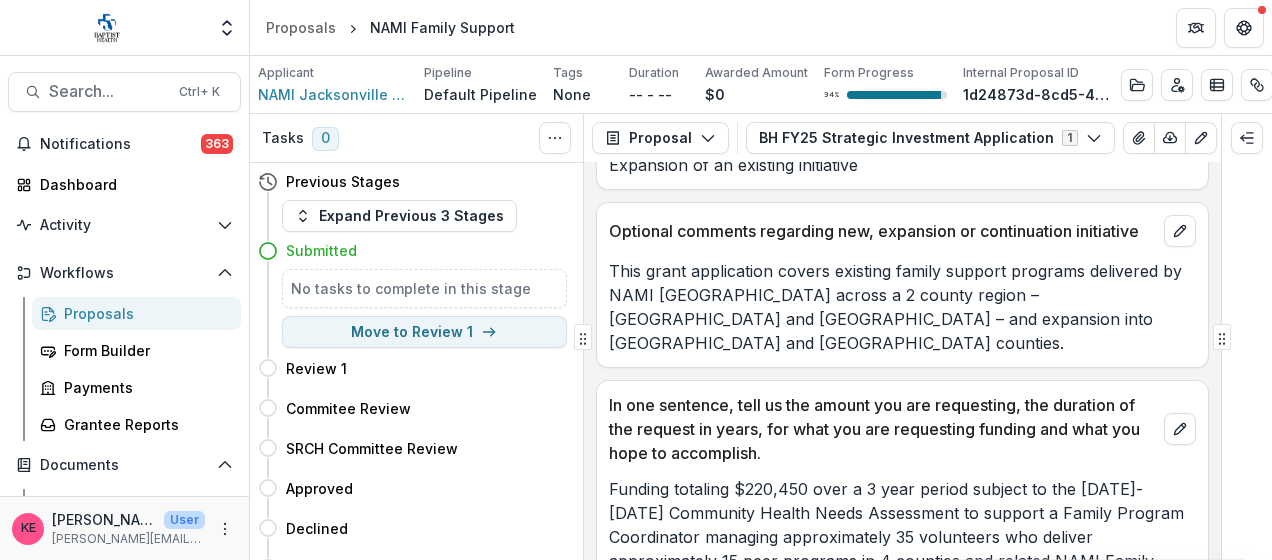 scroll, scrollTop: 1000, scrollLeft: 0, axis: vertical 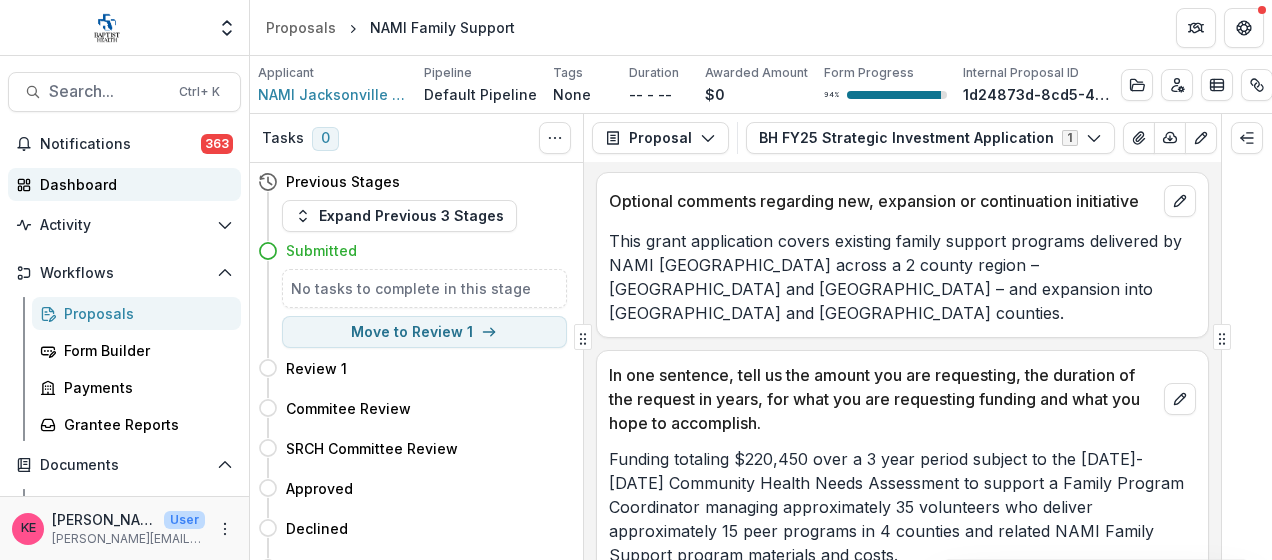 click on "Dashboard" at bounding box center (132, 184) 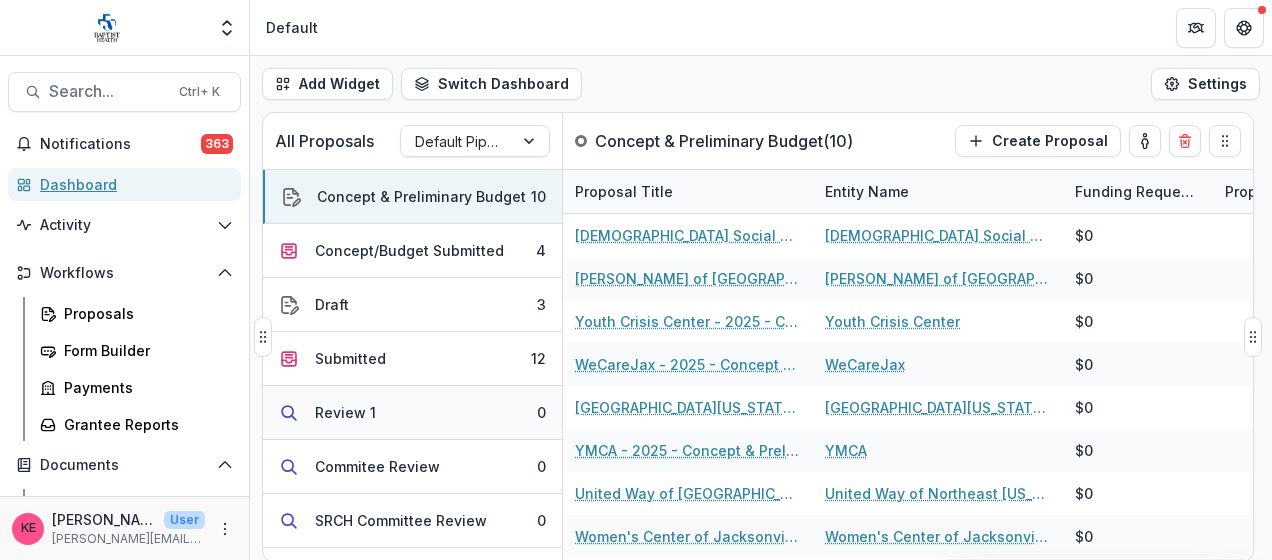 scroll, scrollTop: 358, scrollLeft: 0, axis: vertical 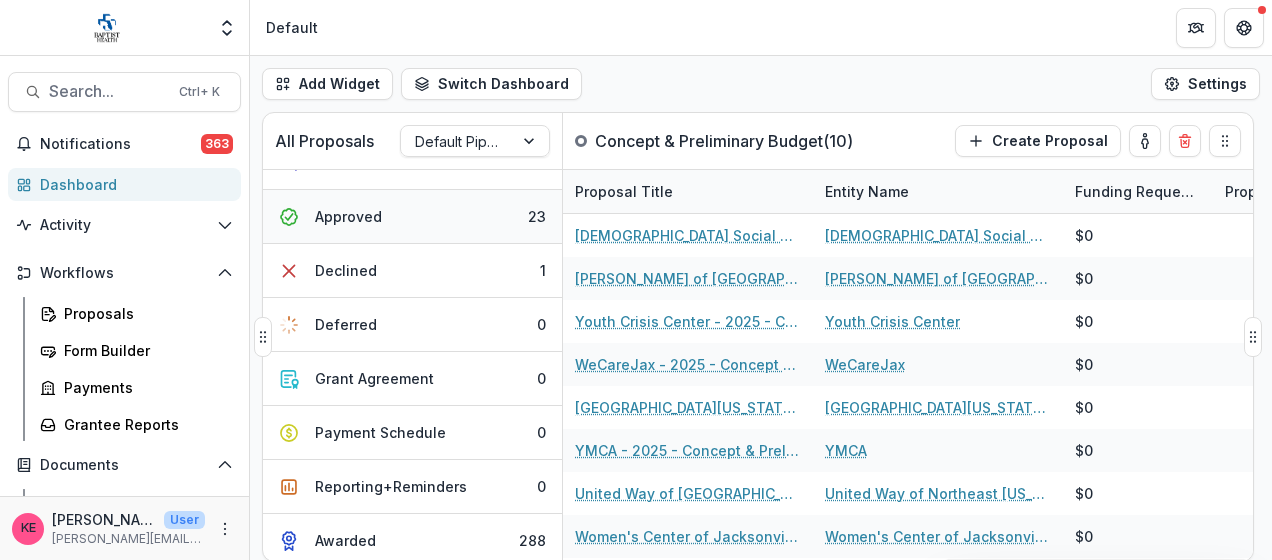 click on "Approved 23" at bounding box center (412, 217) 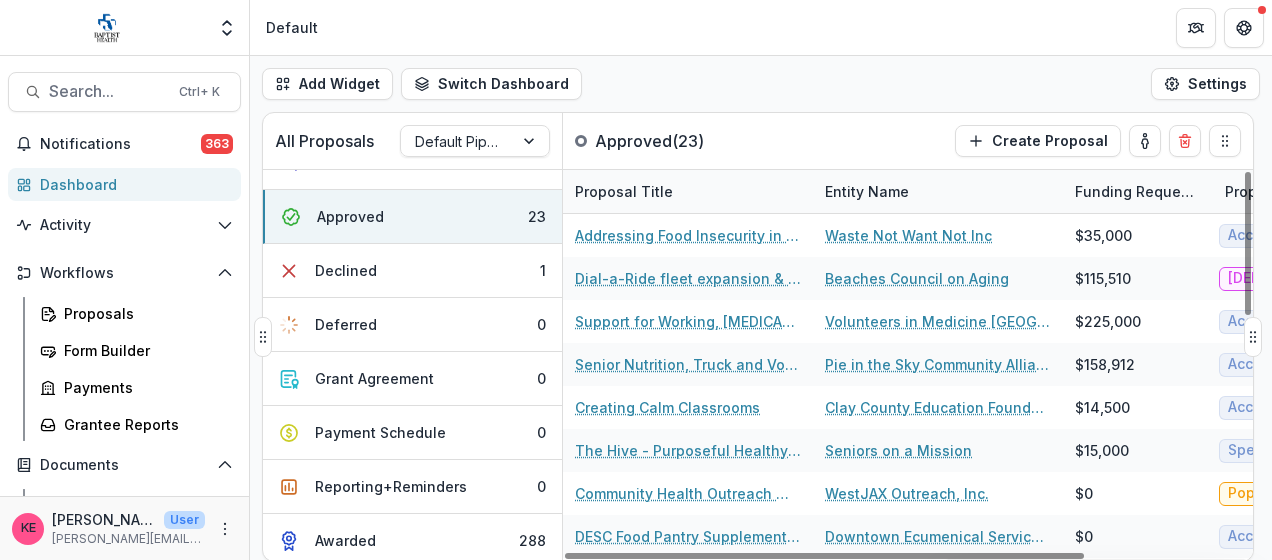 click on "Entity Name" at bounding box center [938, 191] 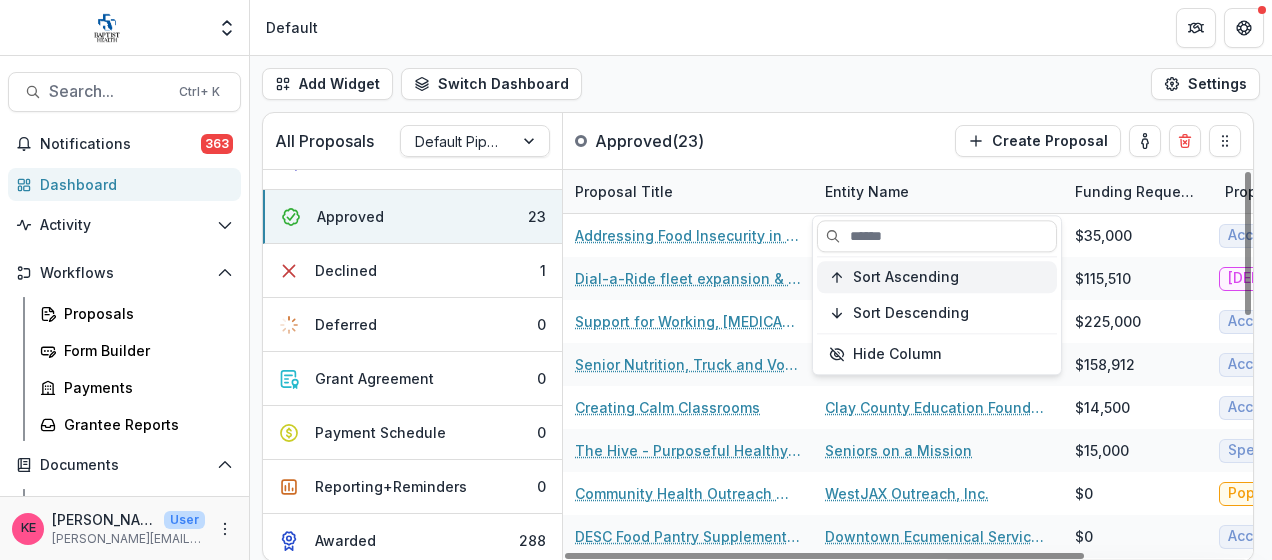click on "Sort Ascending" at bounding box center [906, 277] 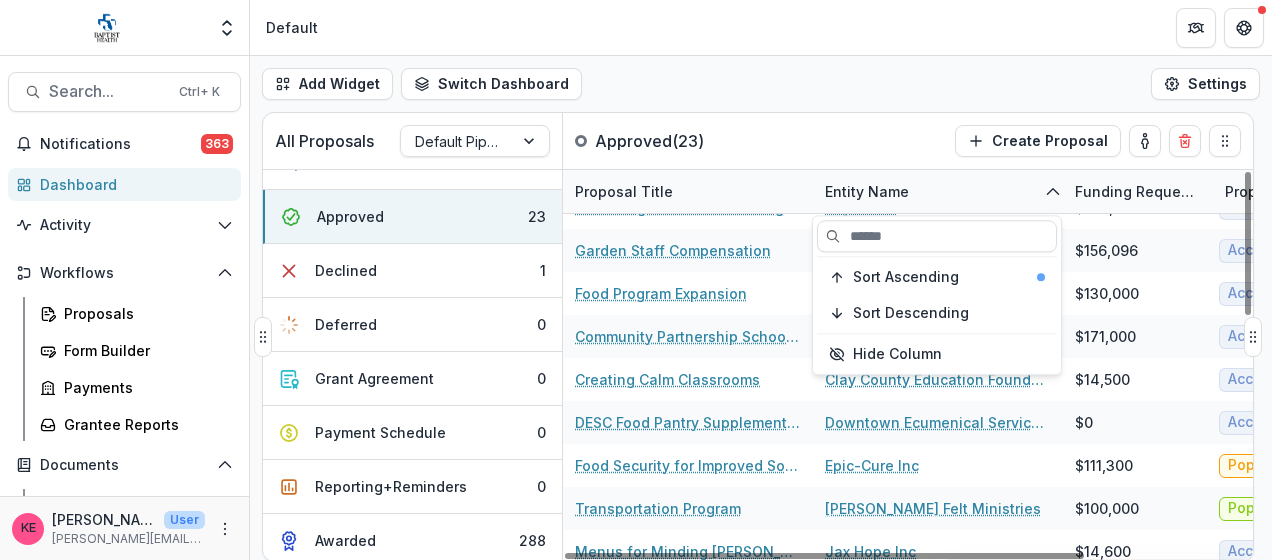 scroll, scrollTop: 0, scrollLeft: 0, axis: both 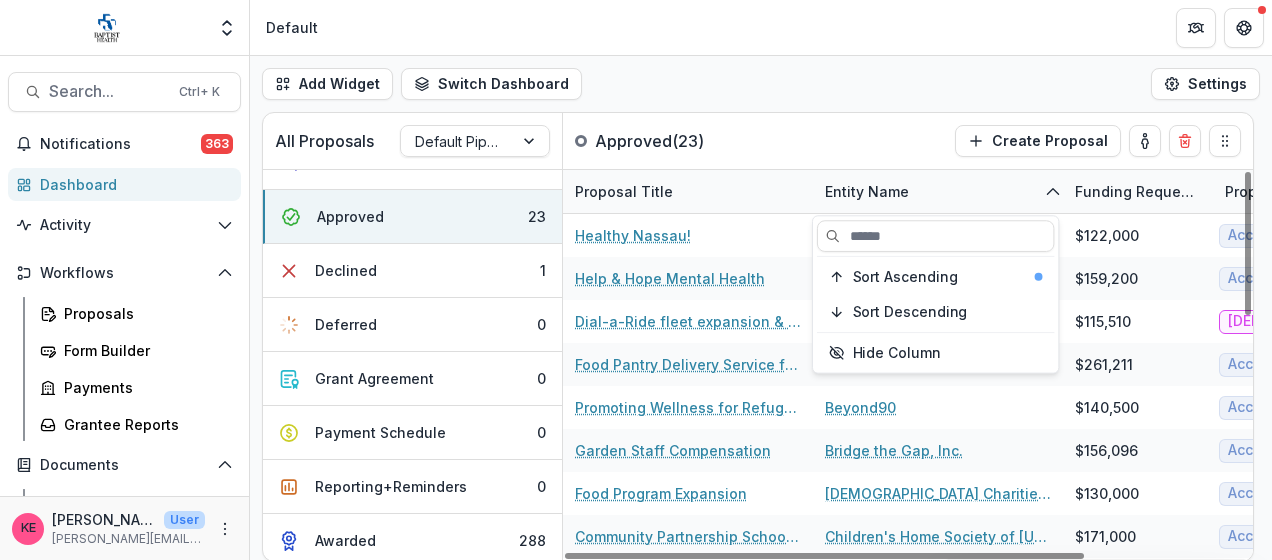 click on "Add Widget Switch Dashboard Default New Dashboard Settings" at bounding box center [761, 84] 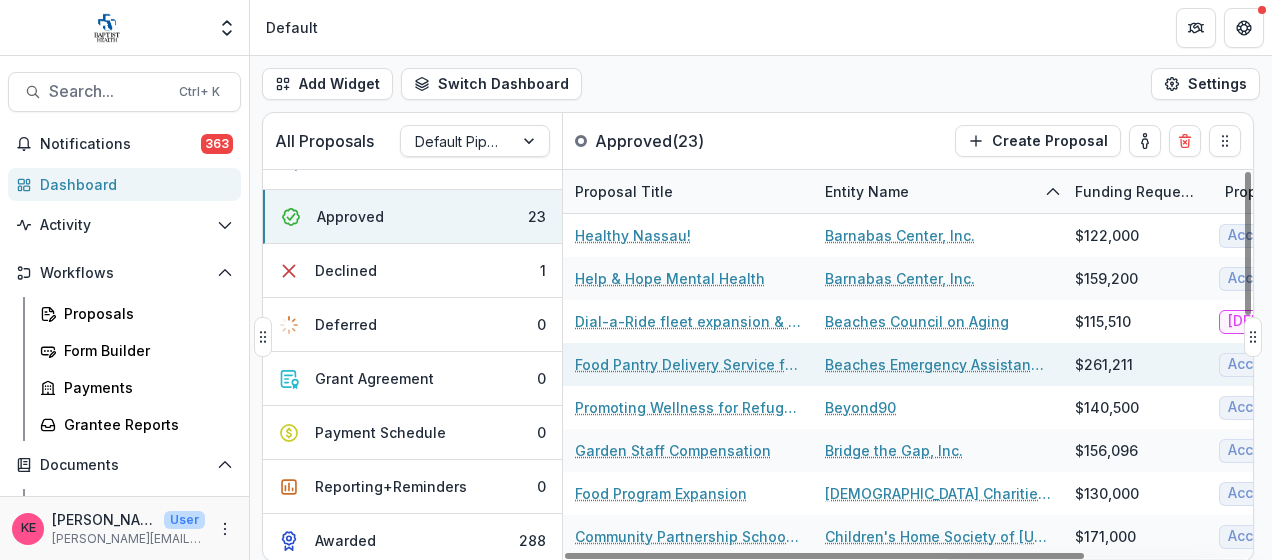 scroll, scrollTop: 200, scrollLeft: 0, axis: vertical 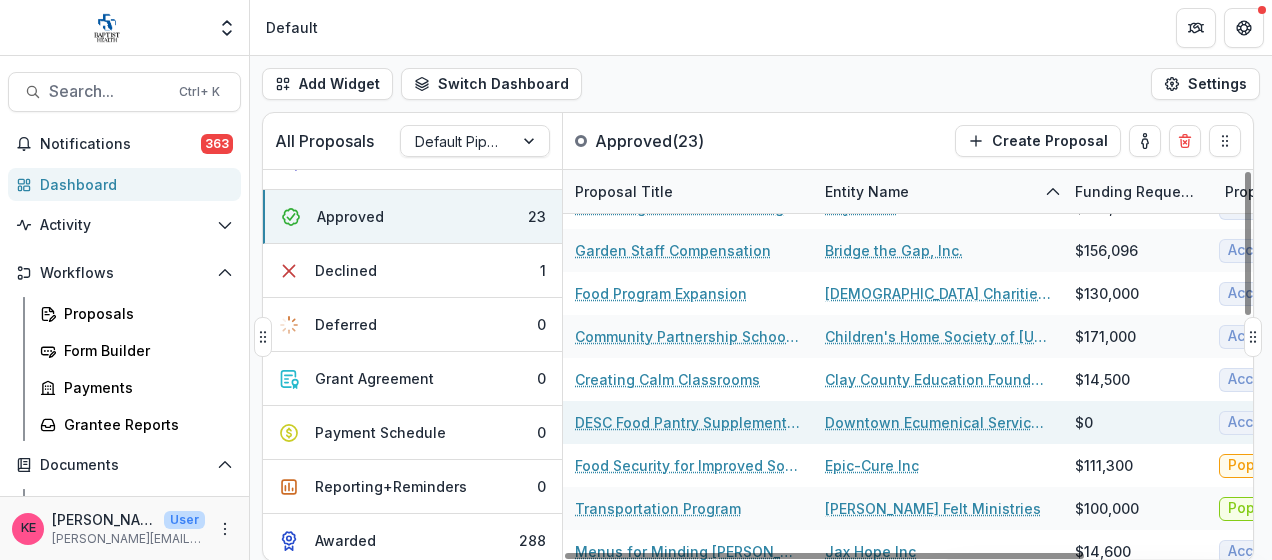 click on "DESC Food Pantry Supplementation" at bounding box center (688, 422) 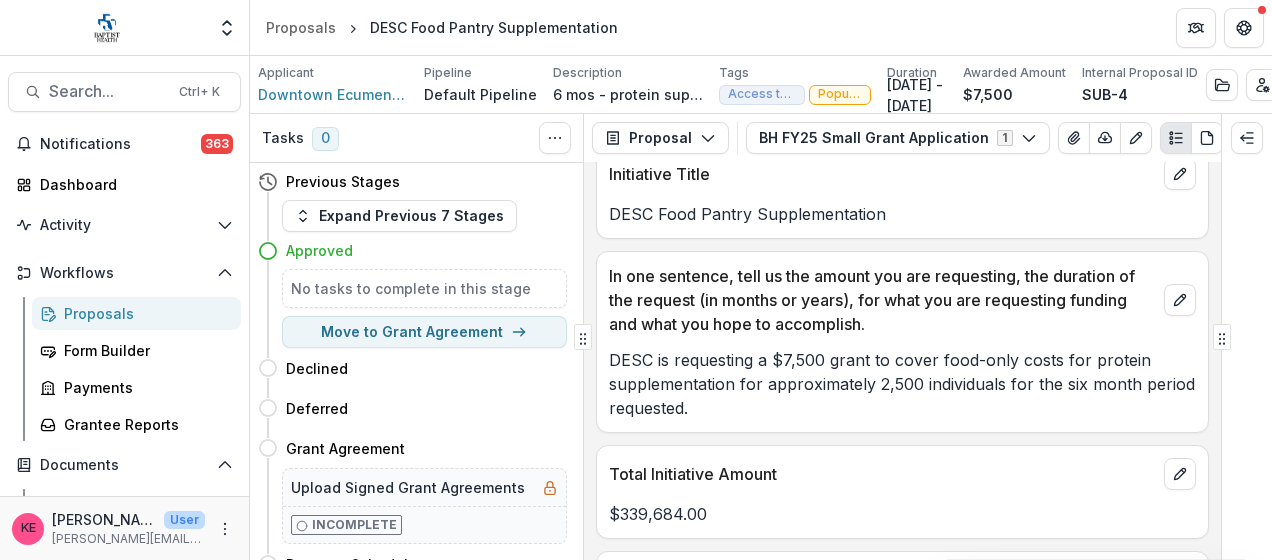 scroll, scrollTop: 500, scrollLeft: 0, axis: vertical 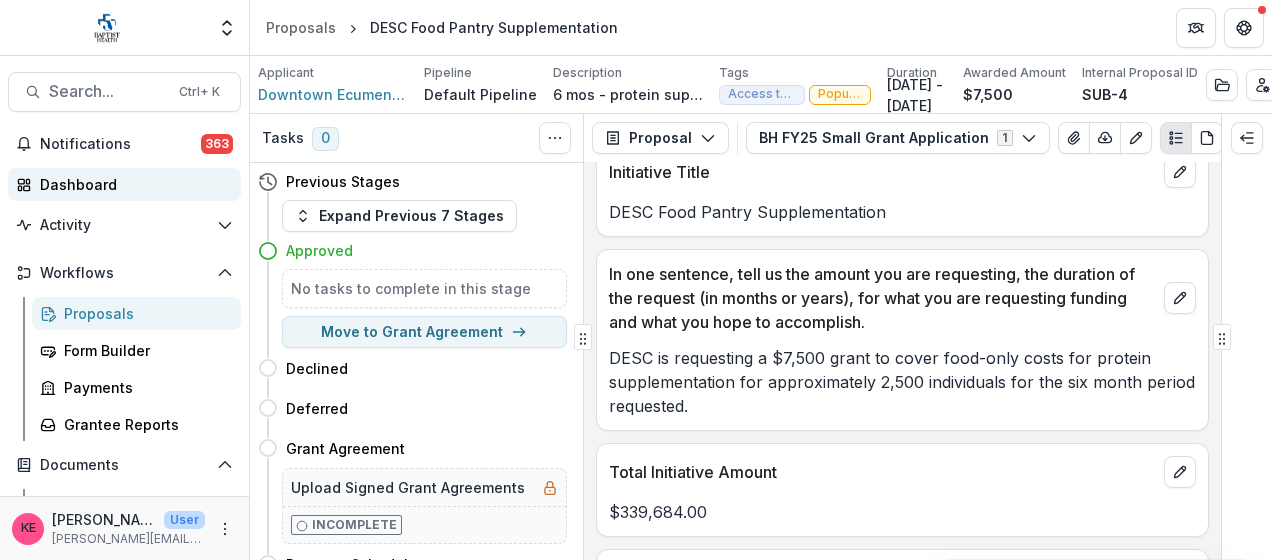 click on "Dashboard" at bounding box center [132, 184] 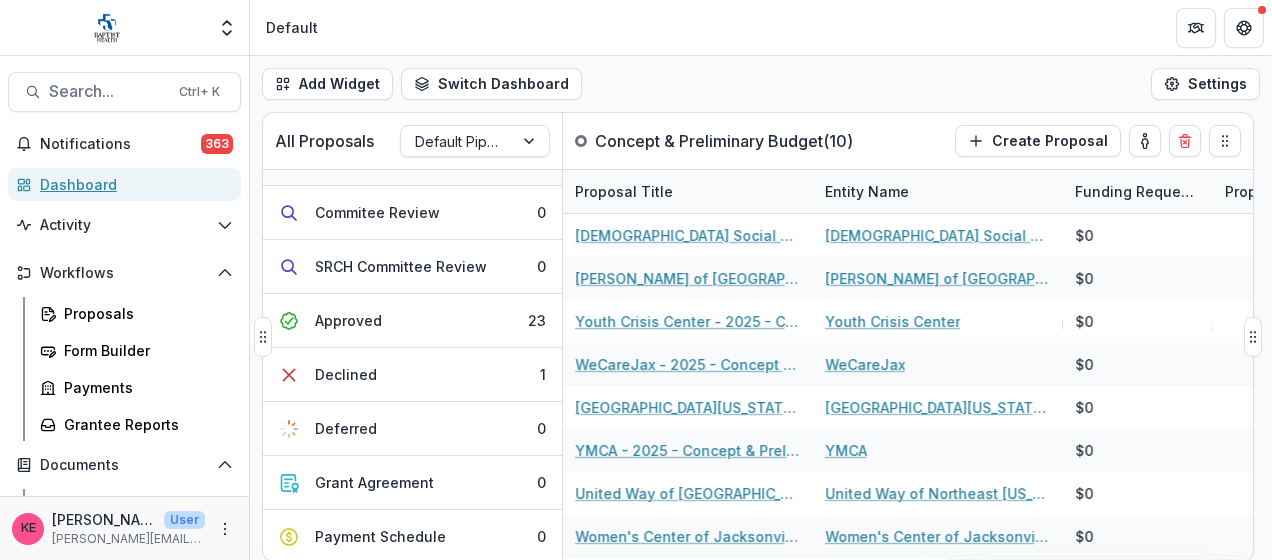 scroll, scrollTop: 300, scrollLeft: 0, axis: vertical 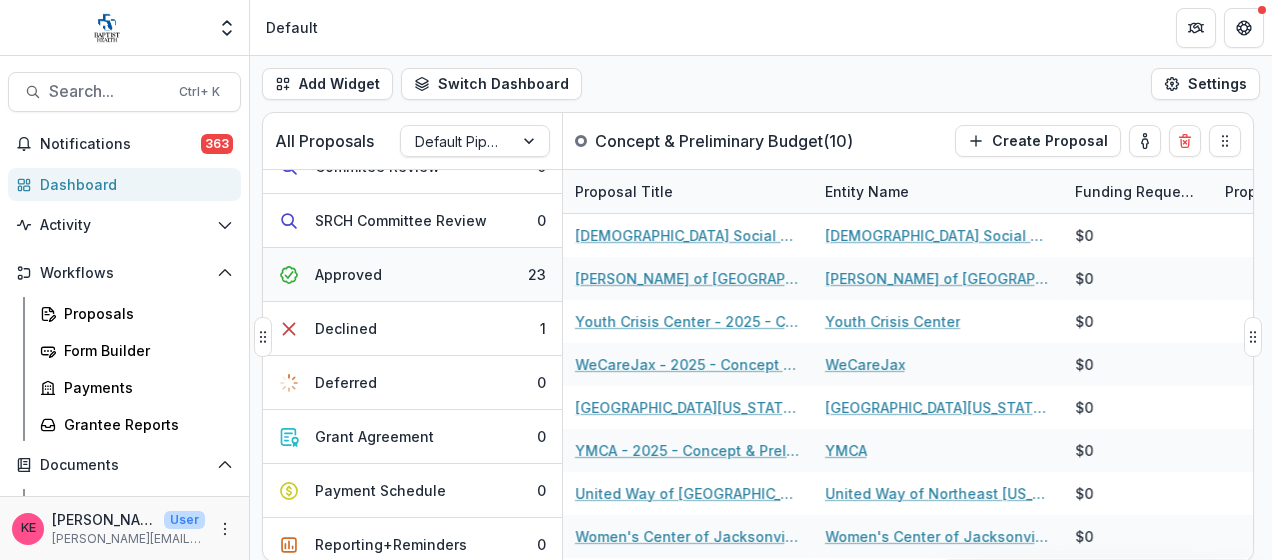 click on "Approved 23" at bounding box center [412, 275] 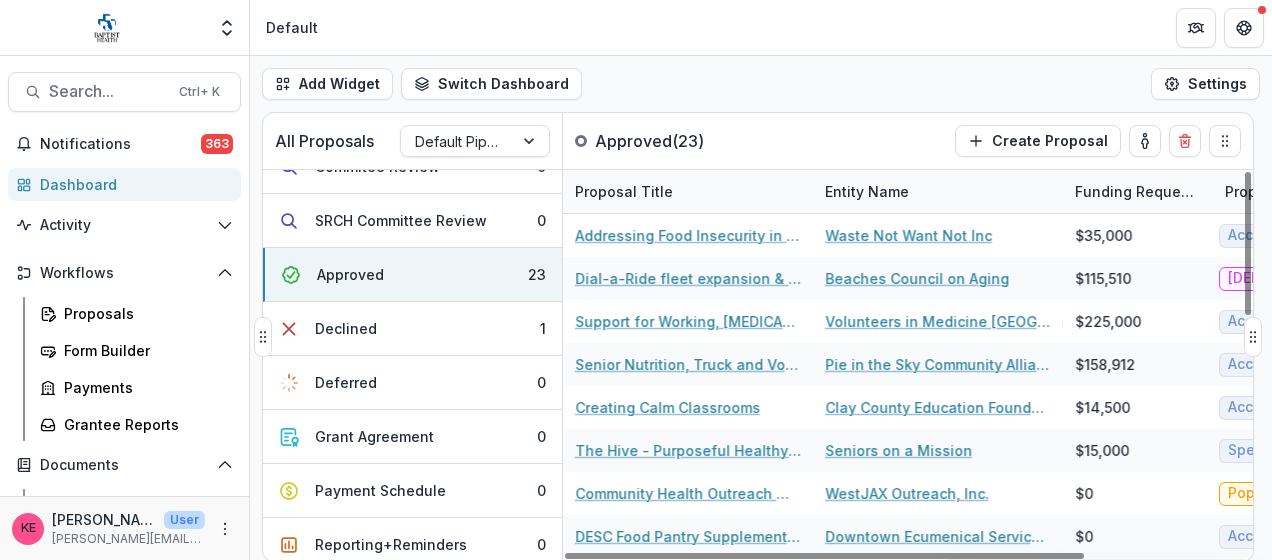click on "Entity Name" at bounding box center [867, 191] 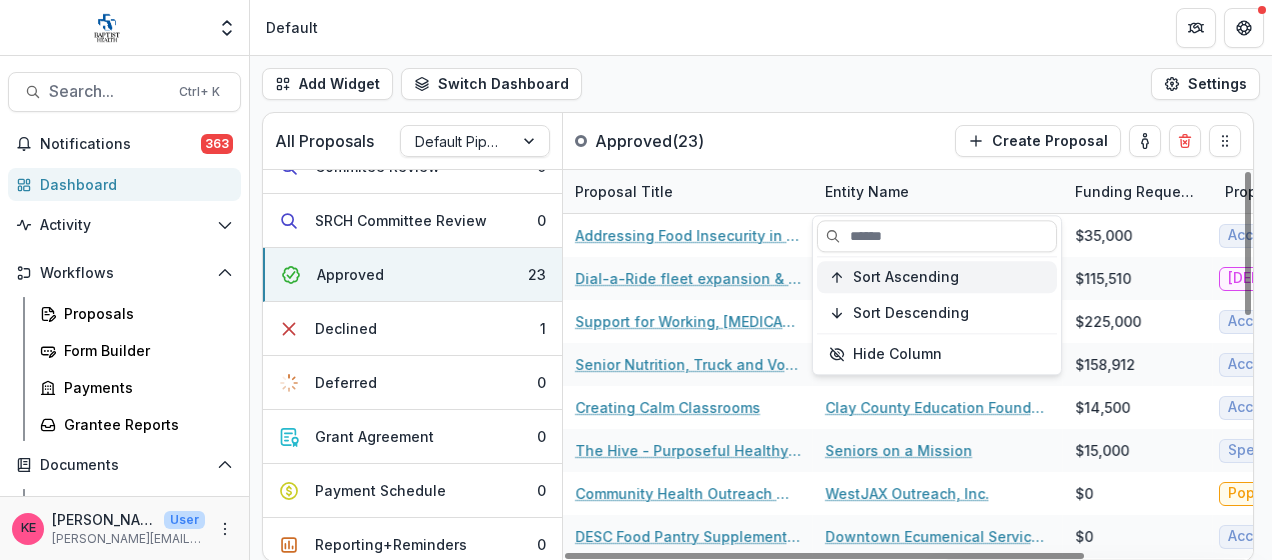 click on "Sort Ascending" at bounding box center (906, 277) 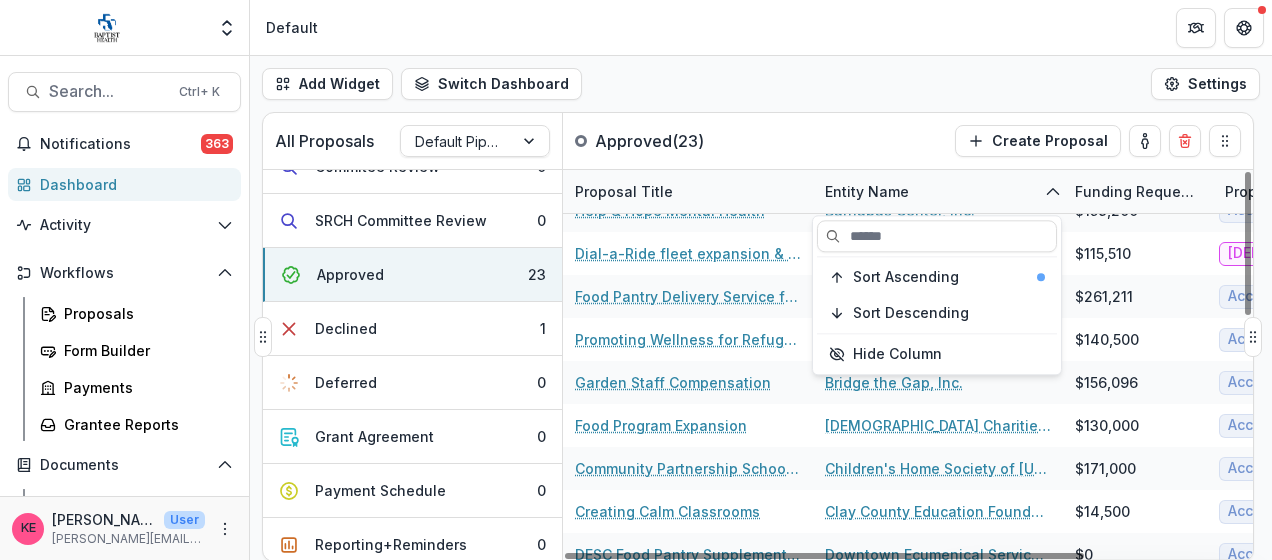 scroll, scrollTop: 100, scrollLeft: 0, axis: vertical 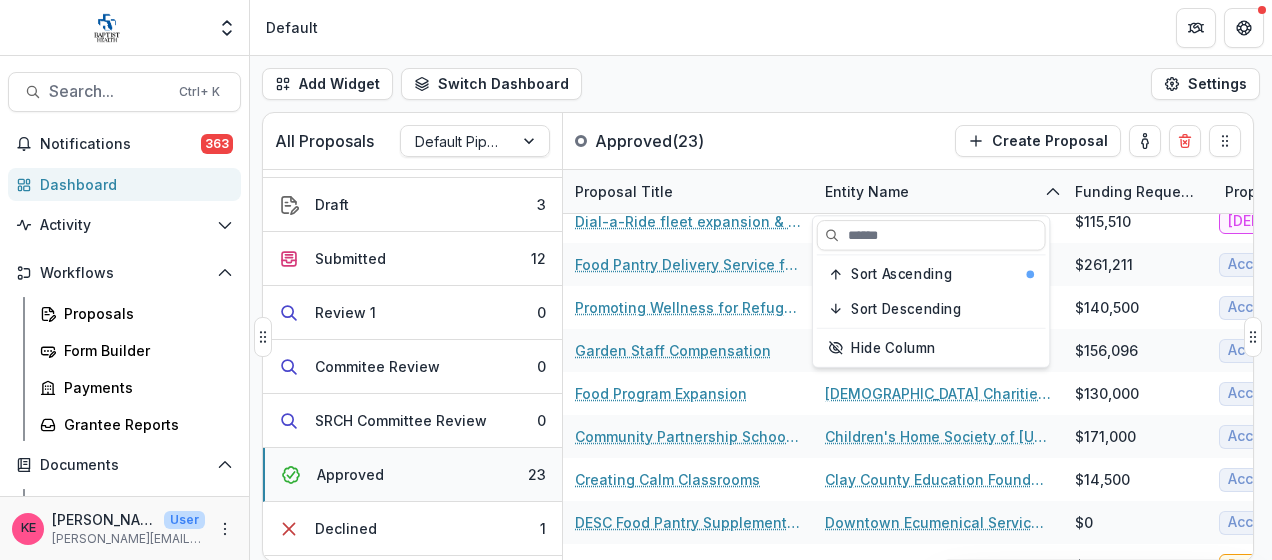 click on "Submitted" at bounding box center [350, 258] 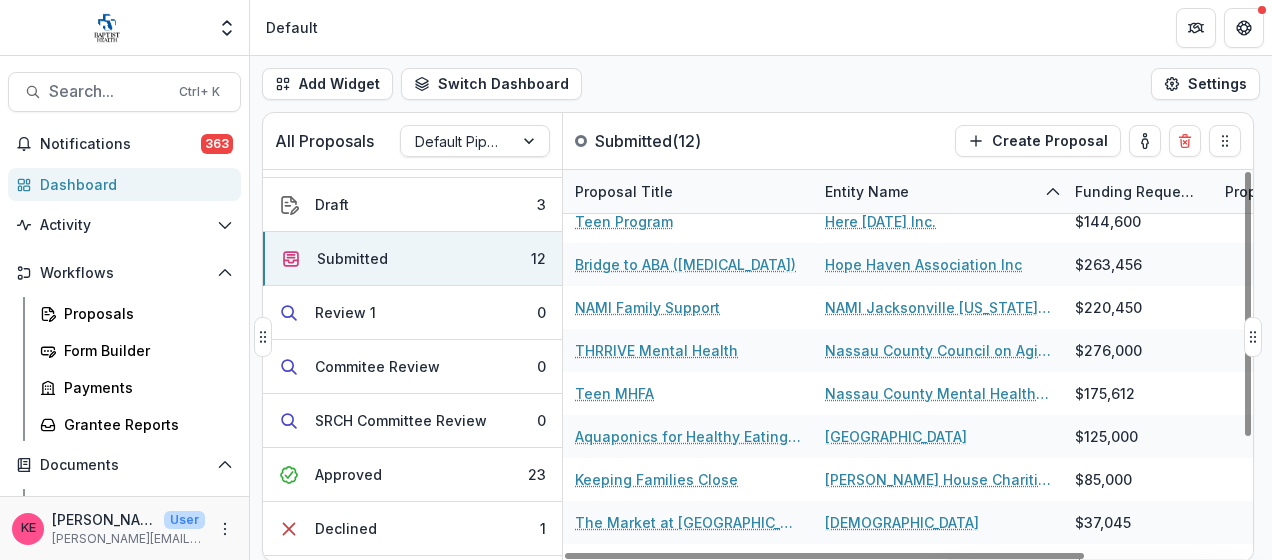 click on "Entity Name" at bounding box center (867, 191) 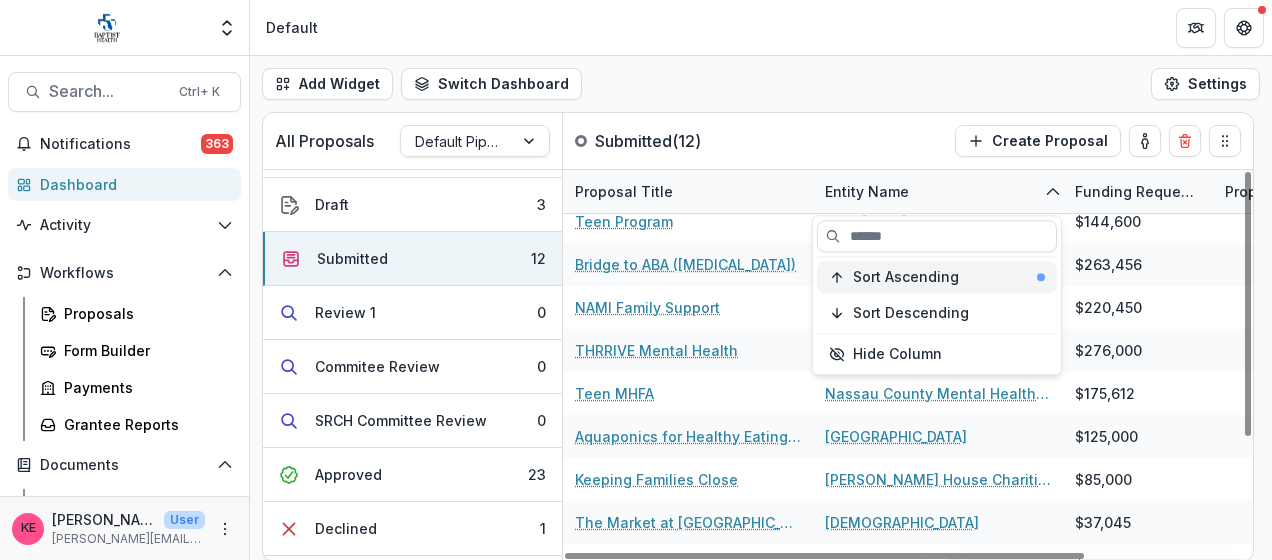 click on "Sort Ascending" at bounding box center (906, 277) 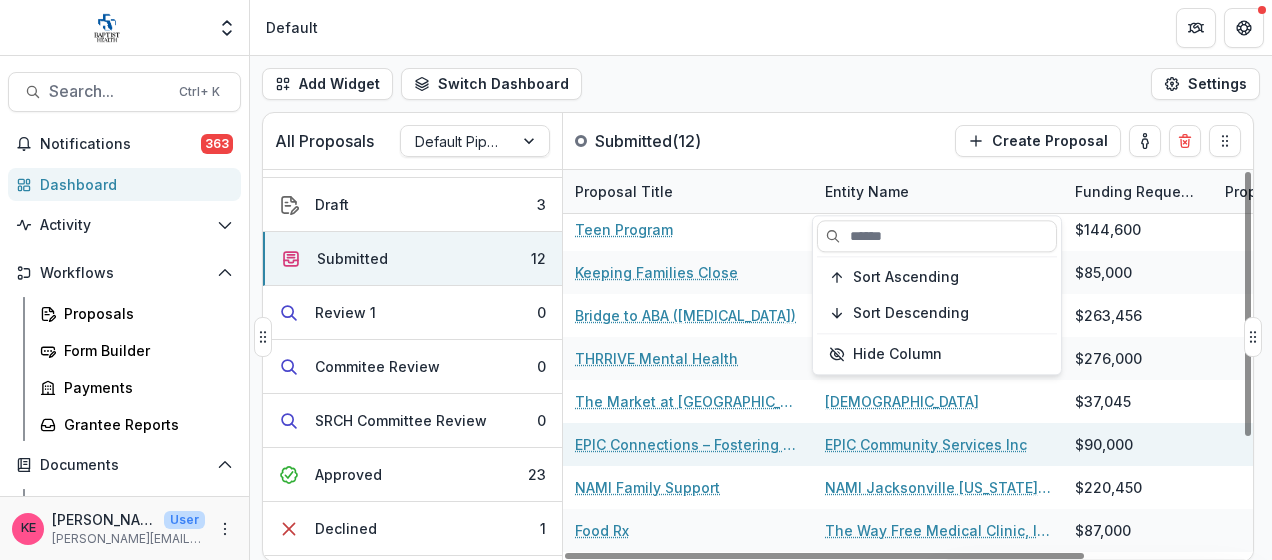 scroll, scrollTop: 0, scrollLeft: 0, axis: both 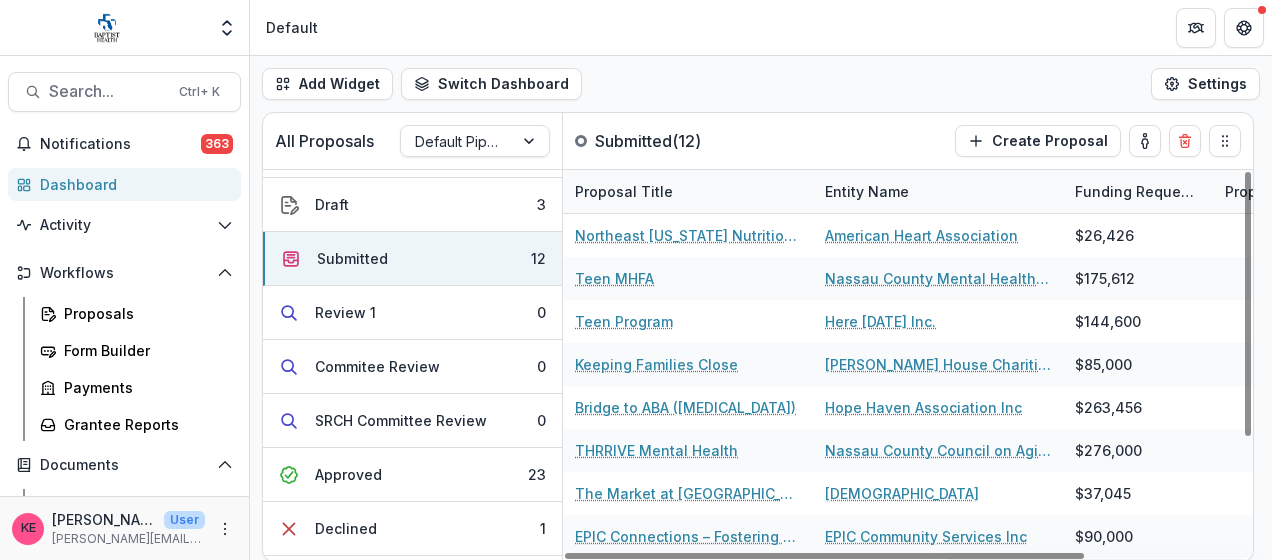 click on "Add Widget Switch Dashboard Default New Dashboard Settings" at bounding box center [761, 84] 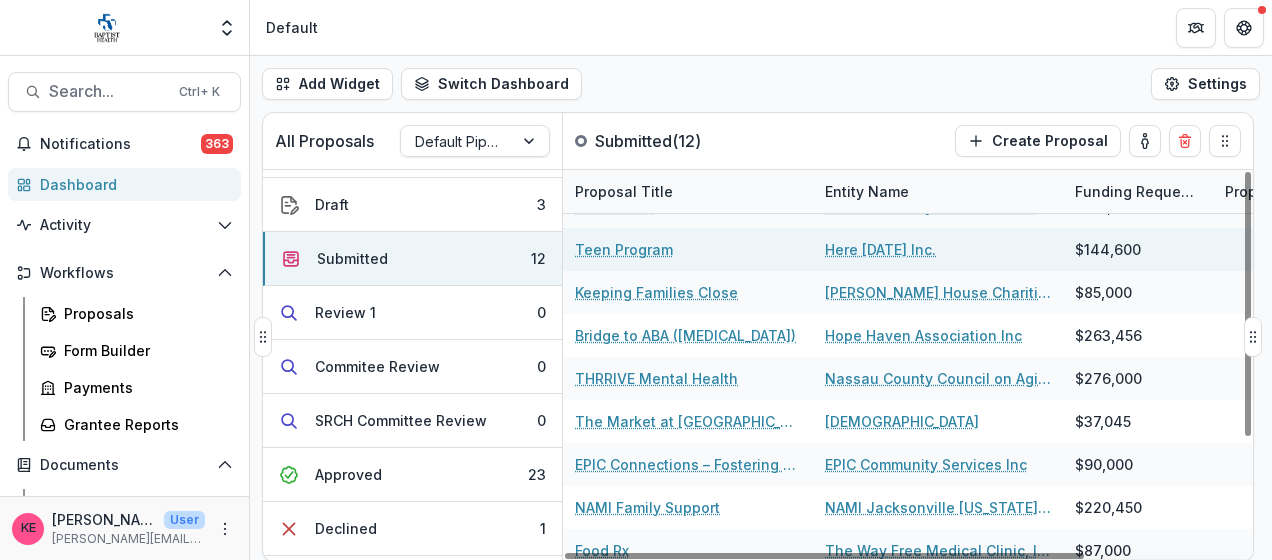 scroll, scrollTop: 100, scrollLeft: 0, axis: vertical 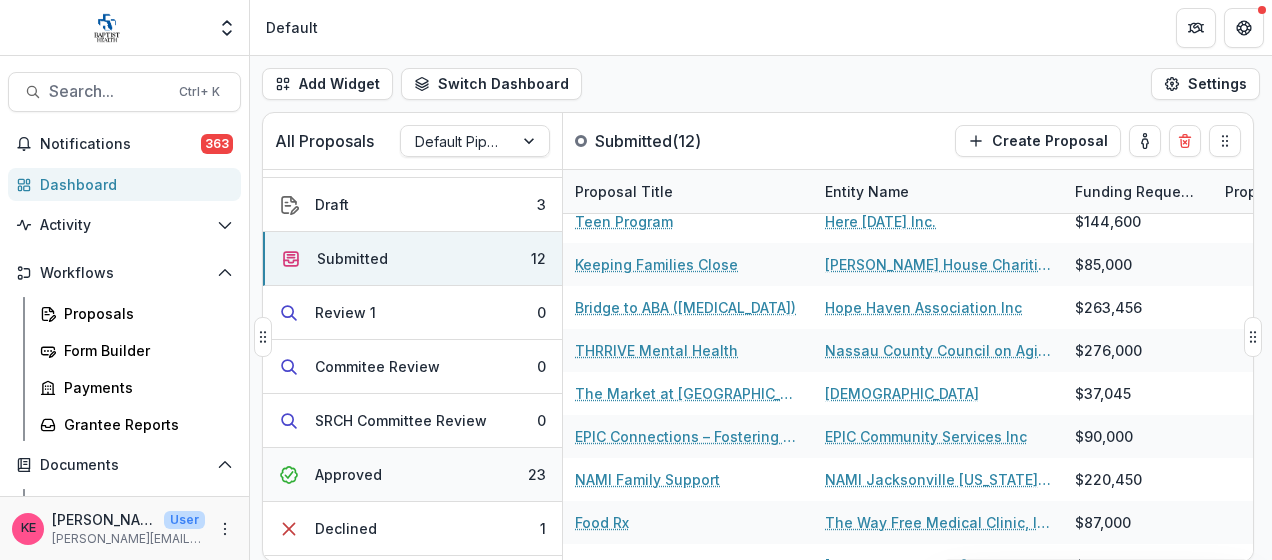click on "Approved" at bounding box center (348, 474) 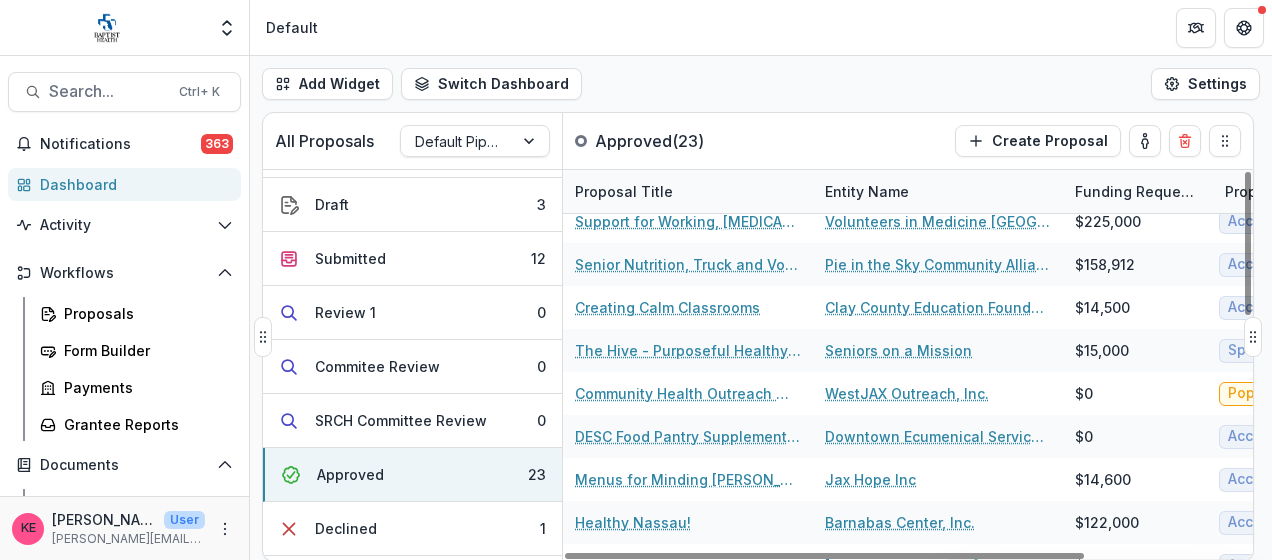 click on "Entity Name" at bounding box center (867, 191) 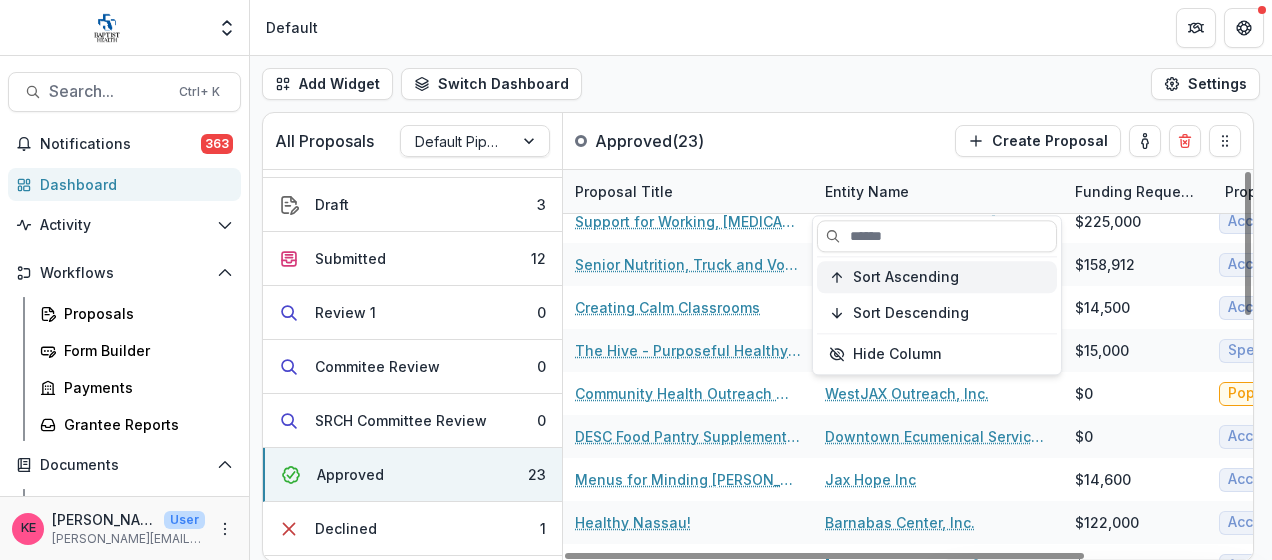 click on "Sort Ascending" at bounding box center [906, 277] 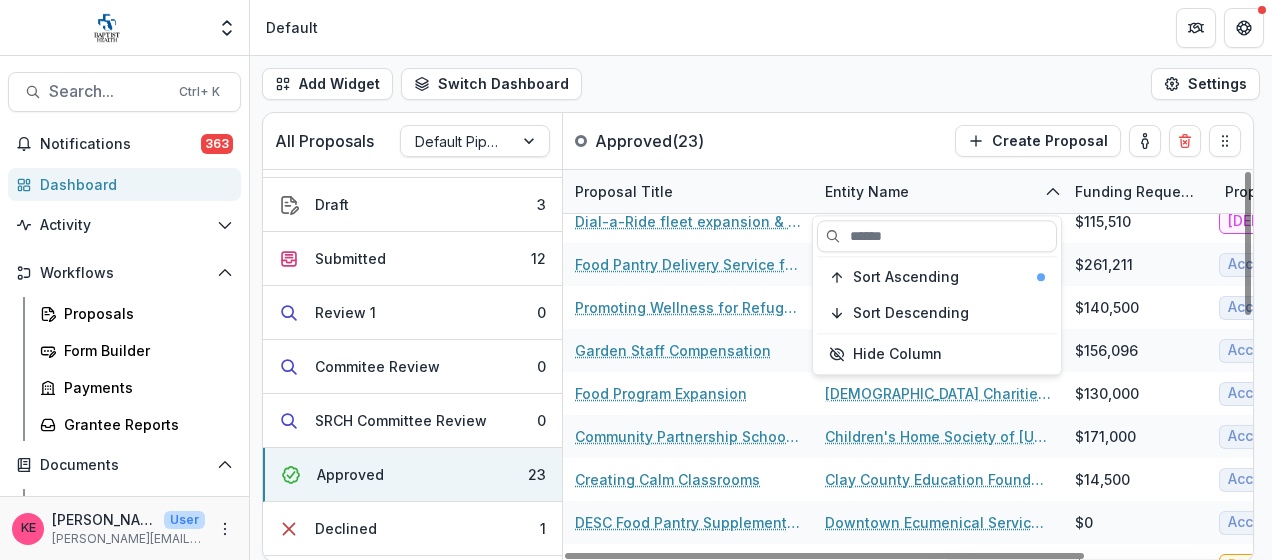 click on "Add Widget Switch Dashboard Default New Dashboard Settings" at bounding box center (761, 84) 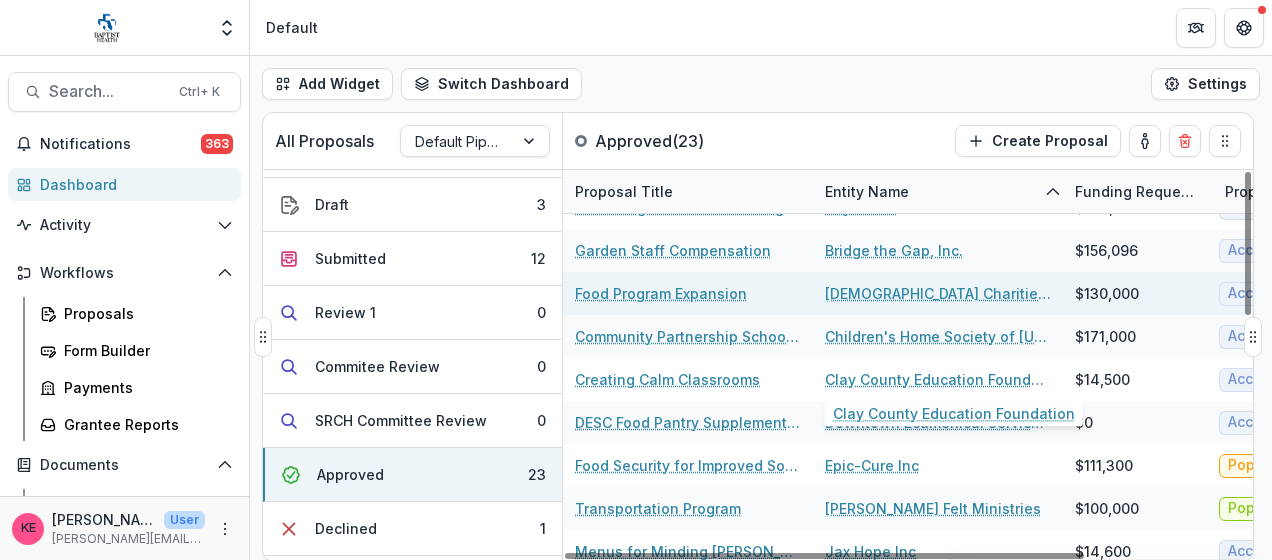 scroll, scrollTop: 300, scrollLeft: 0, axis: vertical 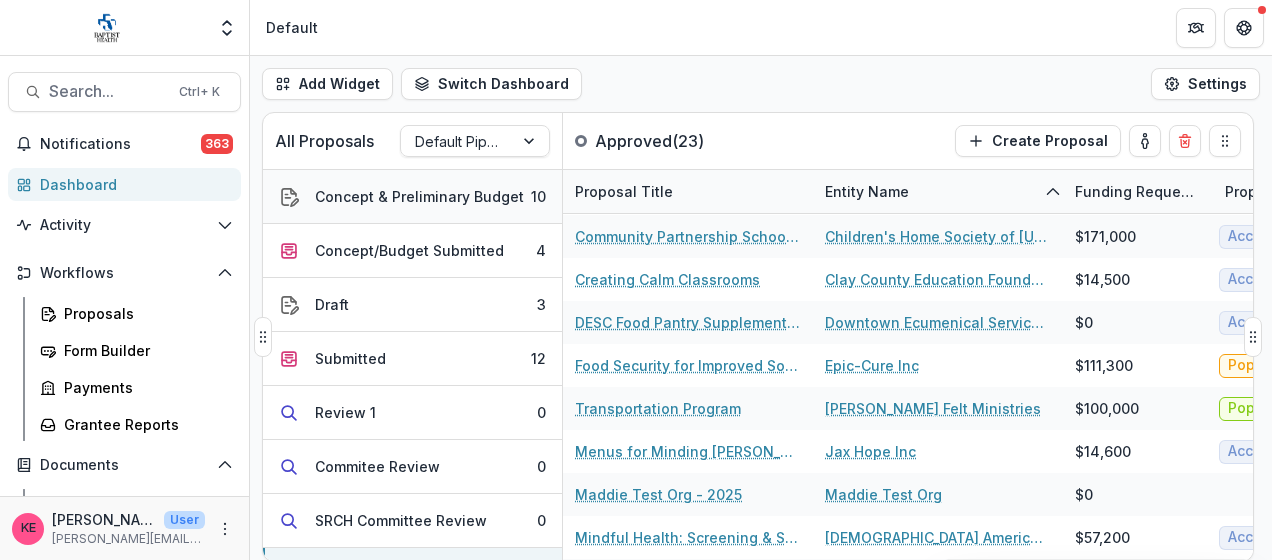 click on "Concept & Preliminary Budget" at bounding box center (419, 196) 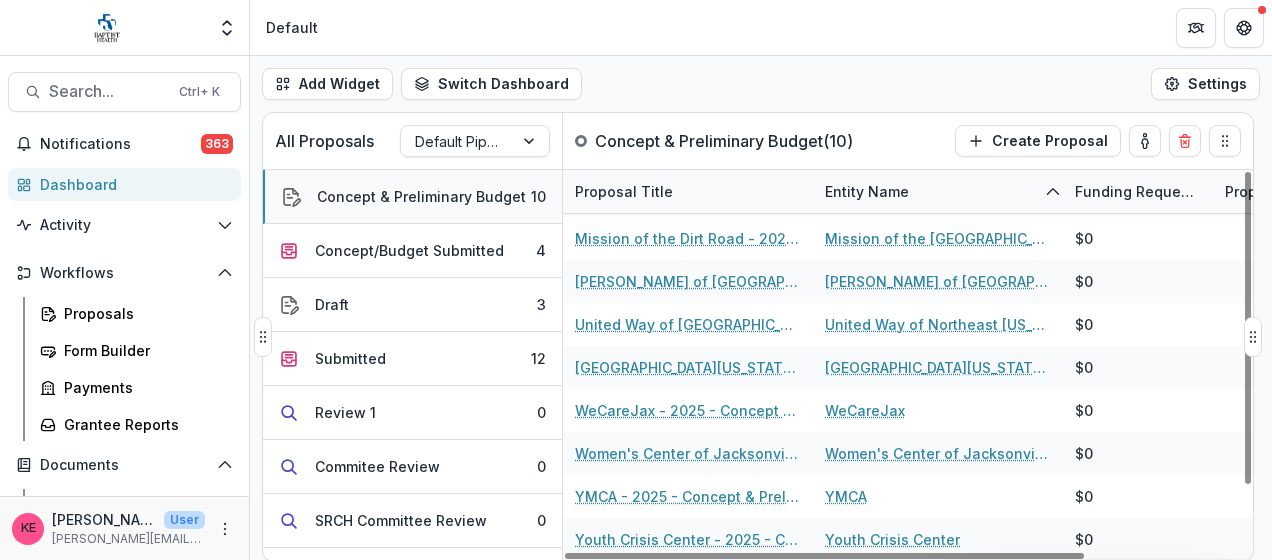 scroll, scrollTop: 82, scrollLeft: 0, axis: vertical 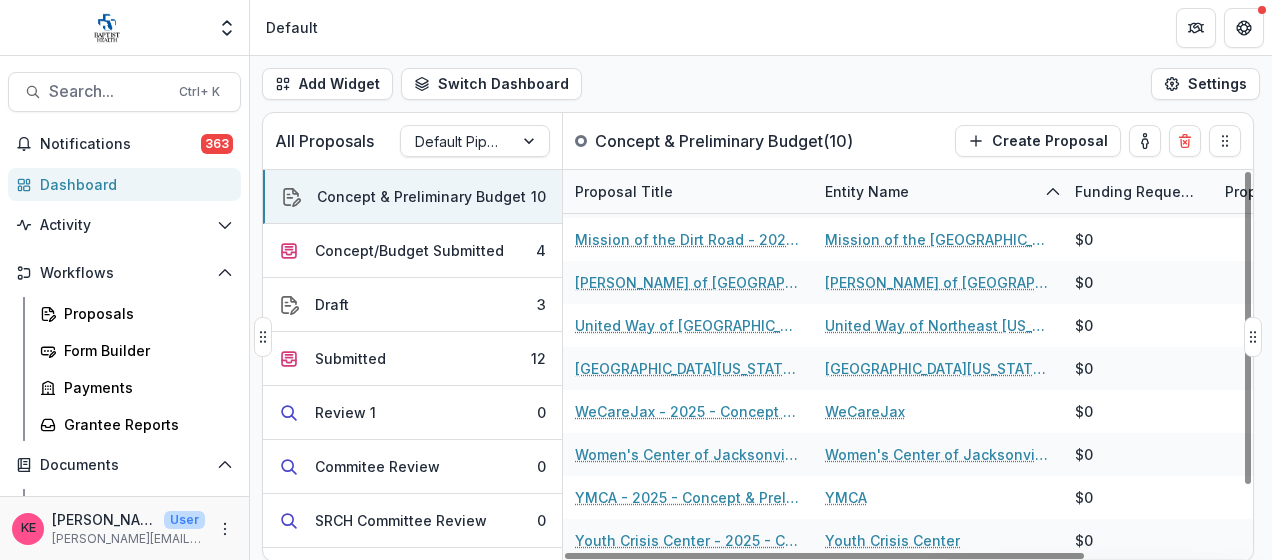 click on "Entity Name" at bounding box center (867, 191) 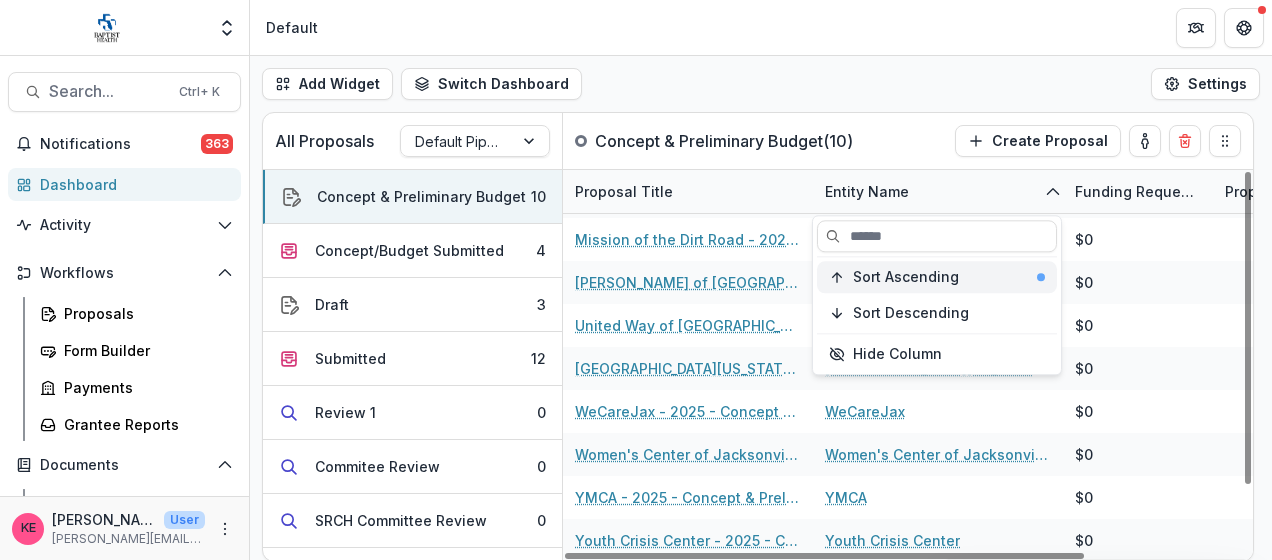 click on "Sort Ascending" at bounding box center (906, 277) 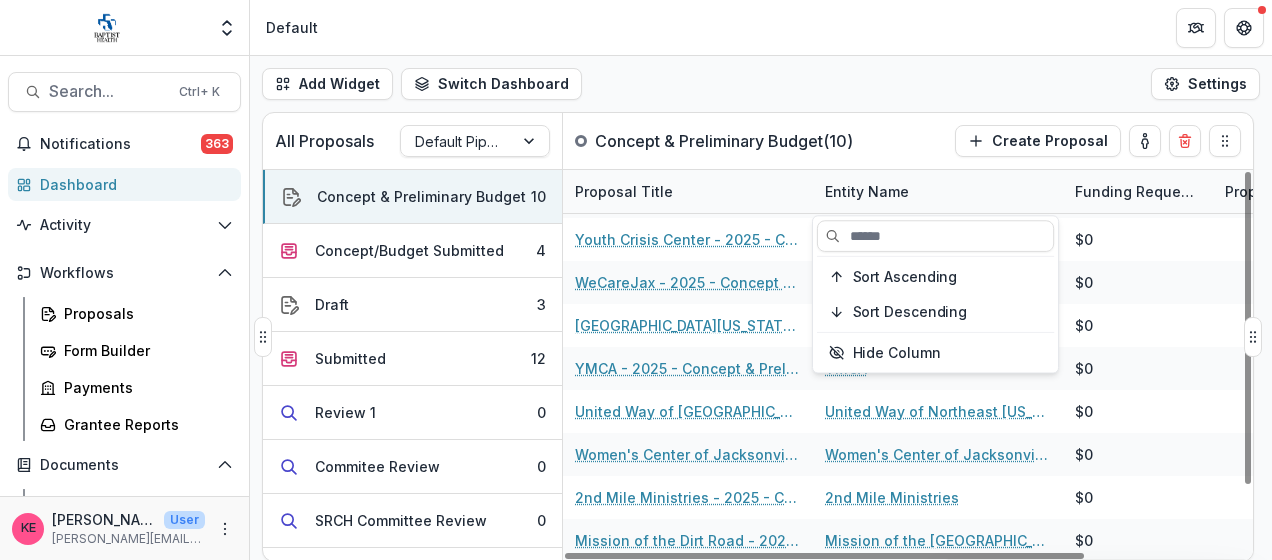 click on "Proposal Title Entity Name Funding Requested Proposal Tags [DEMOGRAPHIC_DATA] Social Services - 2025 - Concept & Preliminary Budget Form [DEMOGRAPHIC_DATA] Social Services $0 [PERSON_NAME] of [GEOGRAPHIC_DATA][US_STATE] and the Treasure Coast, Inc. - 2025 - Concept & Preliminary Budget Form [PERSON_NAME] of [GEOGRAPHIC_DATA][US_STATE] and the Treasure Coast, Inc. $0 Youth Crisis Center - 2025 - Concept & Preliminary Budget Form Youth Crisis Center $0 WeCareJax - 2025 - Concept & Preliminary Budget Form WeCareJax $0 [GEOGRAPHIC_DATA][US_STATE], Dept. of Psychology - 2025 - Concept & Preliminary Budget Form [GEOGRAPHIC_DATA][US_STATE], Dept. of Health Disparities $0 YMCA - 2025 - Concept & Preliminary Budget Form YMCA $0 United Way of [GEOGRAPHIC_DATA][US_STATE], Inc. - 2025 - Concept & Preliminary Budget Form United Way of Northeast [US_STATE], Inc. $0 Women's Center of Jacksonville, Inc - 2025 - Concept & Preliminary Budget Form Women's Center of Jacksonville, Inc $0 2nd Mile Ministries - 2025 - Concept & Preliminary Budget Form 2nd Mile Ministries $0 $0" at bounding box center [908, 365] 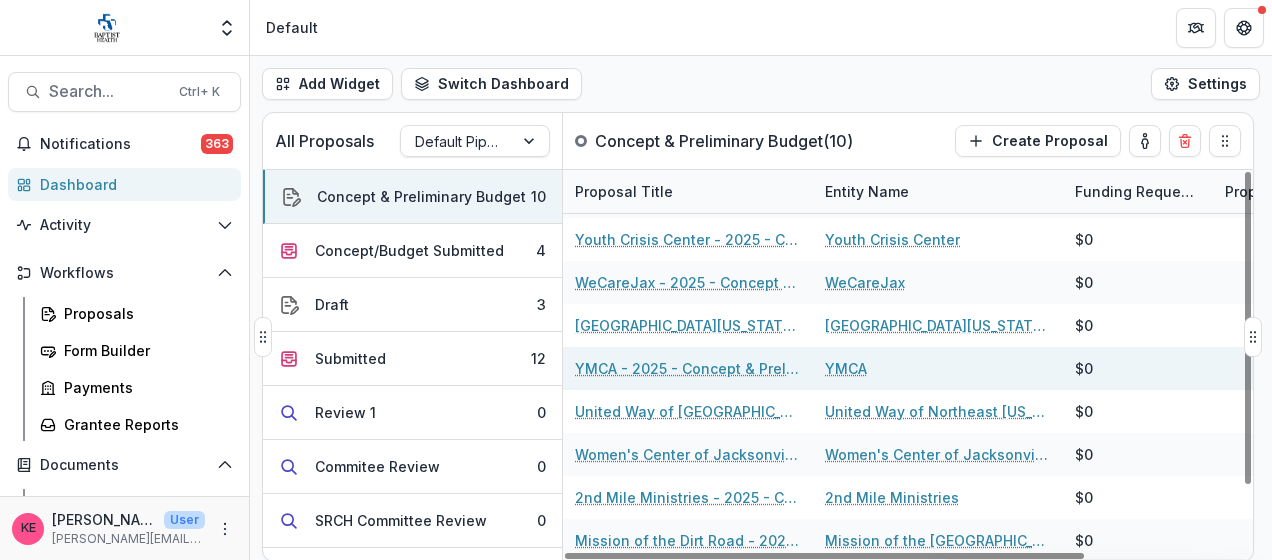 scroll, scrollTop: 0, scrollLeft: 0, axis: both 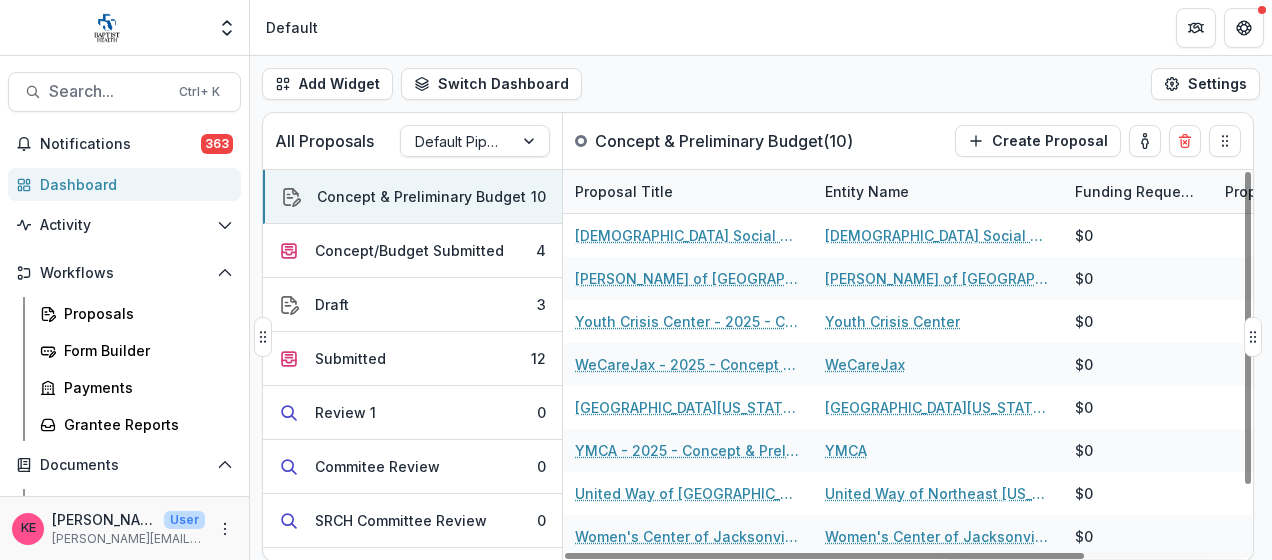 click on "Entity Name" at bounding box center (867, 191) 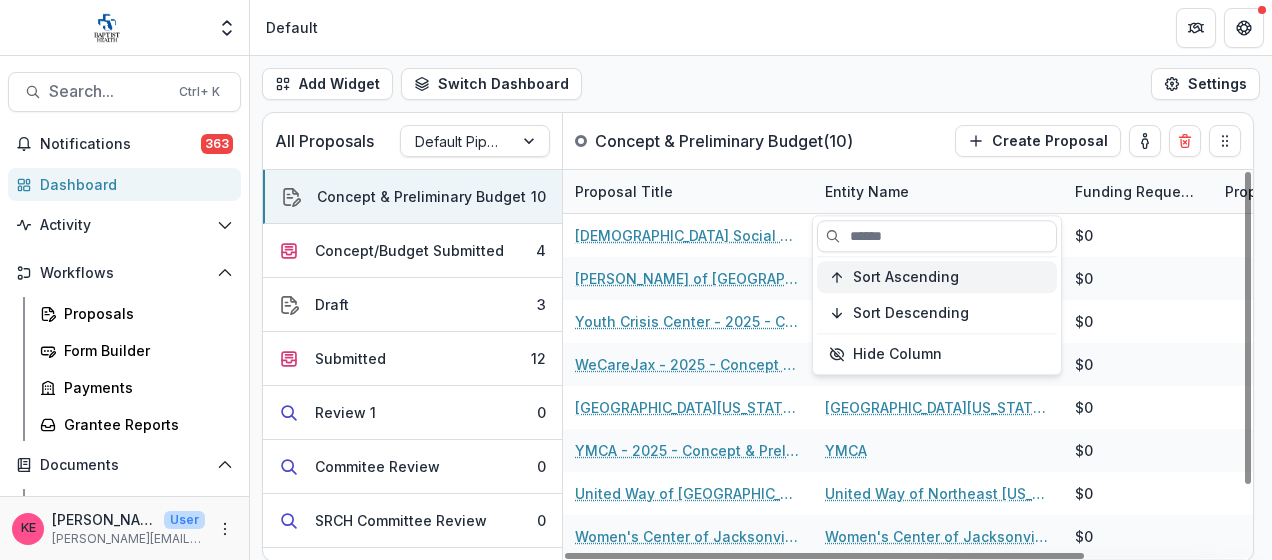 click on "Sort Ascending" at bounding box center (906, 277) 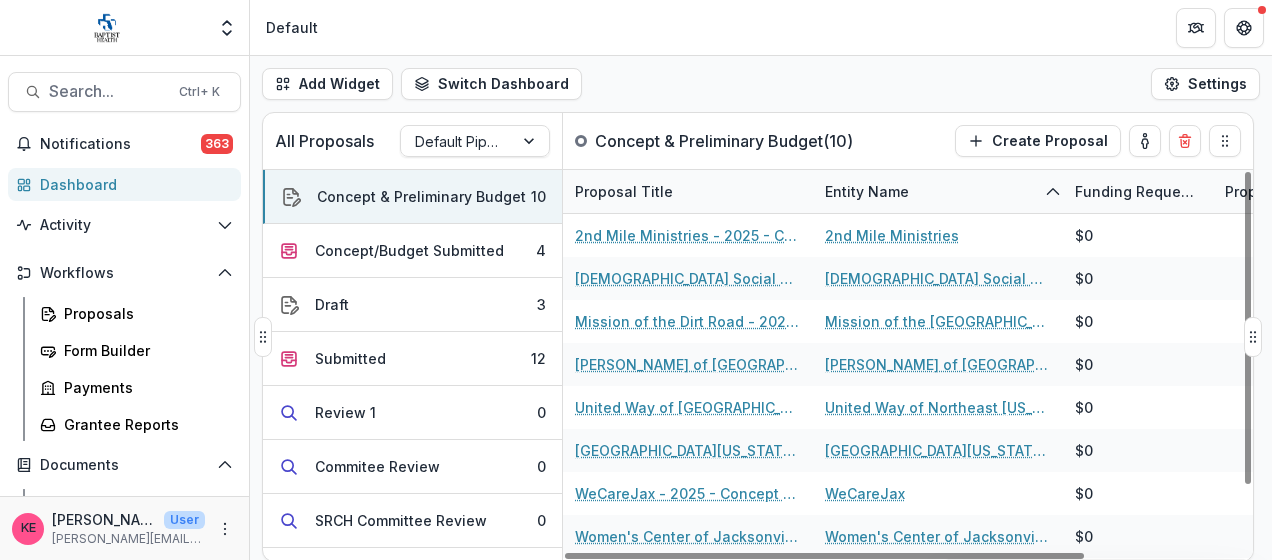 click on "All Proposals Default Pipeline Concept & Preliminary Budget  ( 10 ) Create Proposal" at bounding box center [716, 141] 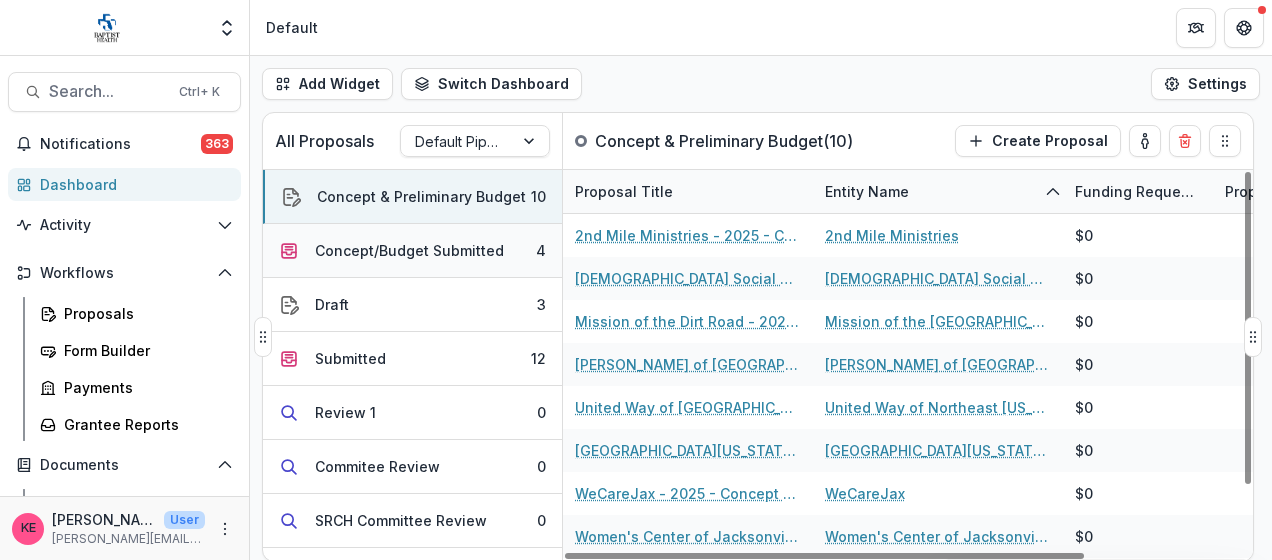 click on "Concept/Budget Submitted" at bounding box center (409, 250) 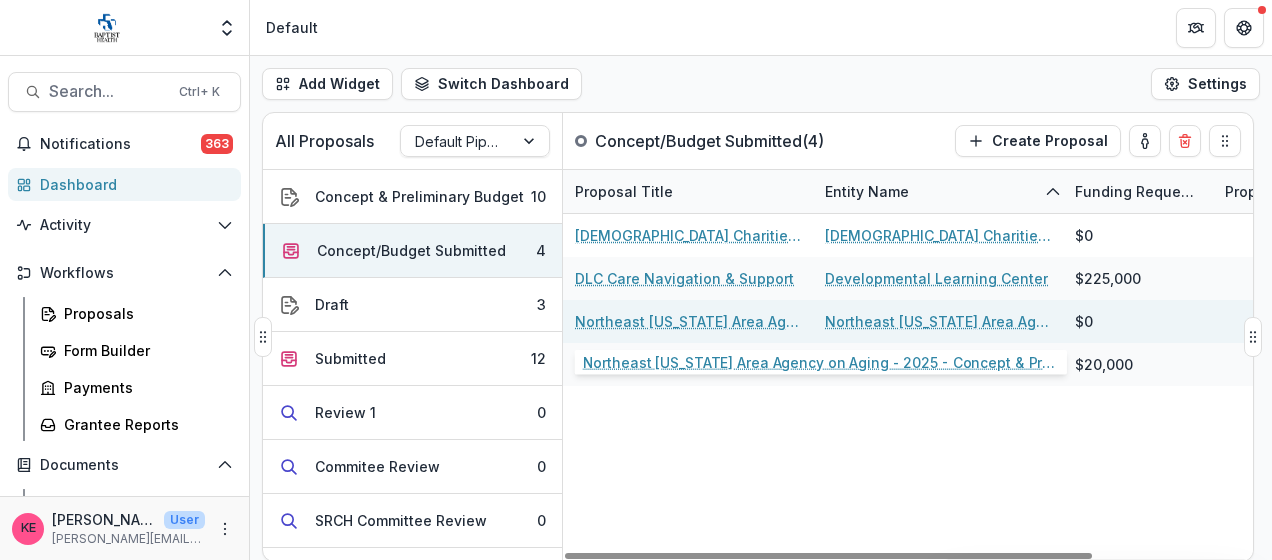 click on "Northeast [US_STATE] Area Agency on Aging - 2025 - Concept & Preliminary Budget Form" at bounding box center [688, 321] 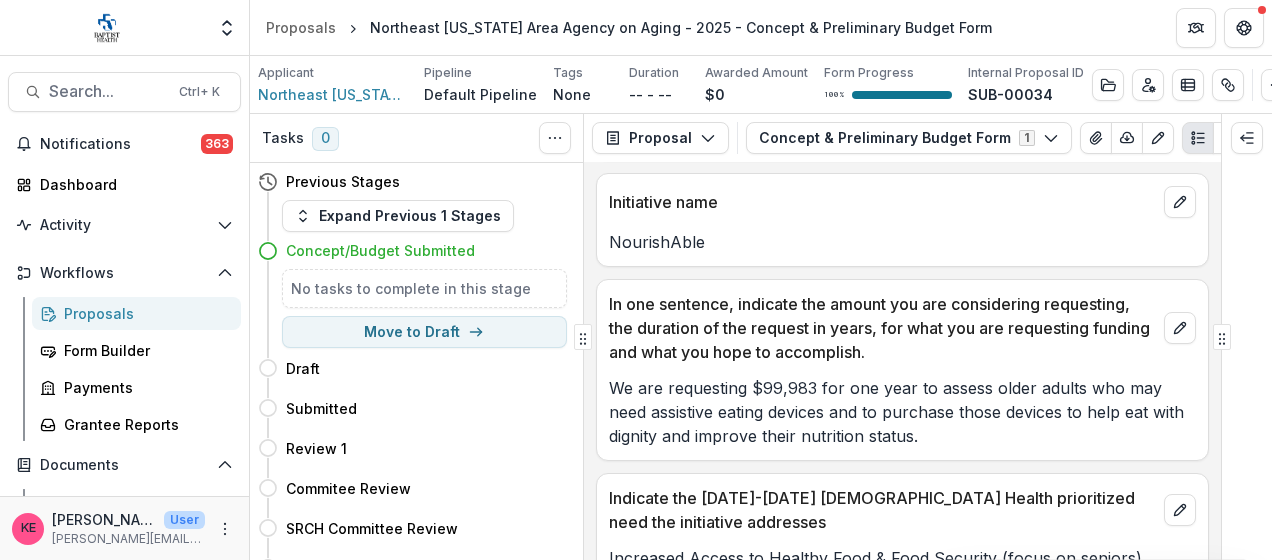 scroll, scrollTop: 100, scrollLeft: 0, axis: vertical 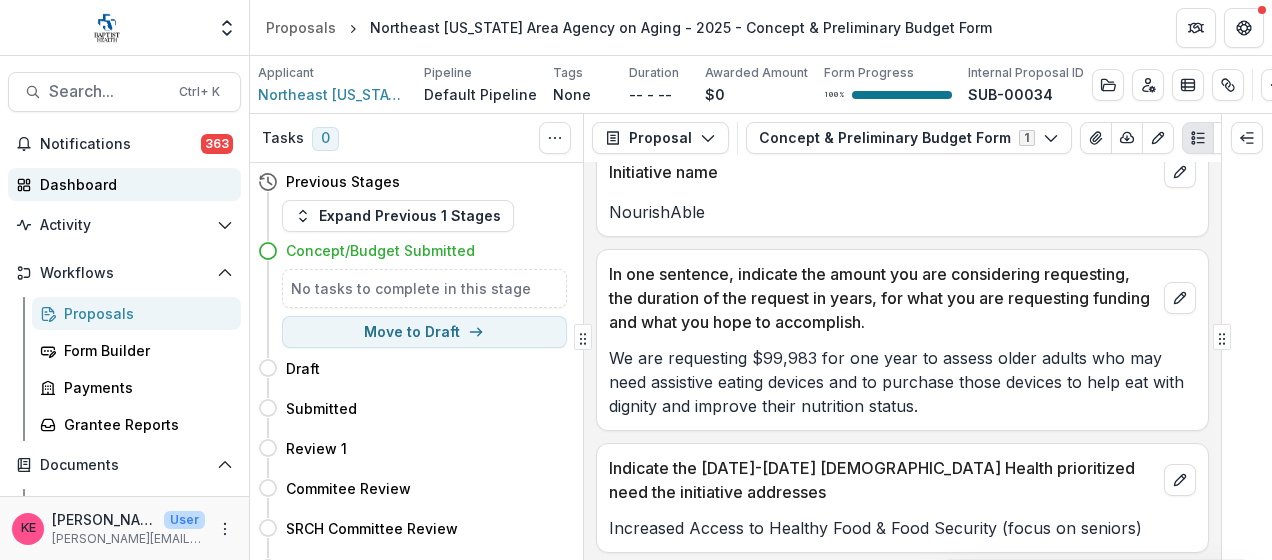click on "Dashboard" at bounding box center (132, 184) 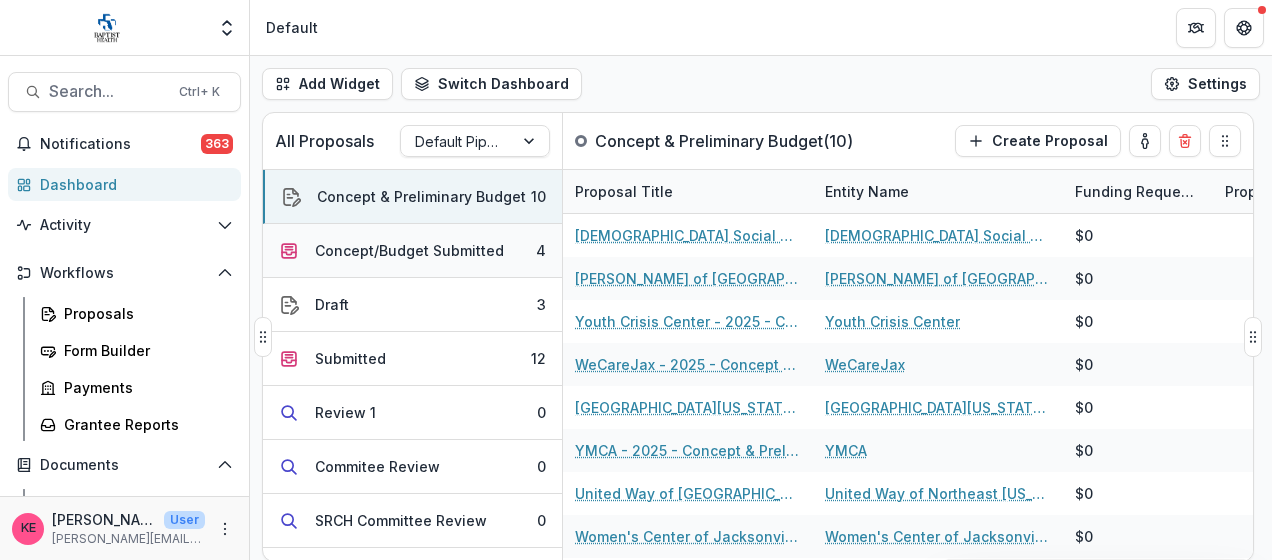 click on "Concept/Budget Submitted" at bounding box center [409, 250] 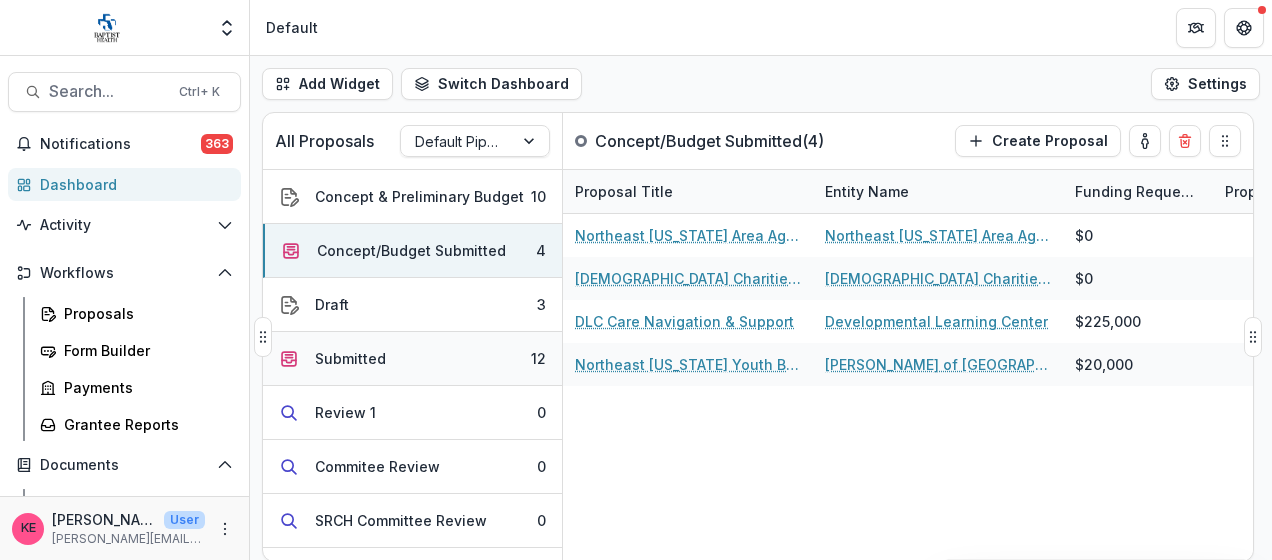 click on "Submitted" at bounding box center [350, 358] 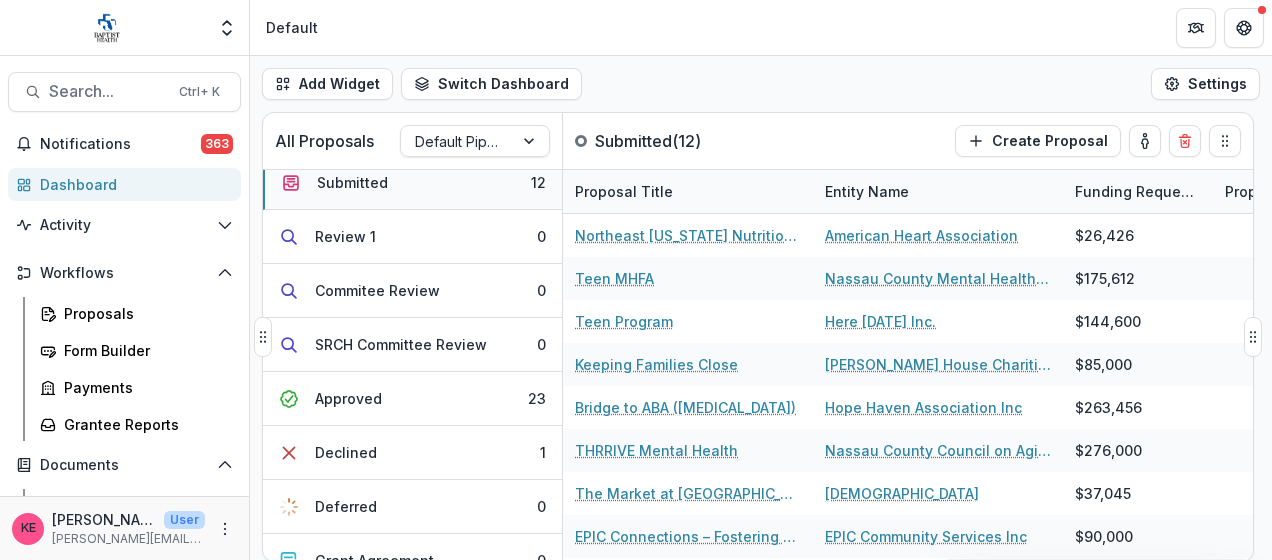 scroll, scrollTop: 358, scrollLeft: 0, axis: vertical 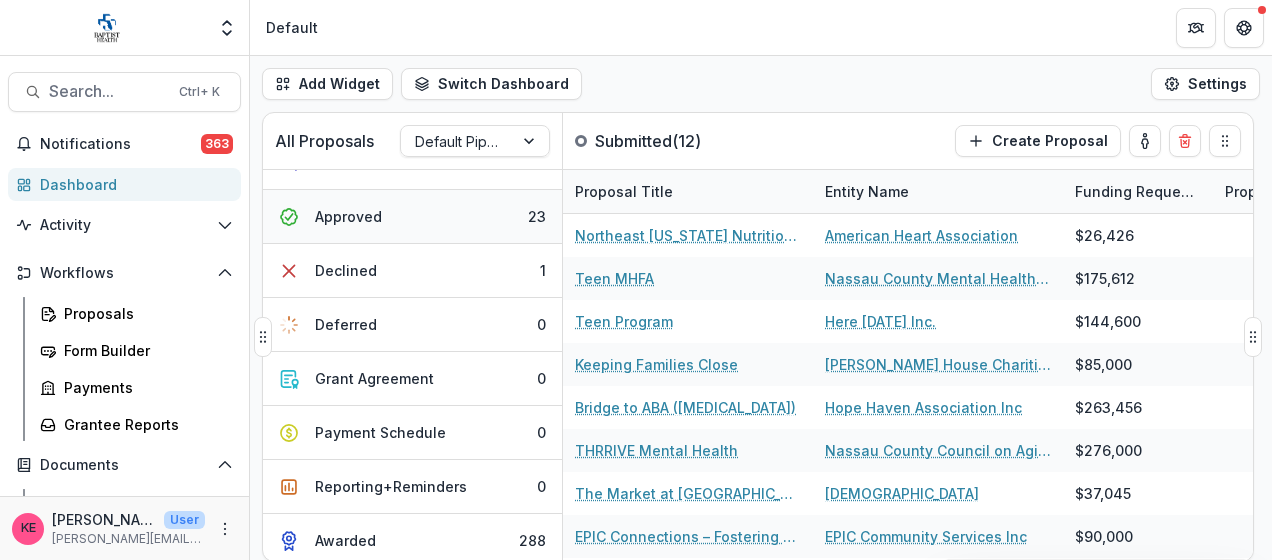 click on "Approved" at bounding box center (348, 216) 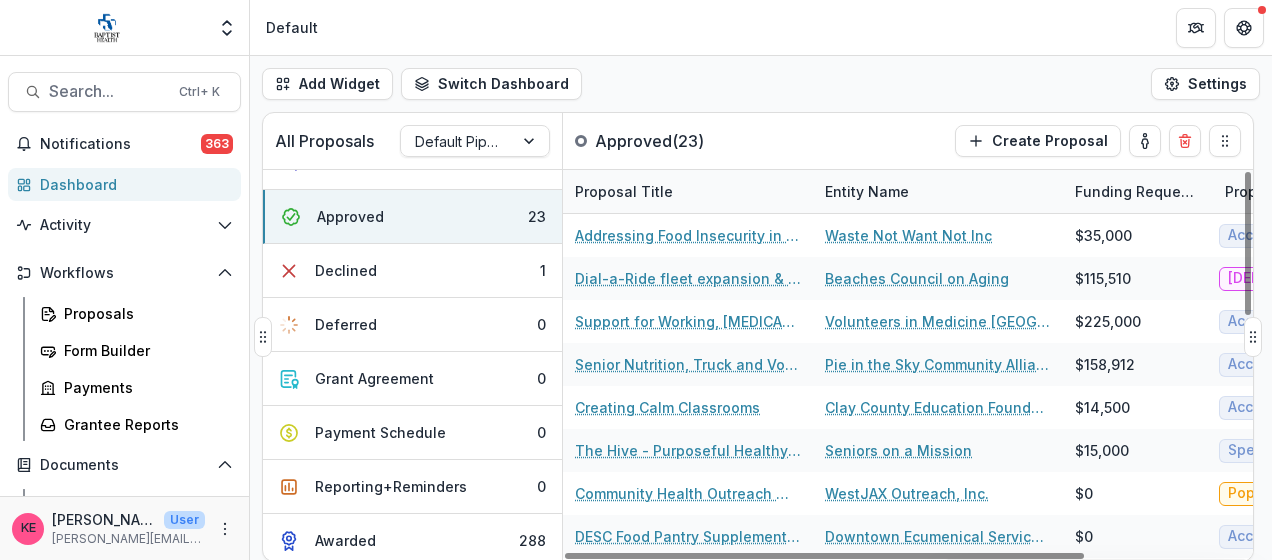 click on "Entity Name" at bounding box center [867, 191] 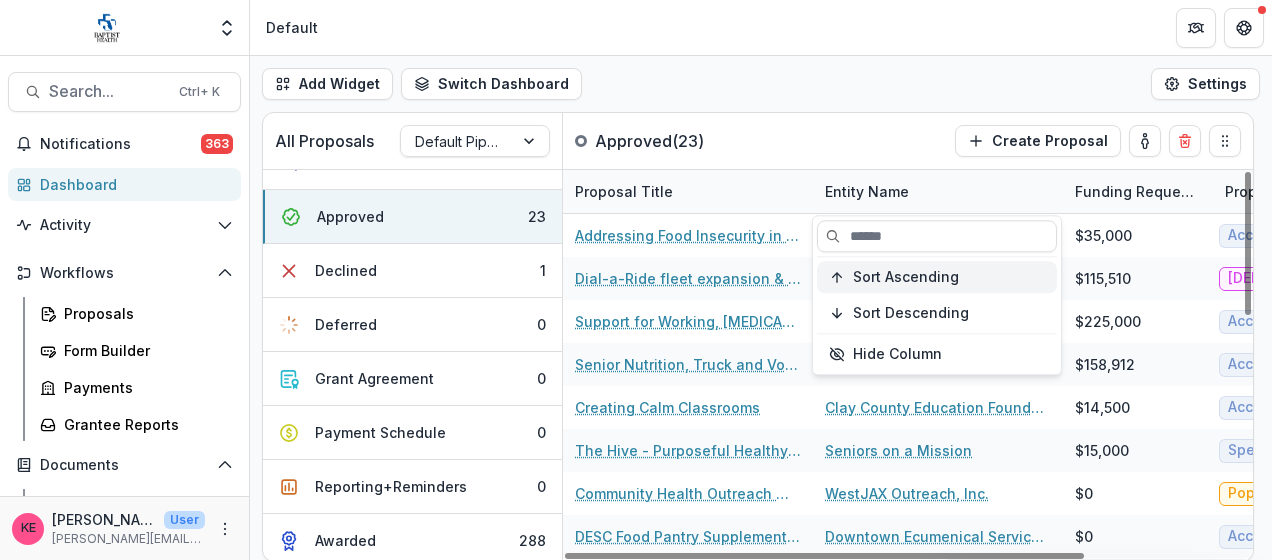 click on "Sort Ascending" at bounding box center [906, 277] 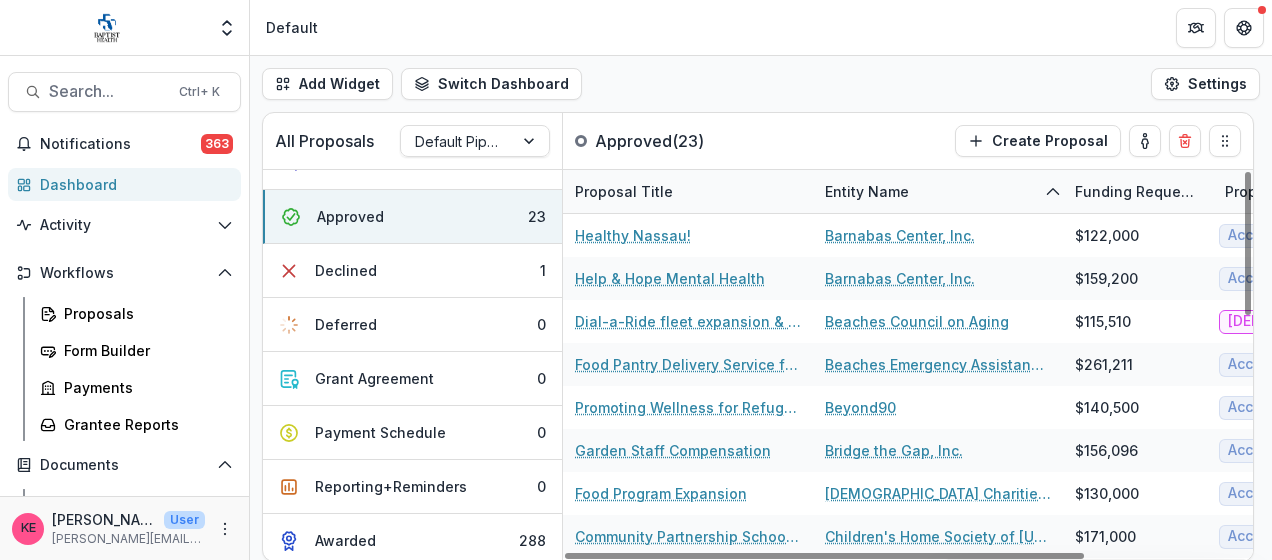 click on "Add Widget Switch Dashboard Default New Dashboard Settings" at bounding box center (761, 84) 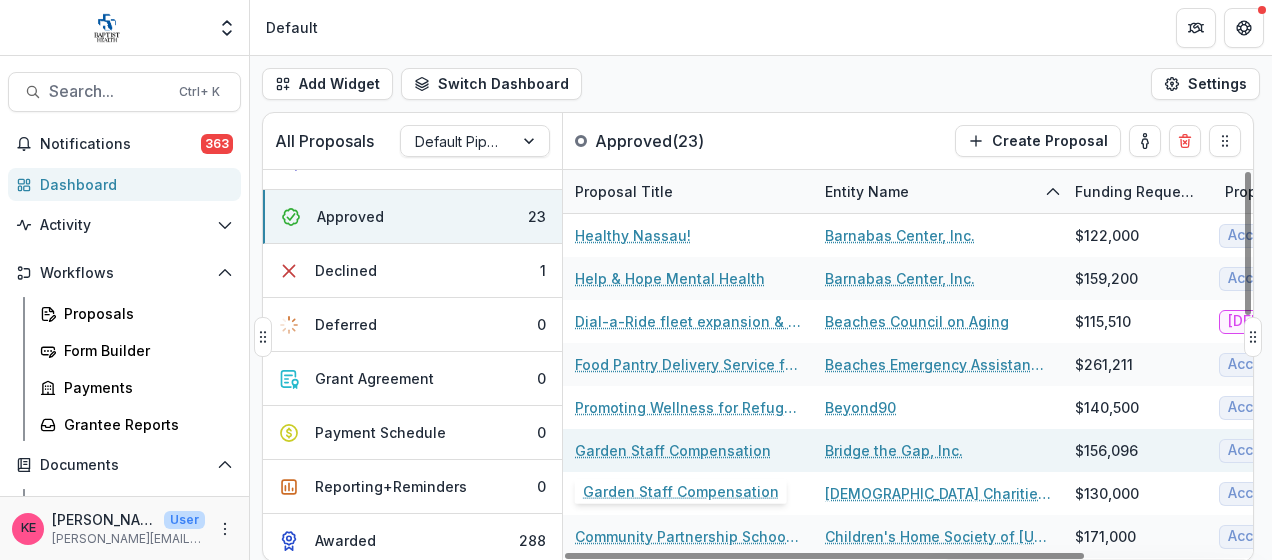 click on "Garden Staff Compensation" at bounding box center [673, 450] 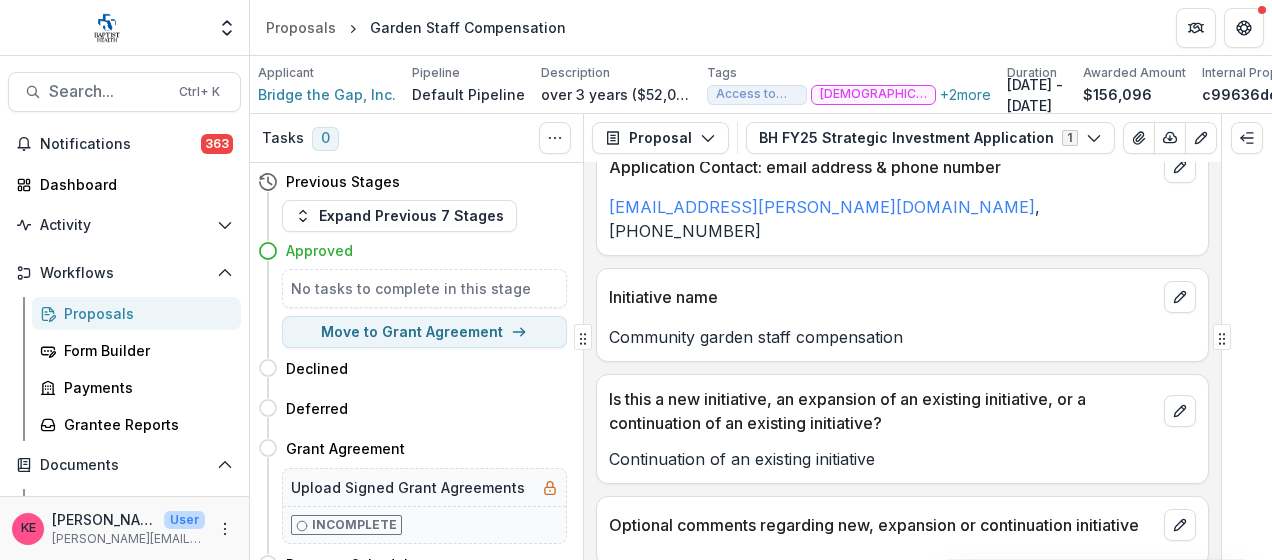 scroll, scrollTop: 900, scrollLeft: 0, axis: vertical 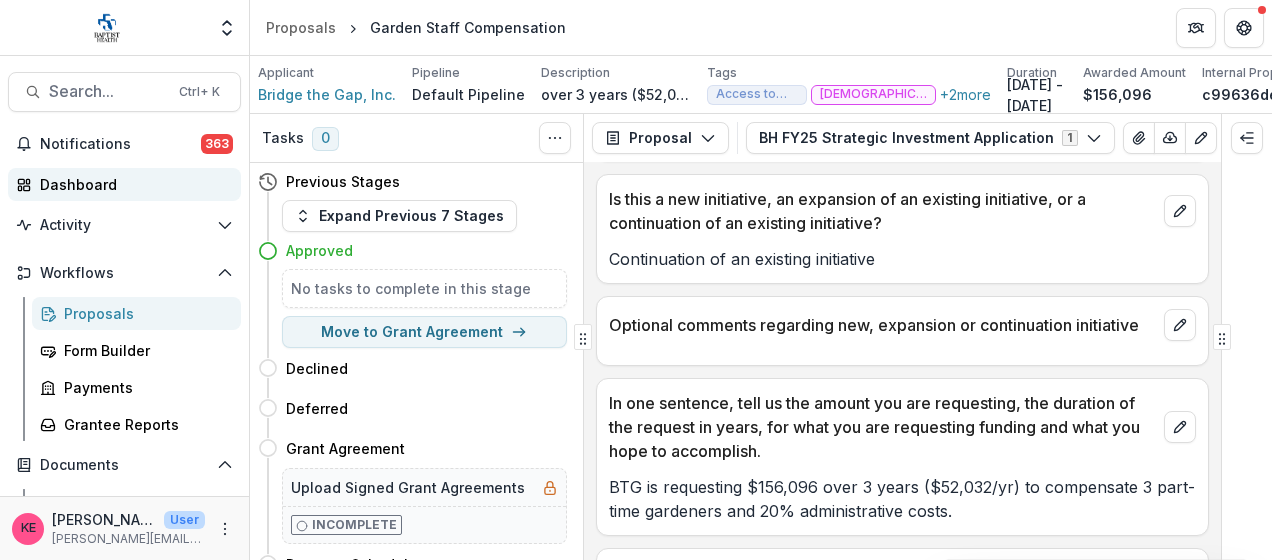 click on "Dashboard" at bounding box center (132, 184) 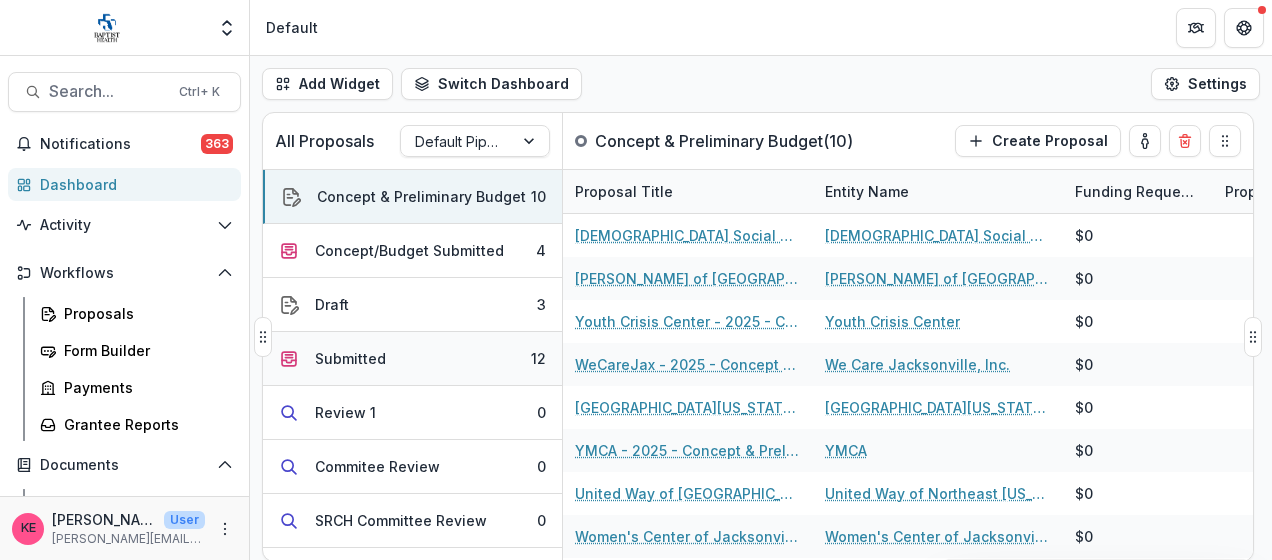 click on "Submitted 12" at bounding box center [412, 359] 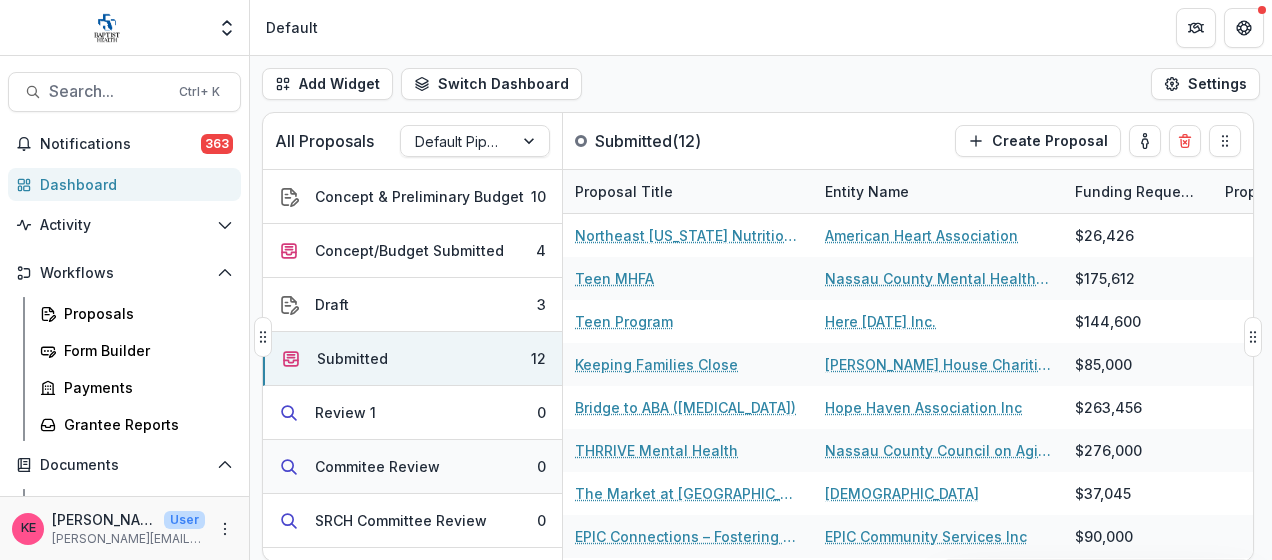 scroll, scrollTop: 200, scrollLeft: 0, axis: vertical 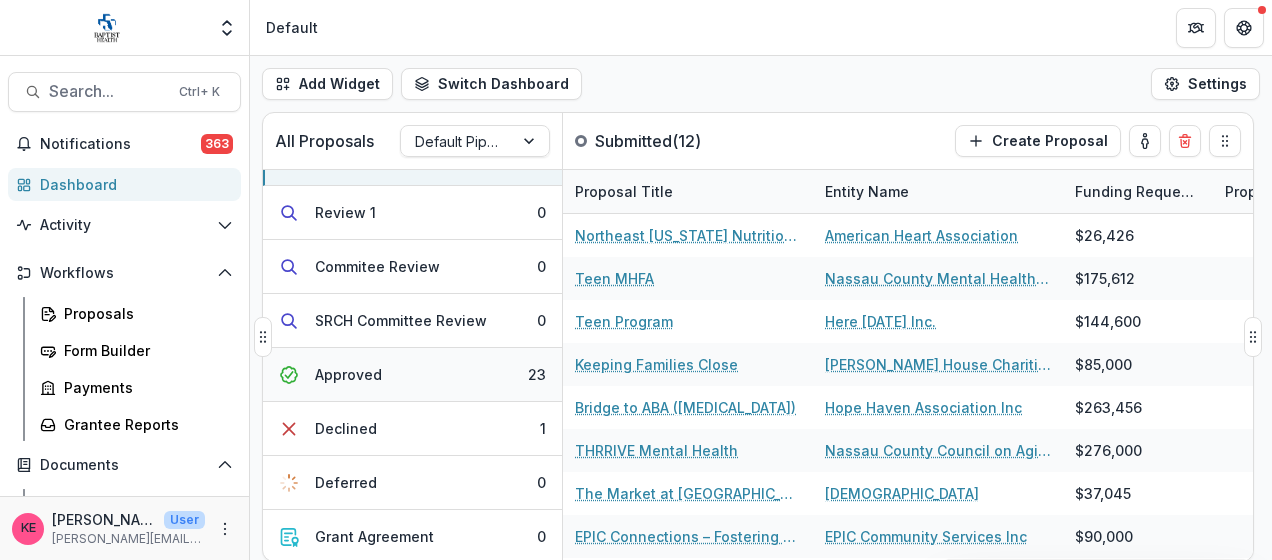 click on "Approved 23" at bounding box center (412, 375) 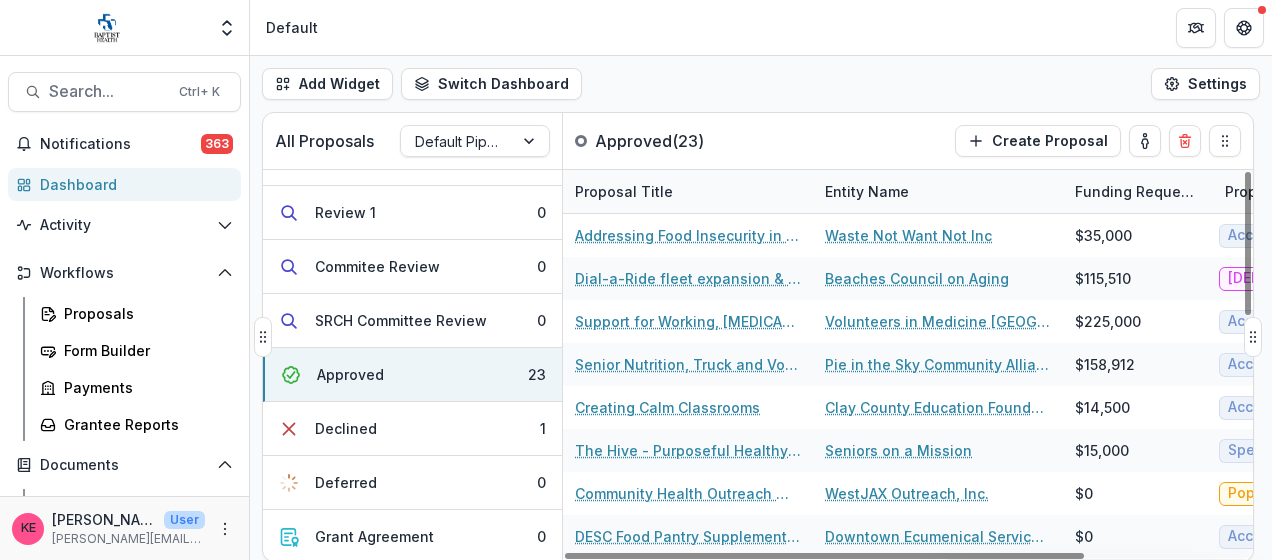 click on "Entity Name" at bounding box center [867, 191] 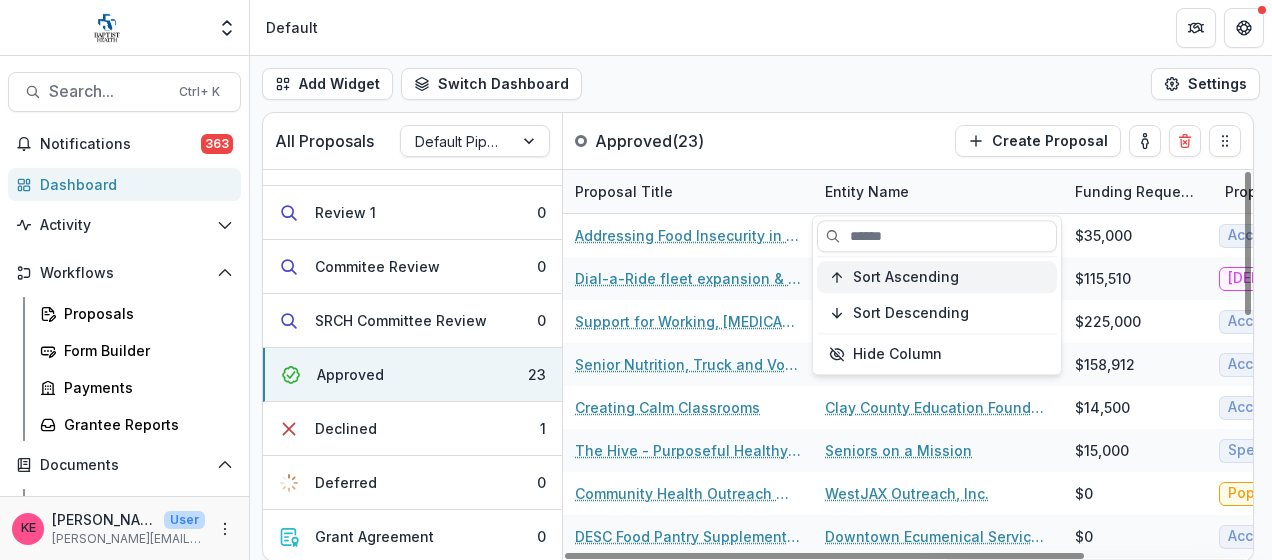 click on "Sort Ascending" at bounding box center (906, 277) 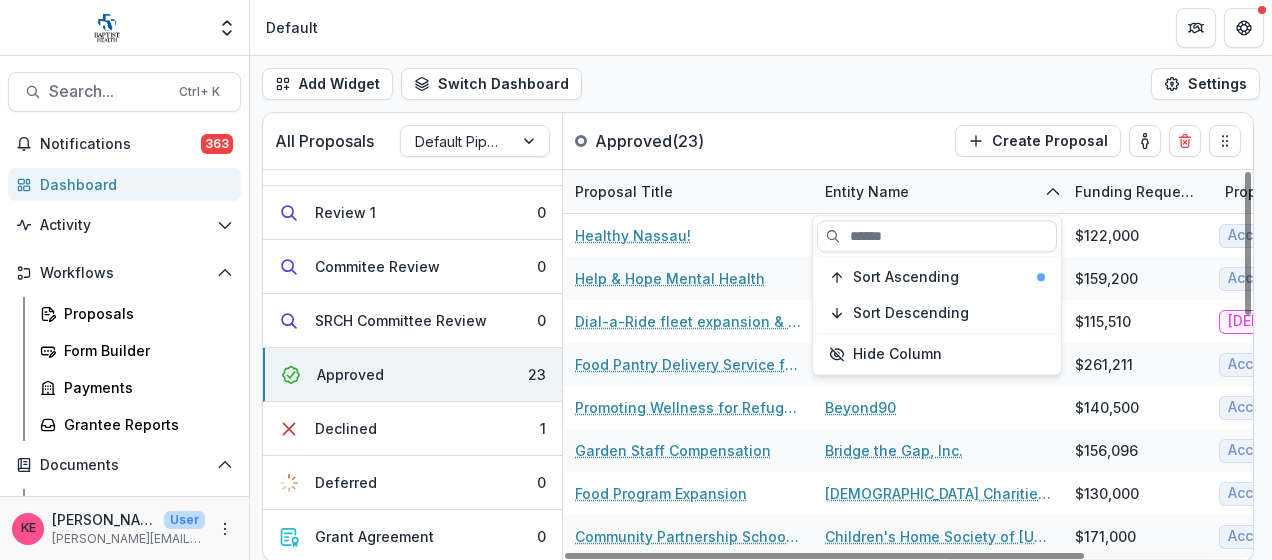 click on "Add Widget Switch Dashboard Default New Dashboard Settings" at bounding box center [761, 84] 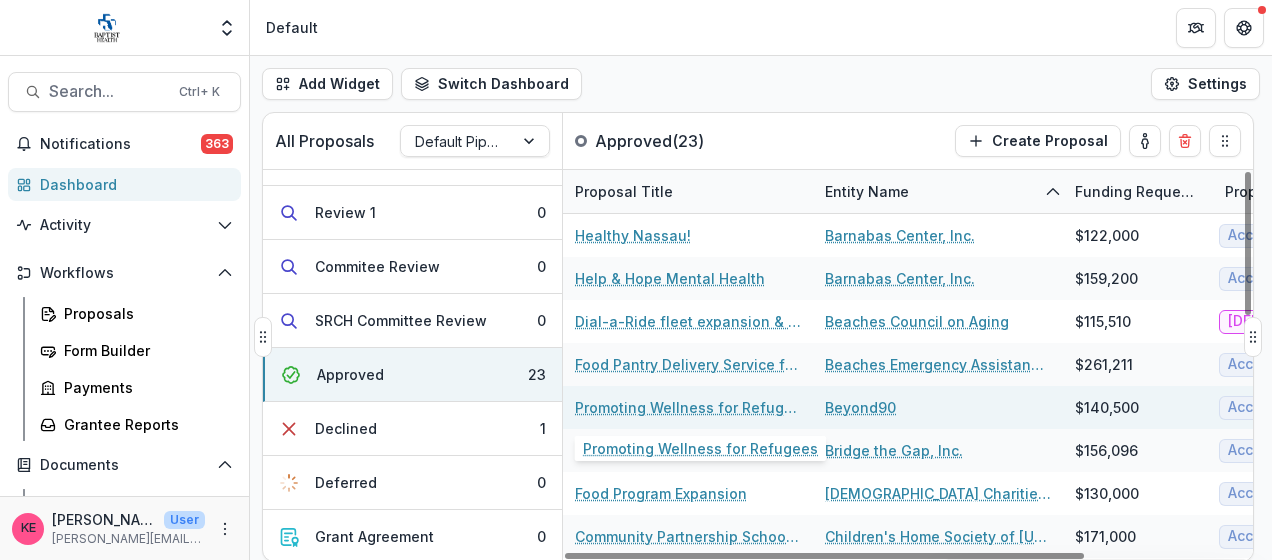 click on "Promoting Wellness for Refugees" at bounding box center (688, 407) 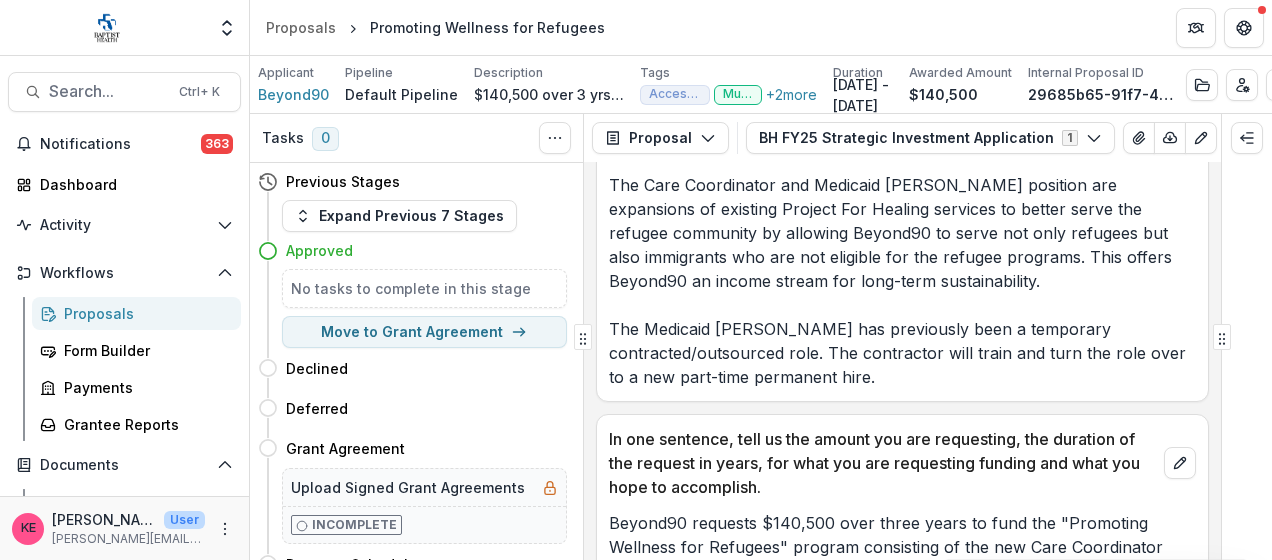 scroll, scrollTop: 1300, scrollLeft: 0, axis: vertical 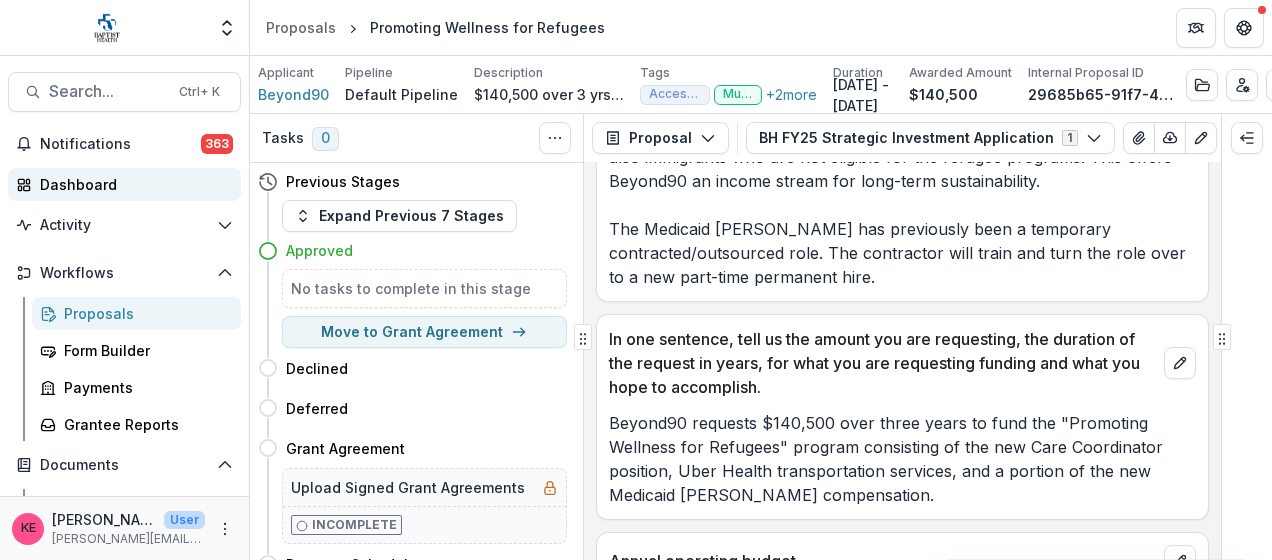click on "Dashboard" at bounding box center (132, 184) 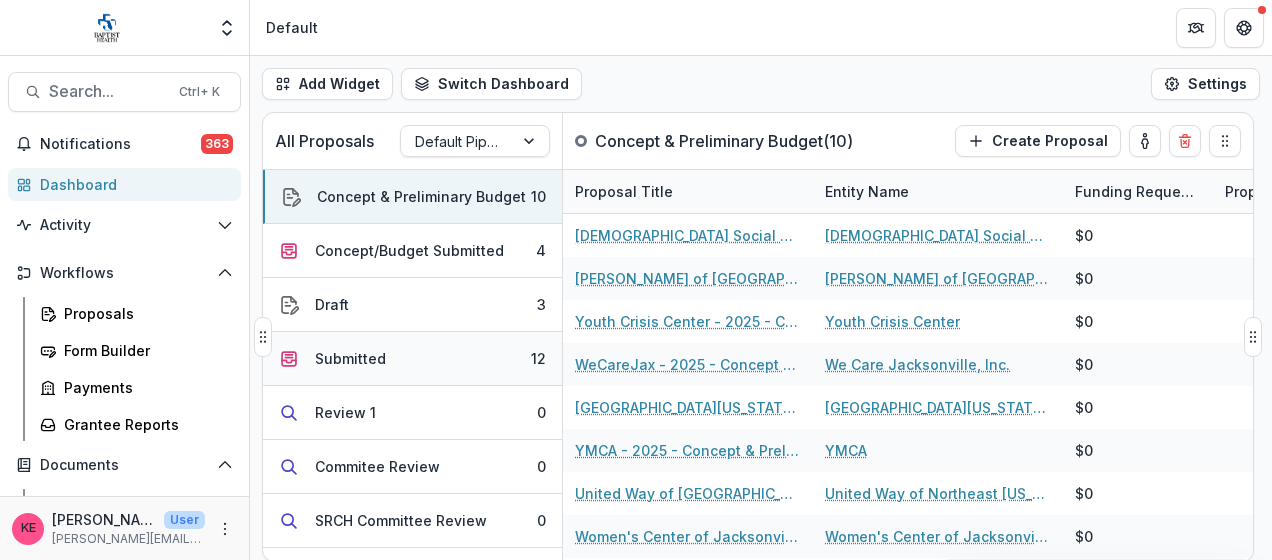 click on "Submitted" at bounding box center [350, 358] 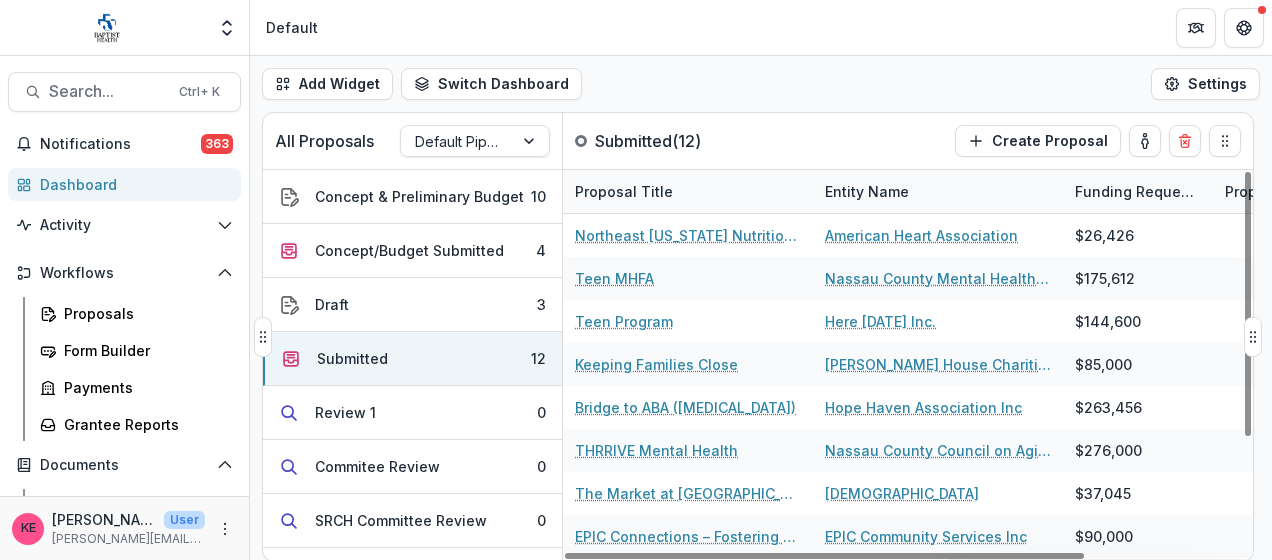 click on "Entity Name" at bounding box center [867, 191] 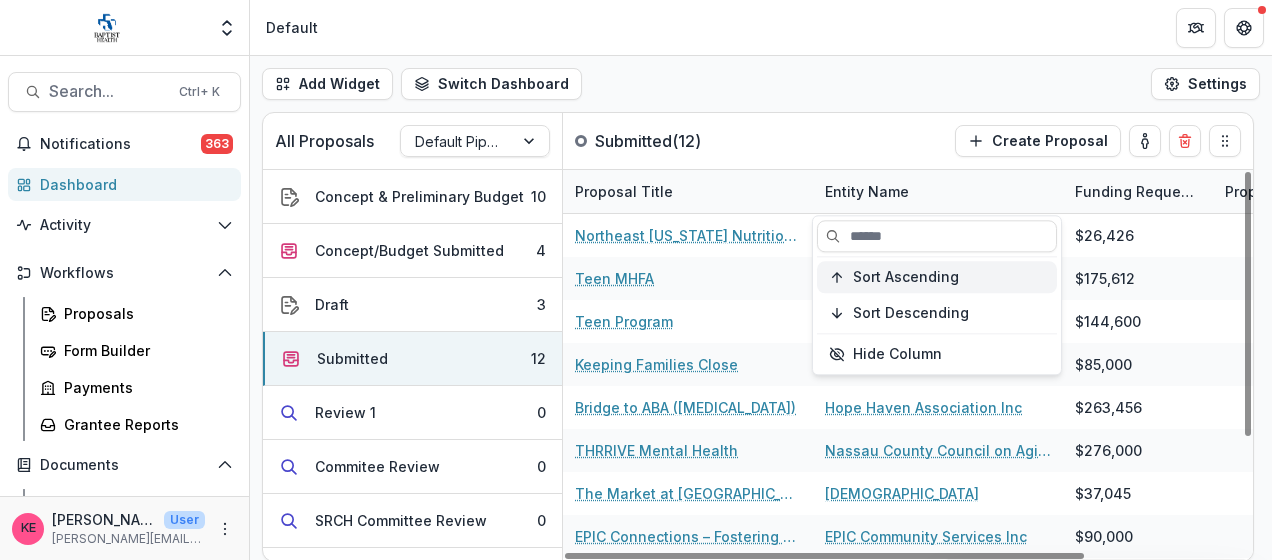 click on "Sort Ascending" at bounding box center [906, 277] 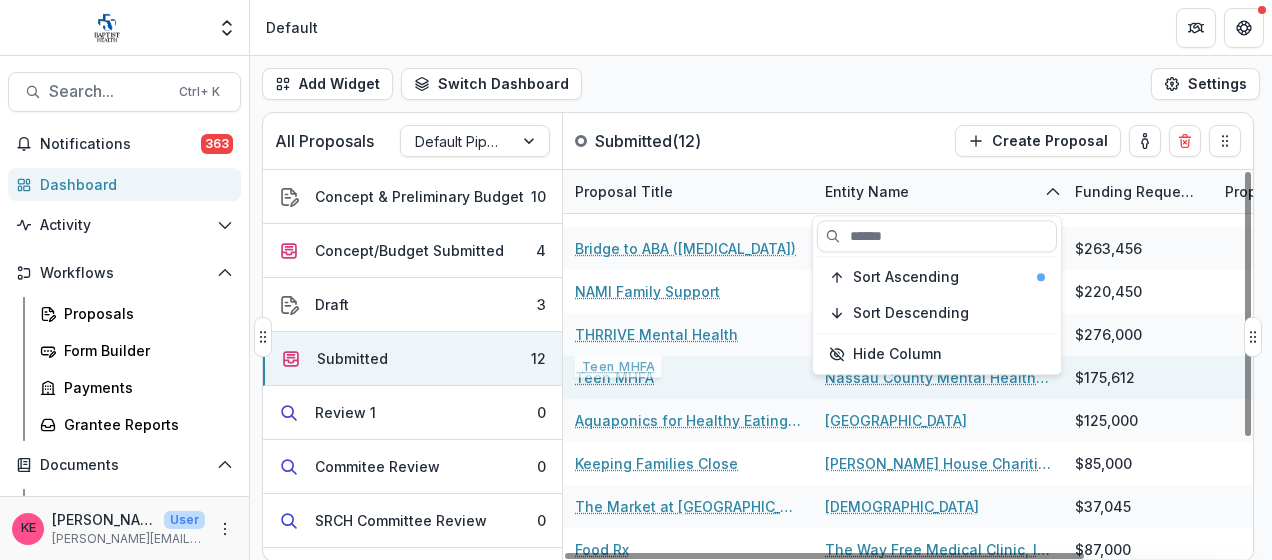 scroll, scrollTop: 167, scrollLeft: 0, axis: vertical 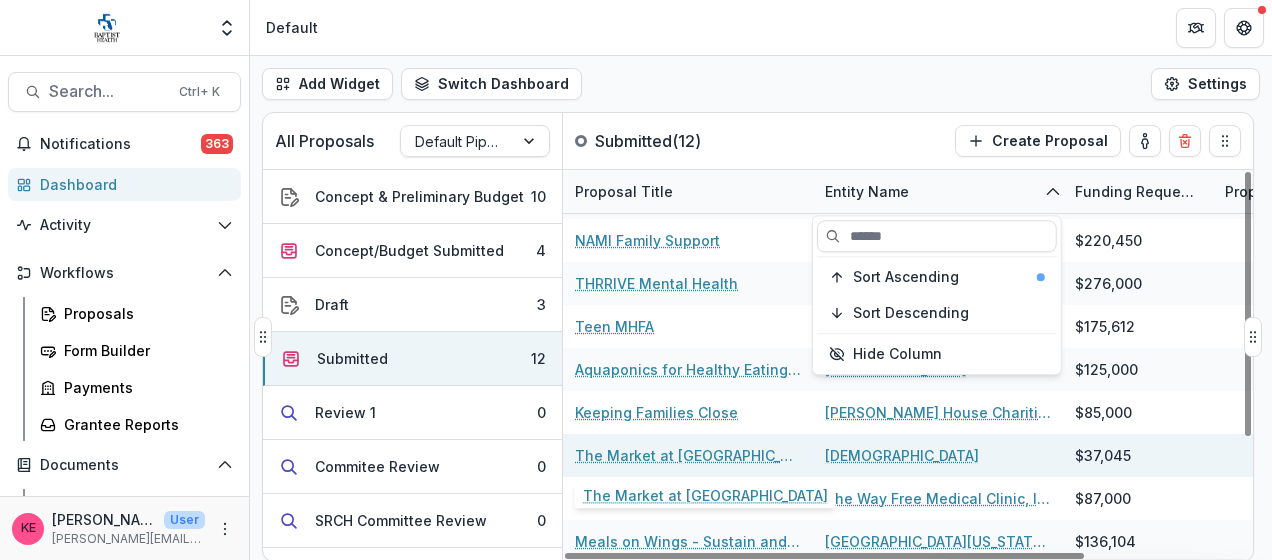 click on "The Market at [GEOGRAPHIC_DATA]" at bounding box center (688, 455) 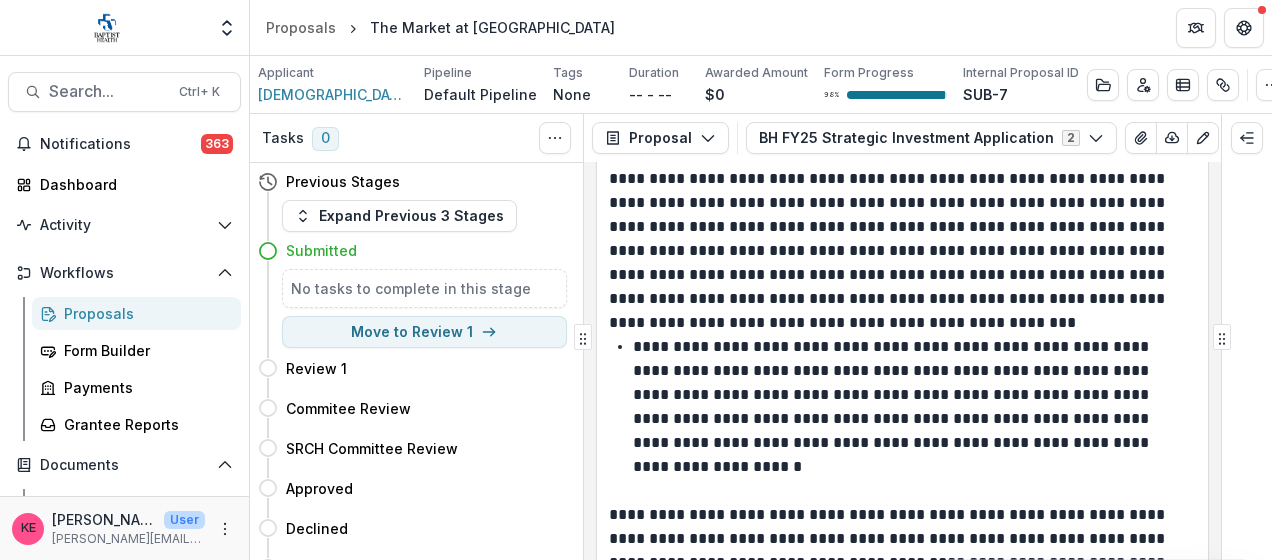 scroll, scrollTop: 6200, scrollLeft: 0, axis: vertical 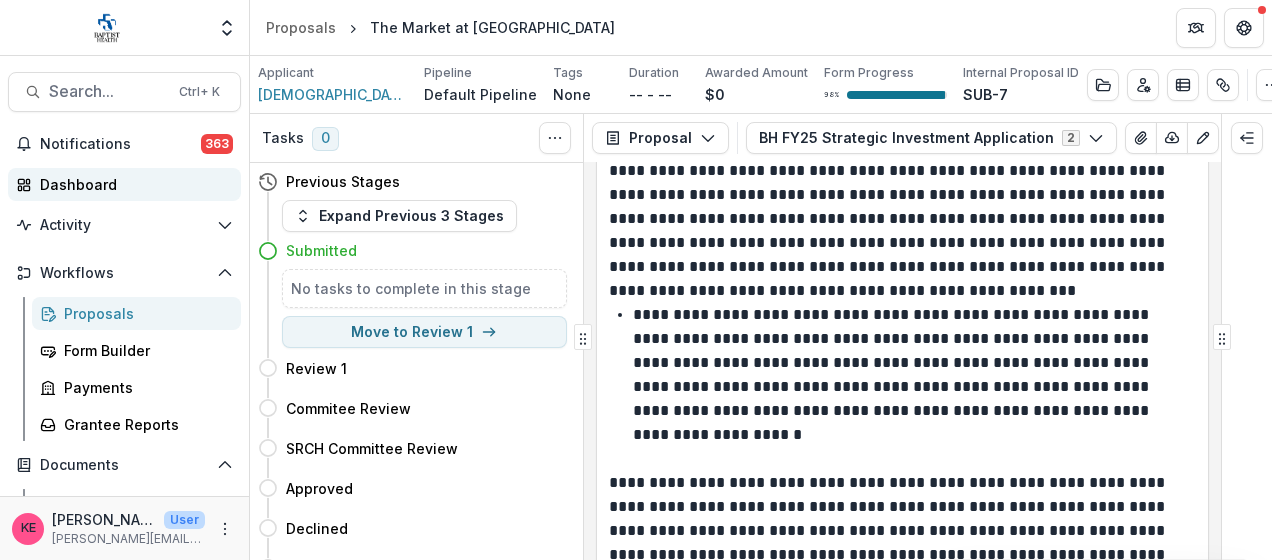 click on "Dashboard" at bounding box center (124, 184) 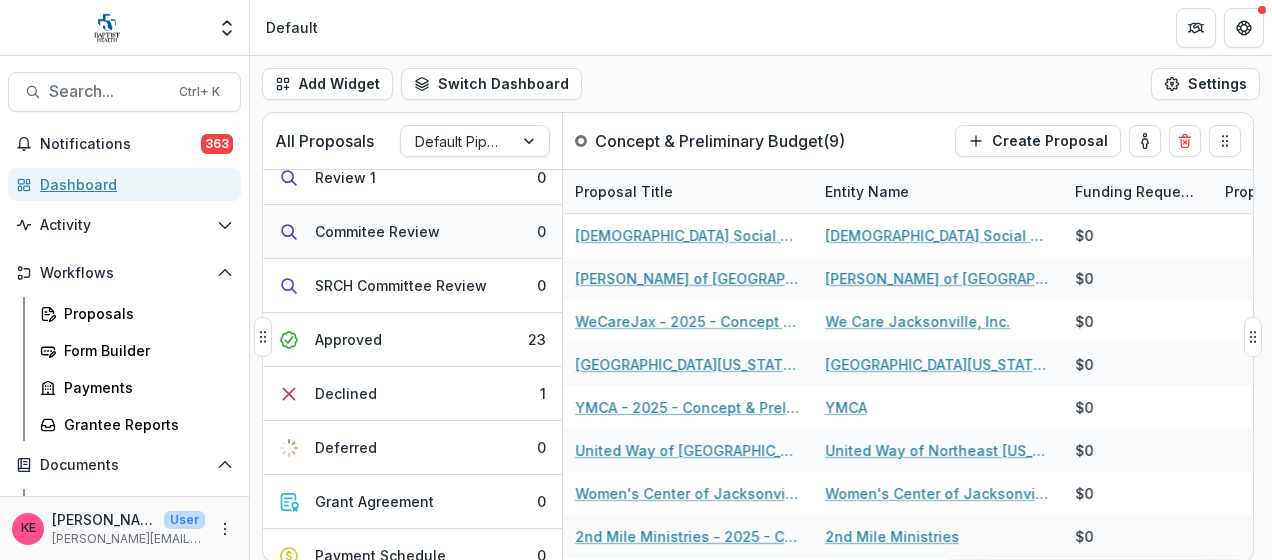 scroll, scrollTop: 358, scrollLeft: 0, axis: vertical 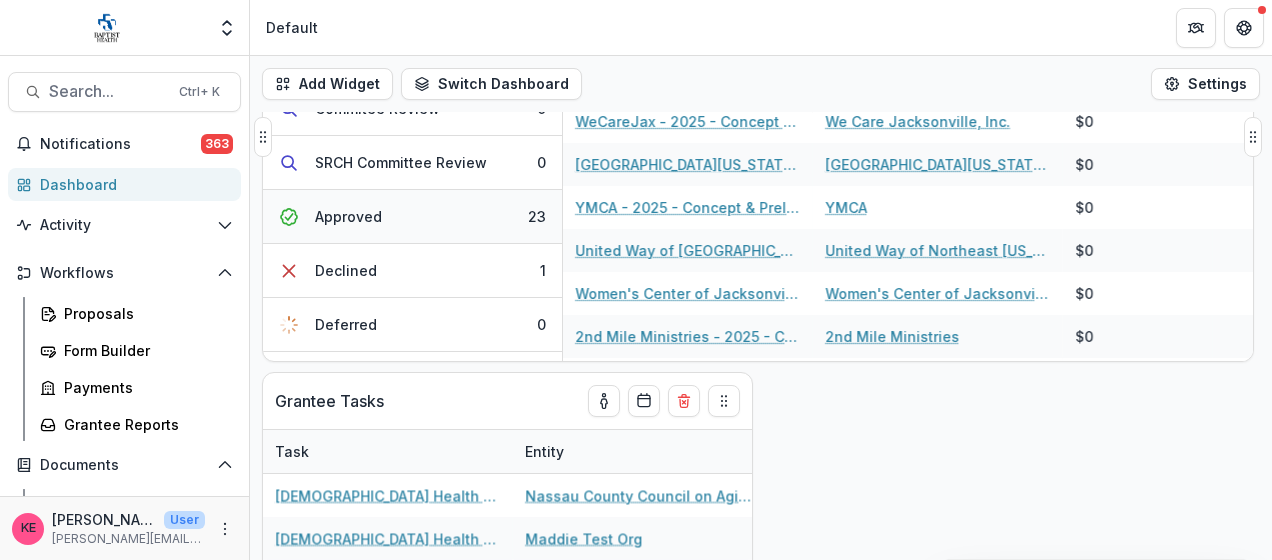 click on "Approved 23" at bounding box center (412, 217) 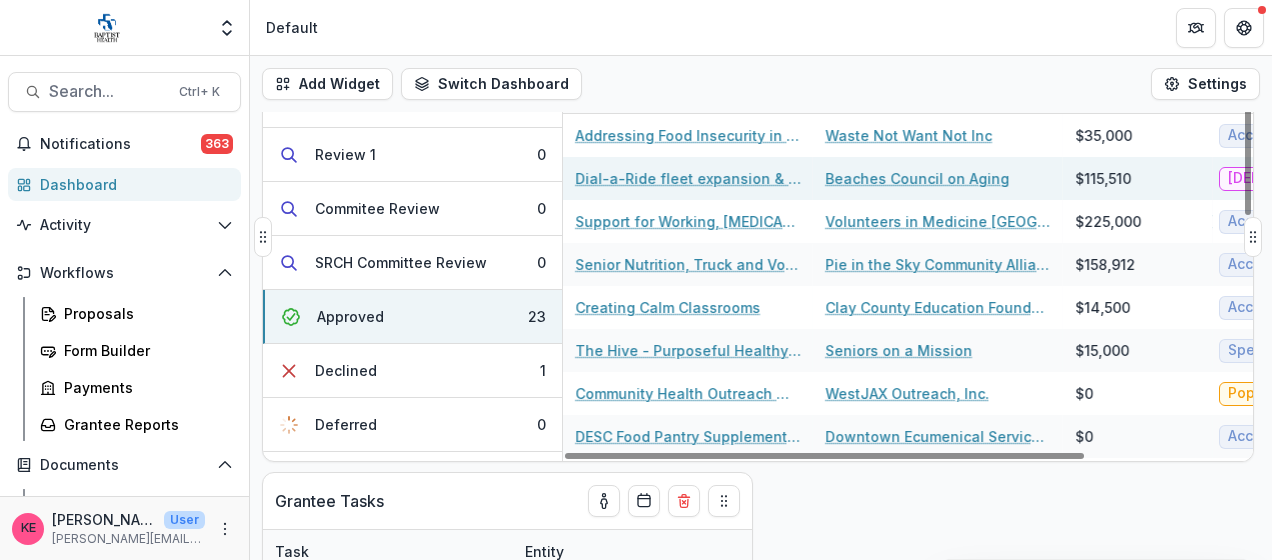 scroll, scrollTop: 0, scrollLeft: 0, axis: both 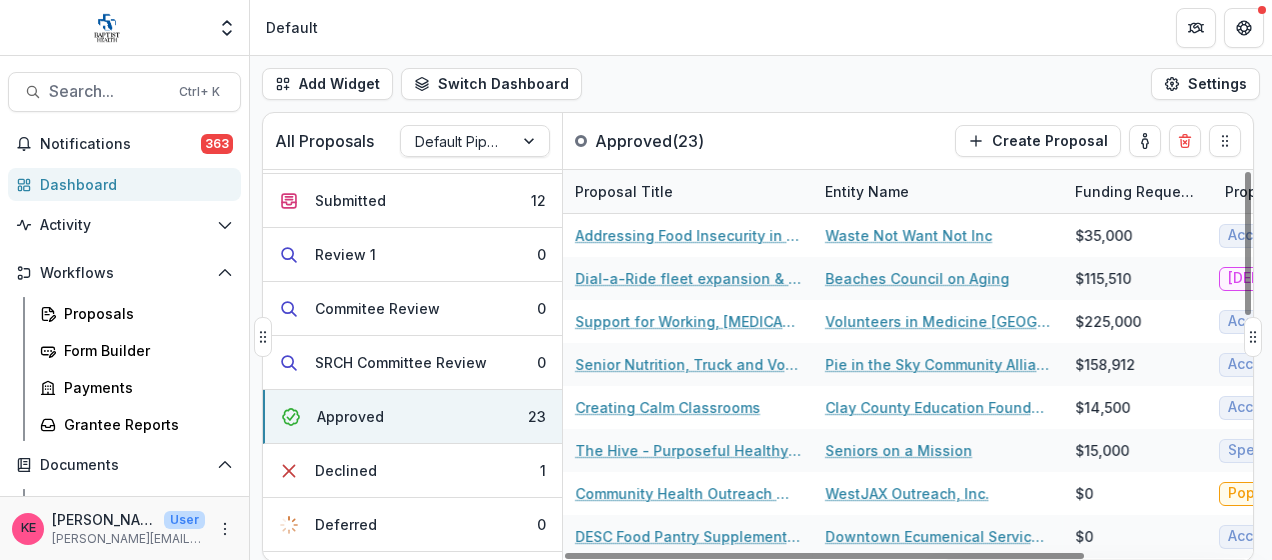 click on "Entity Name" at bounding box center [867, 191] 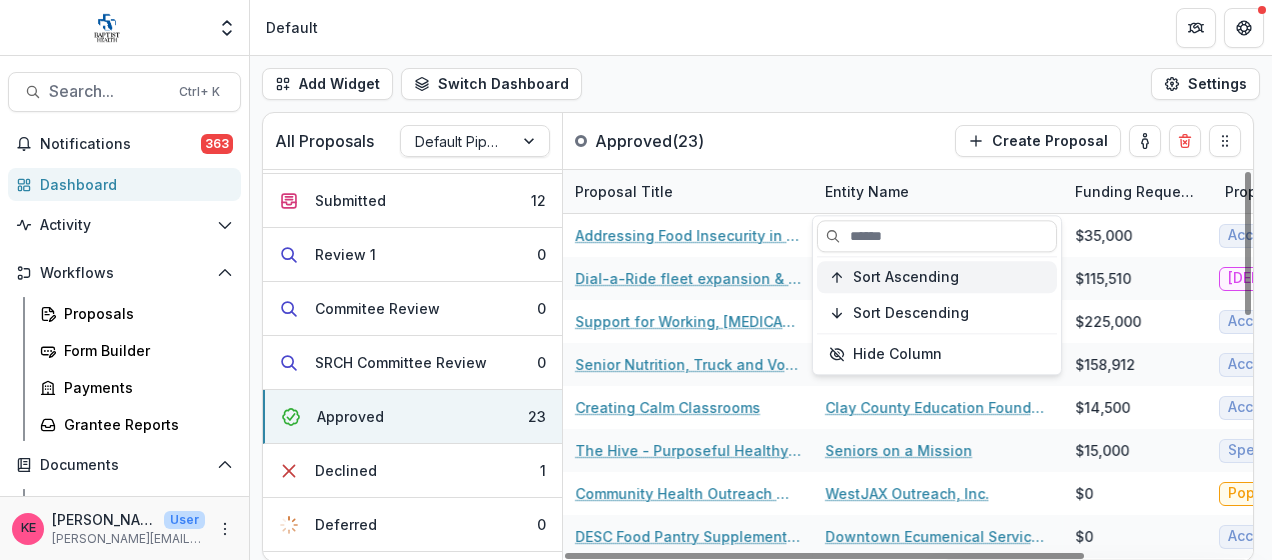 click on "Sort Ascending" at bounding box center [906, 277] 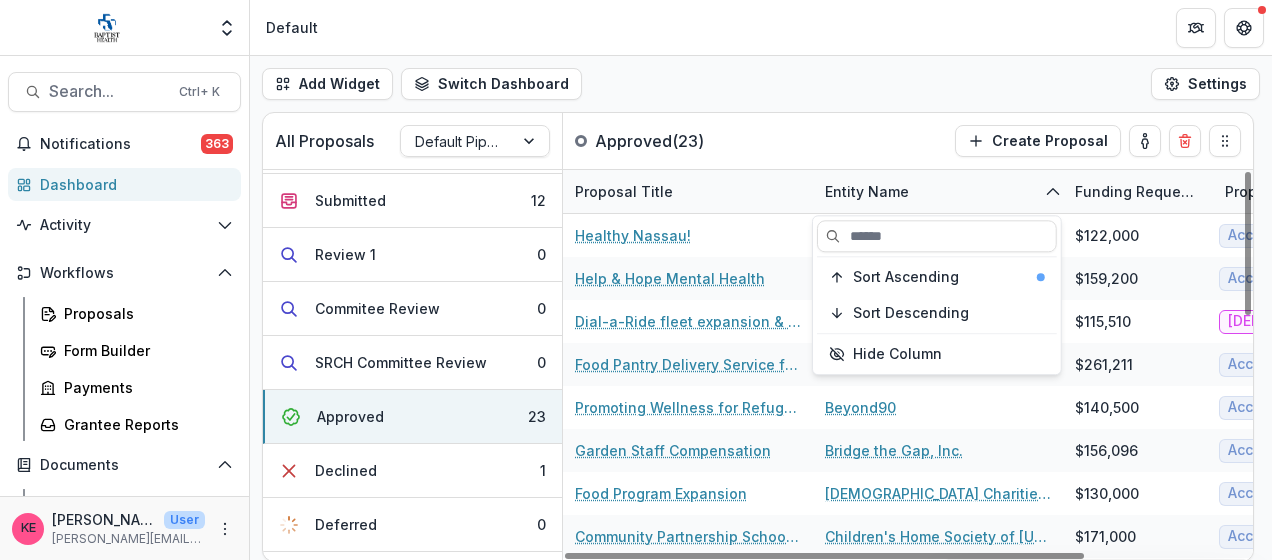 click on "Default" at bounding box center [761, 27] 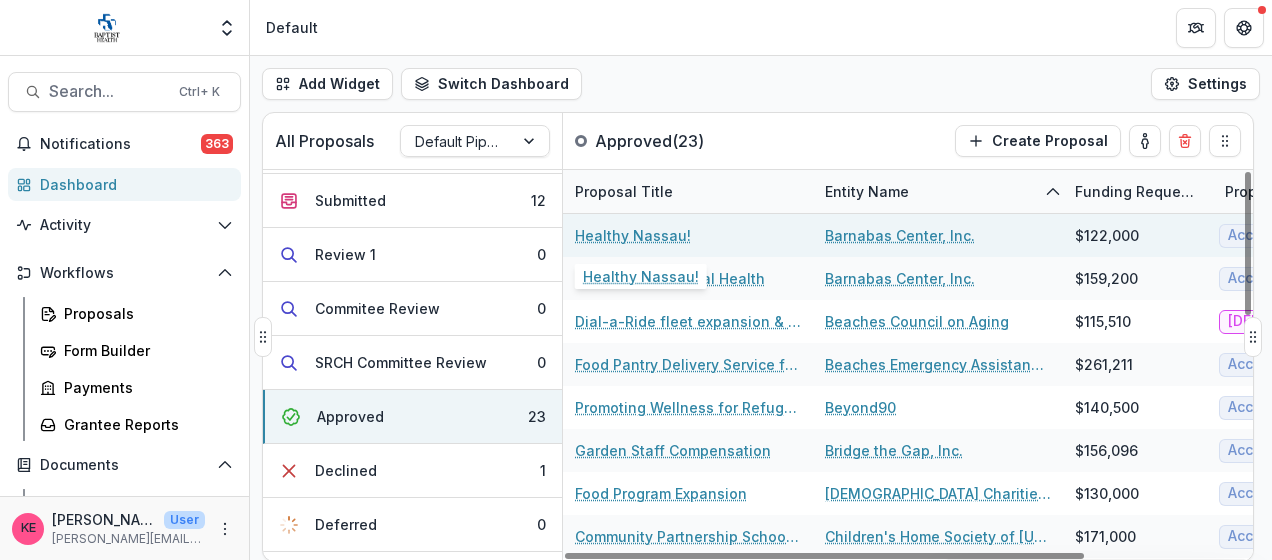 click on "Healthy Nassau!" at bounding box center (633, 235) 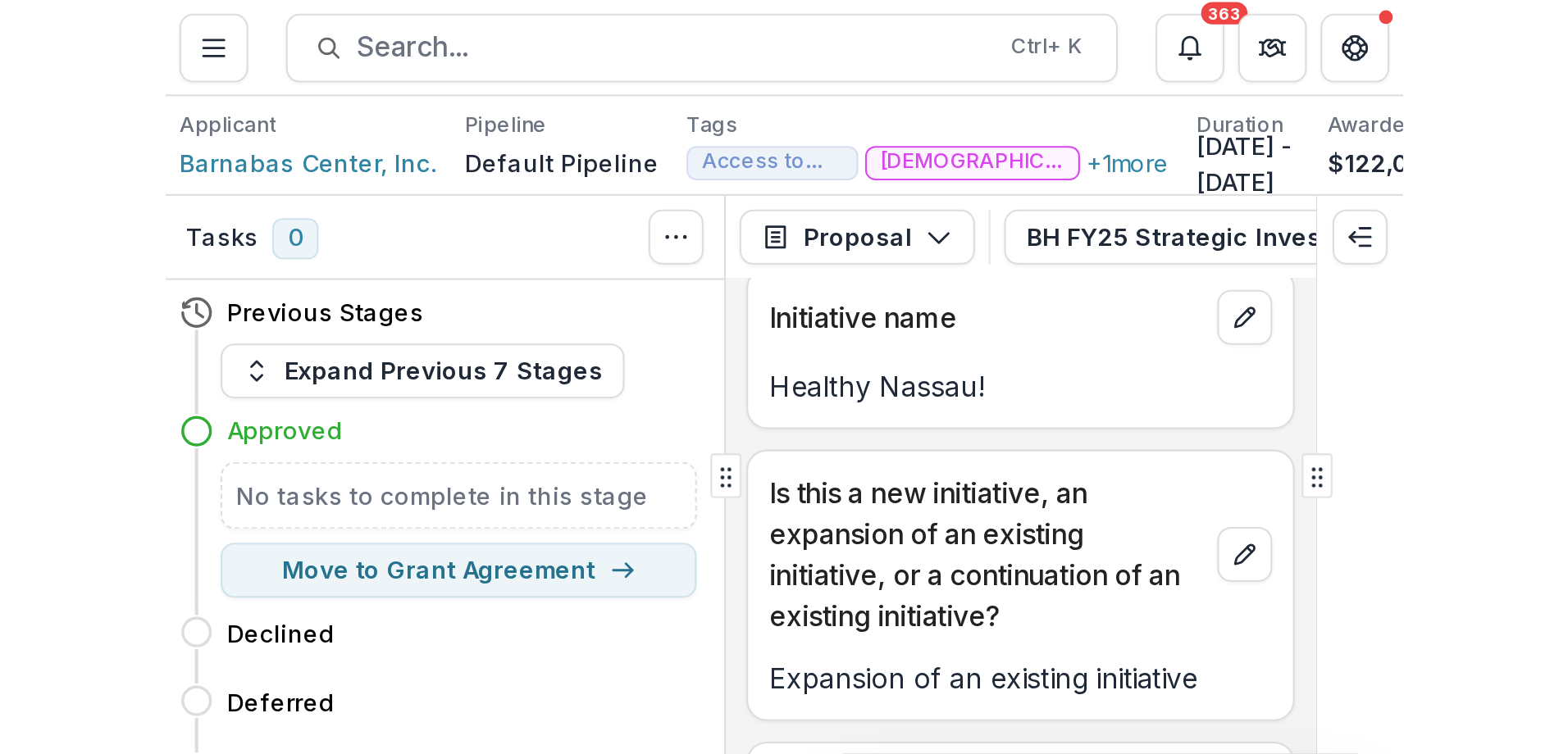 scroll, scrollTop: 613, scrollLeft: 0, axis: vertical 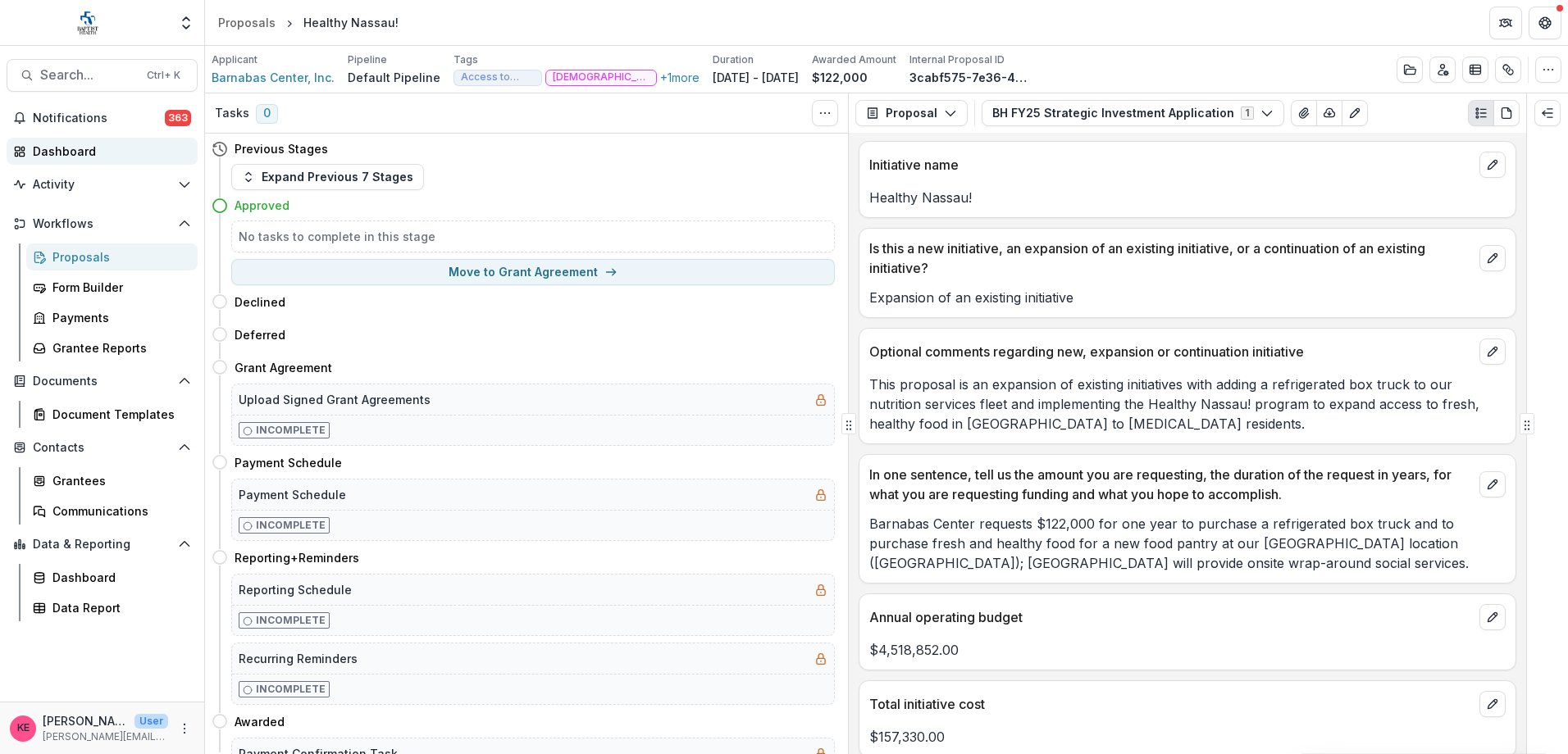 click on "Dashboard" at bounding box center (108, 151) 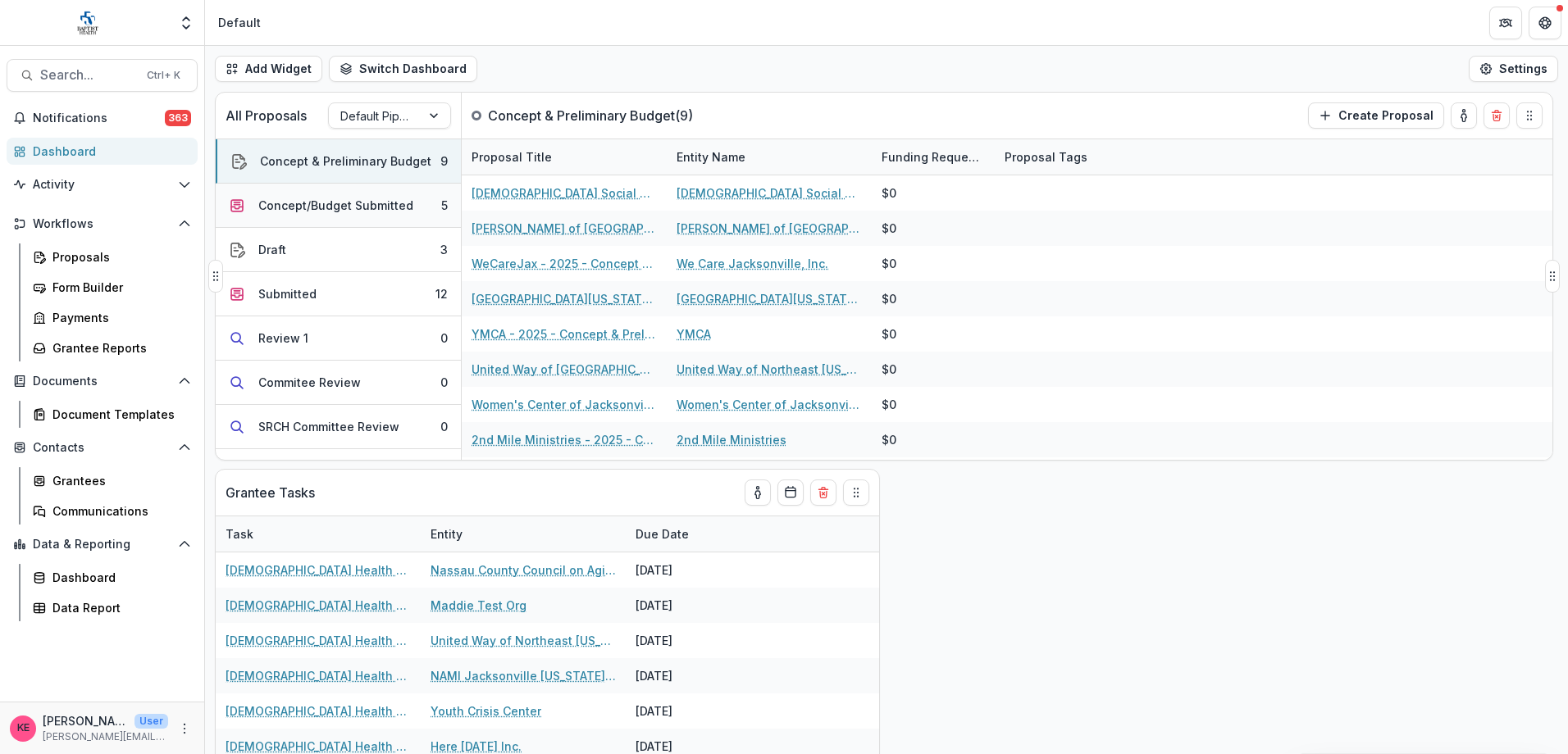 click on "Concept/Budget Submitted" at bounding box center (335, 205) 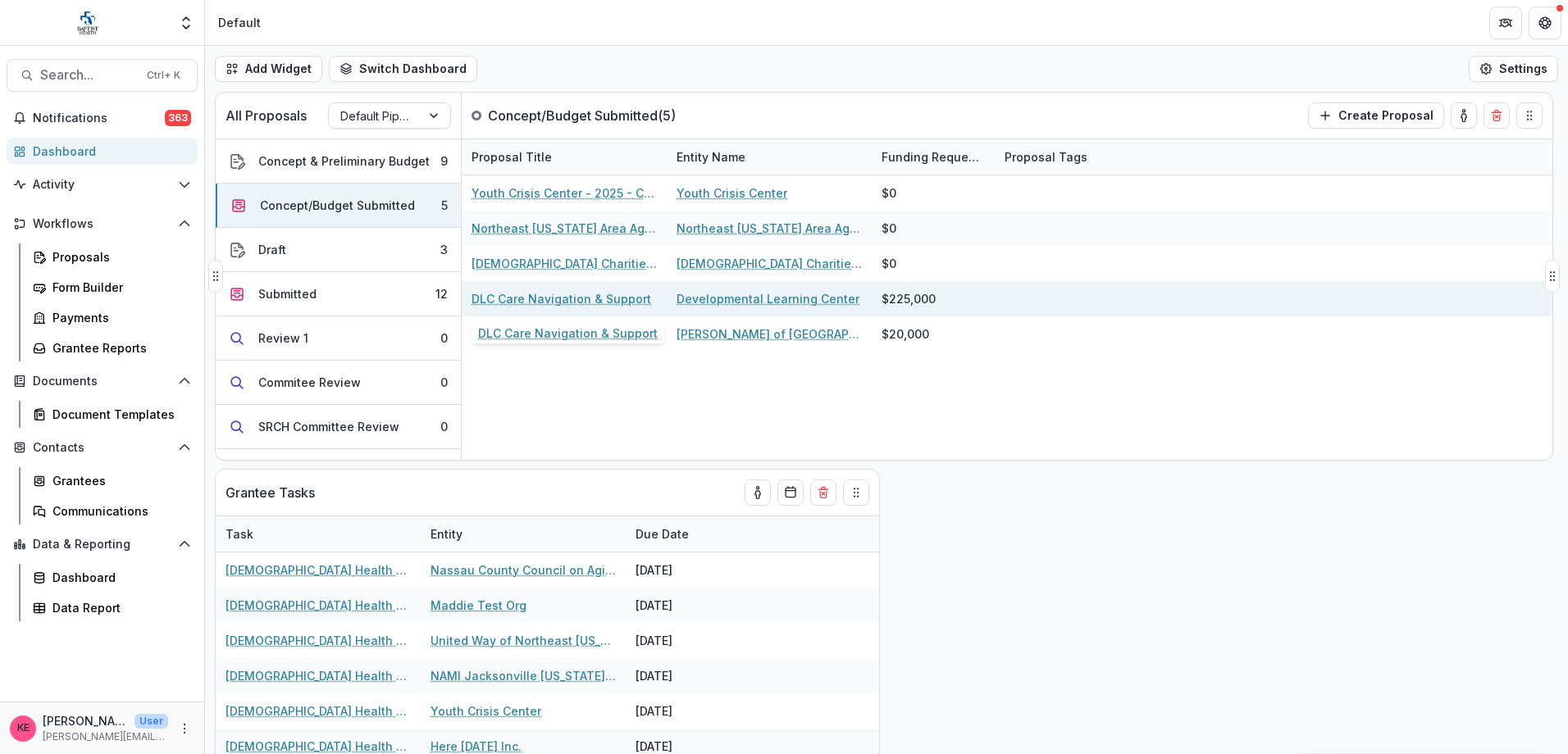 click on "DLC Care Navigation & Support" at bounding box center [561, 298] 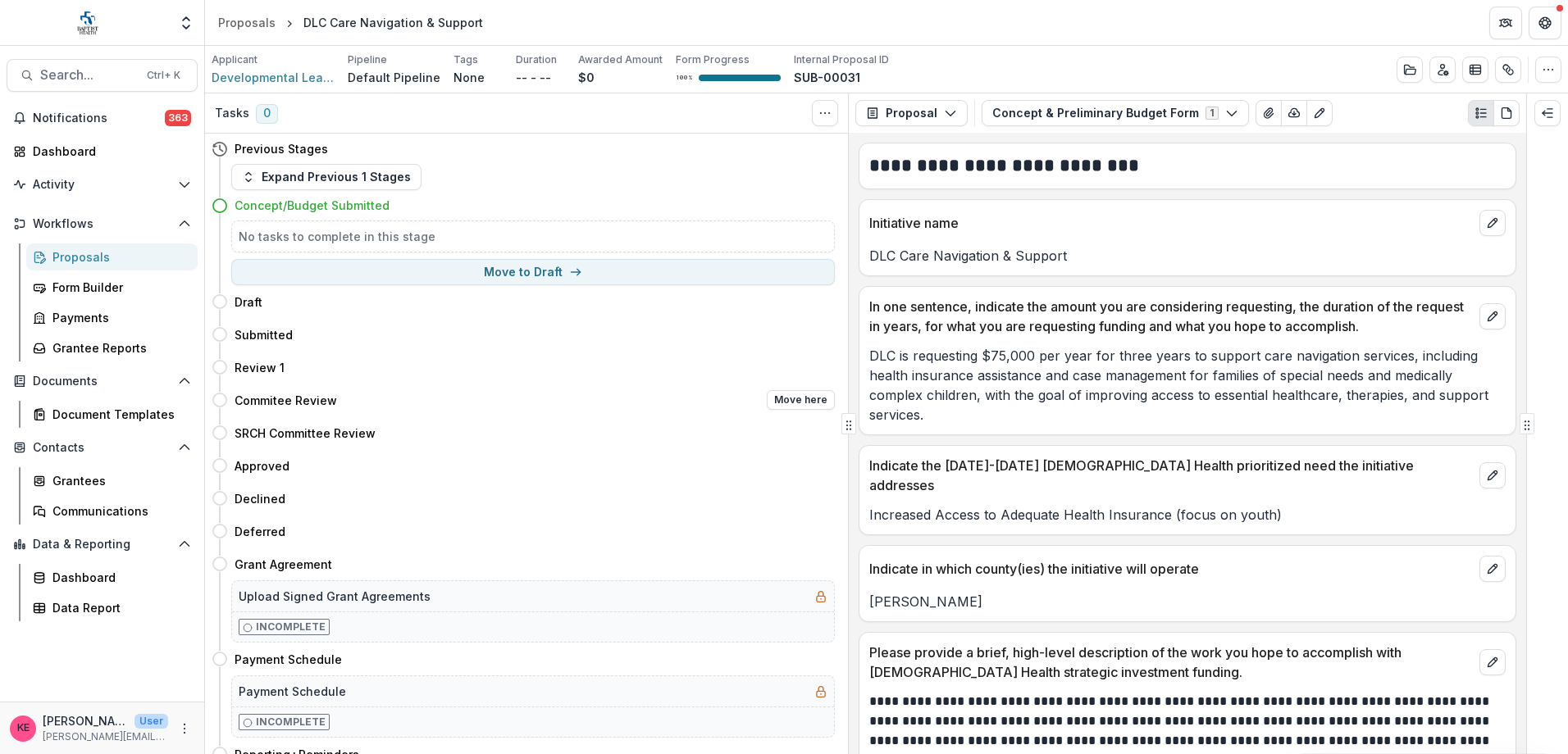 drag, startPoint x: 300, startPoint y: 477, endPoint x: 262, endPoint y: 406, distance: 80.5295 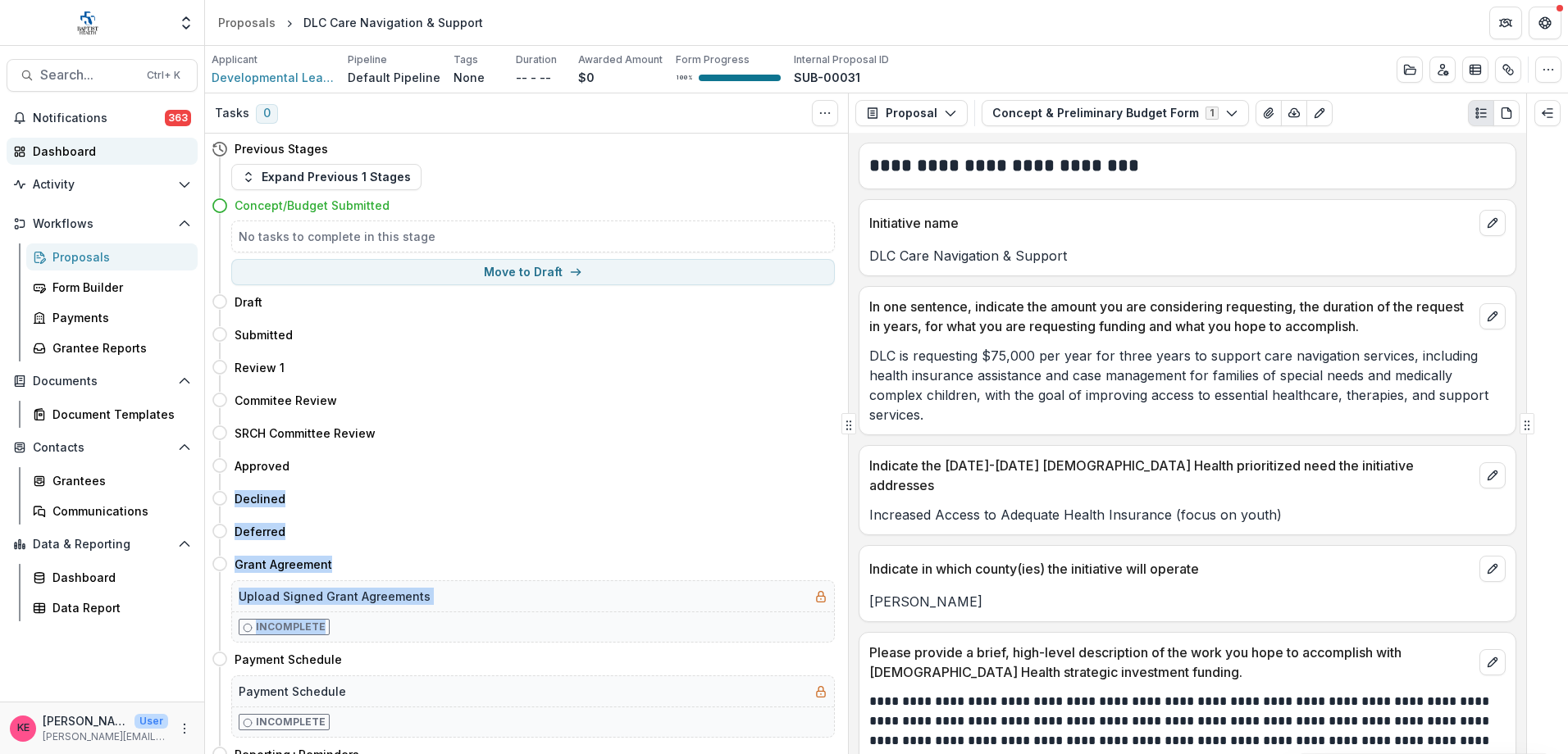 click on "Dashboard" at bounding box center (108, 151) 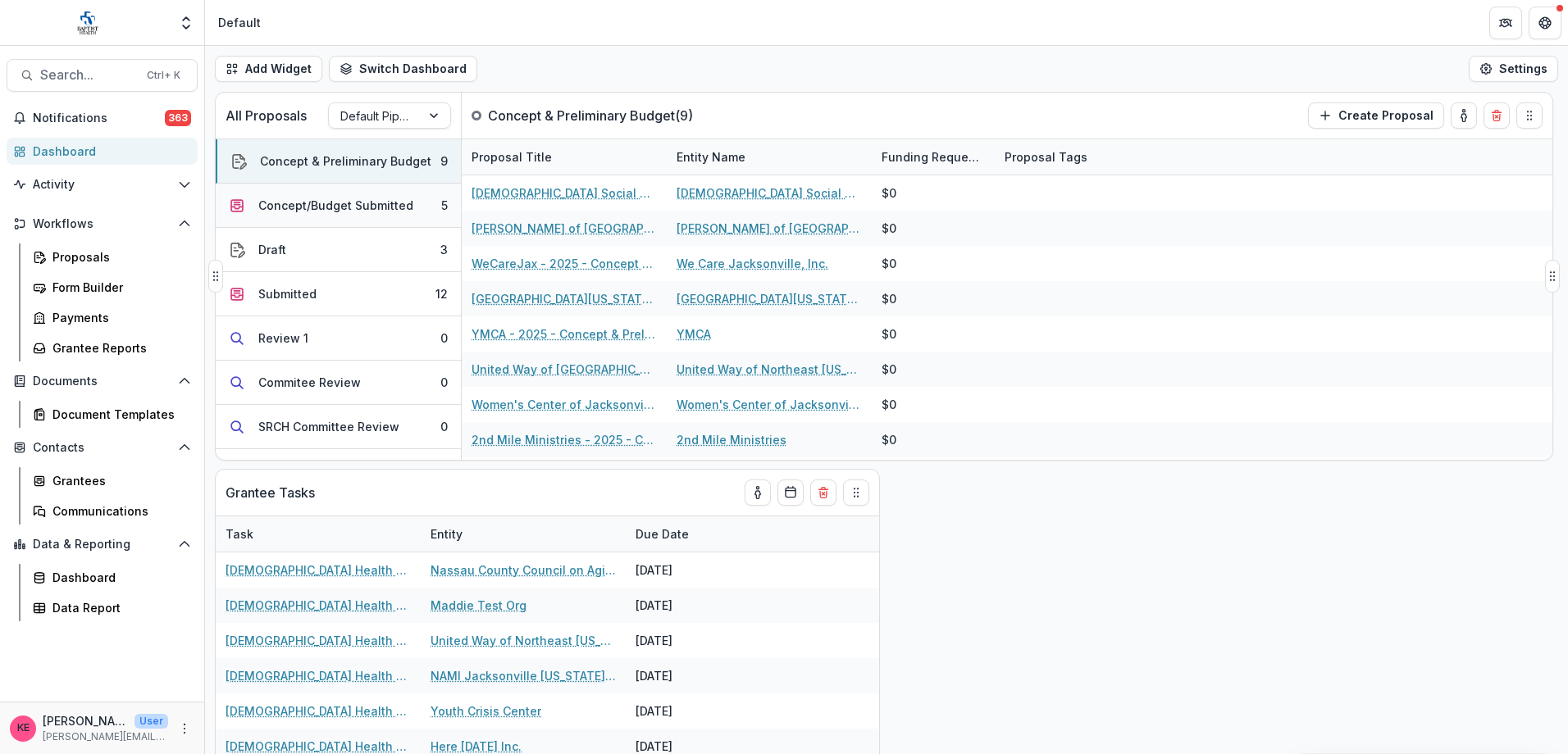 click on "Concept/Budget Submitted" at bounding box center (335, 205) 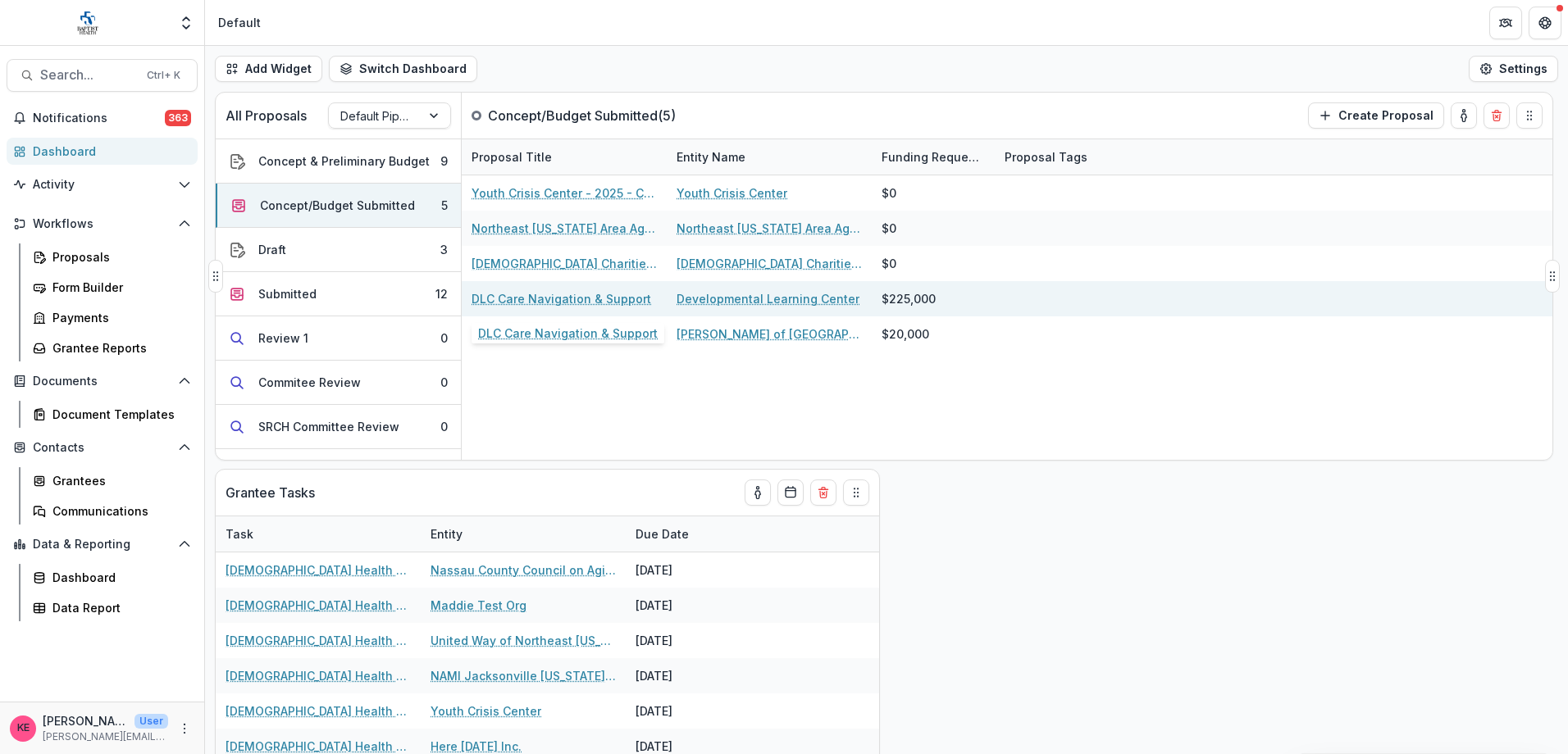 click on "DLC Care Navigation & Support" at bounding box center (561, 298) 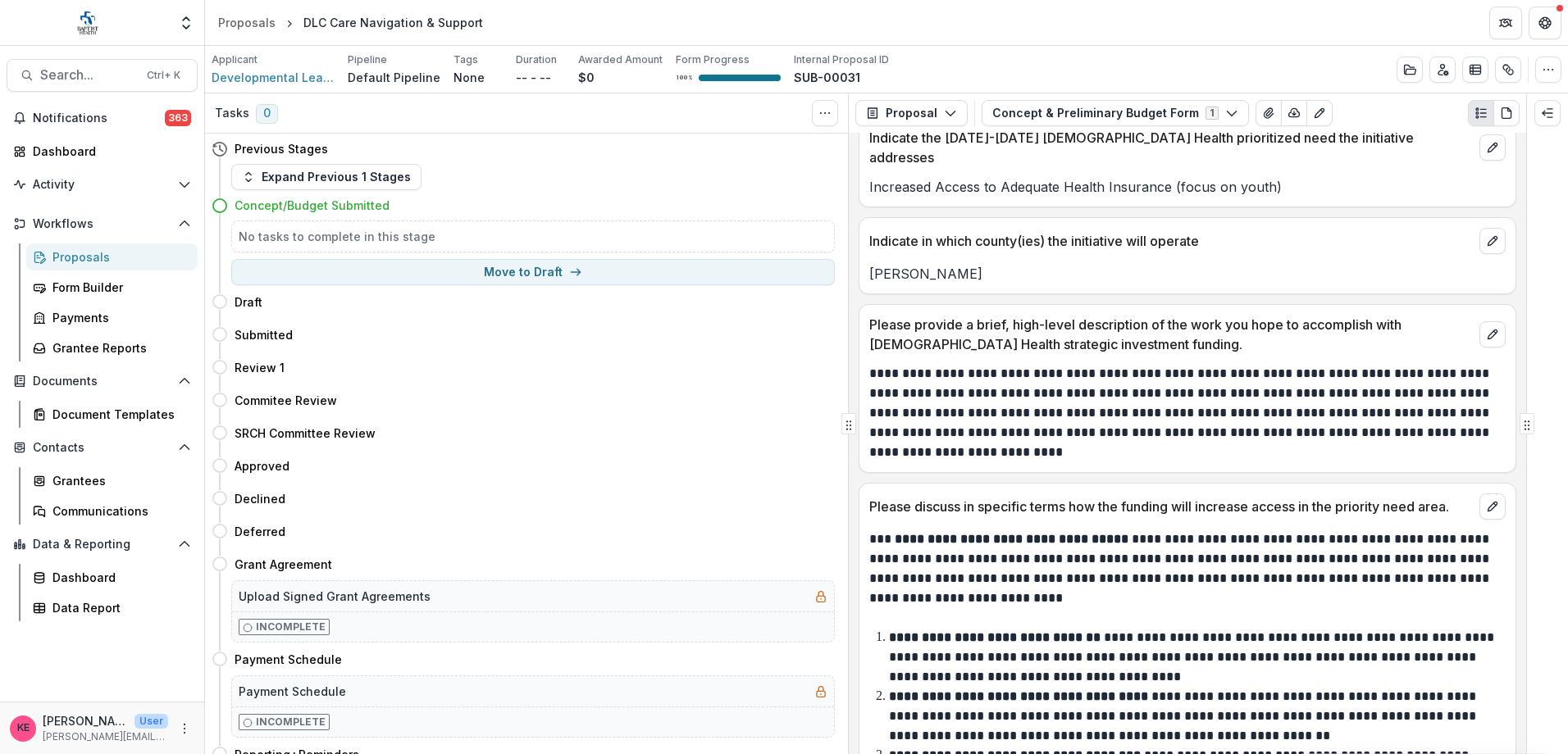 scroll, scrollTop: 0, scrollLeft: 0, axis: both 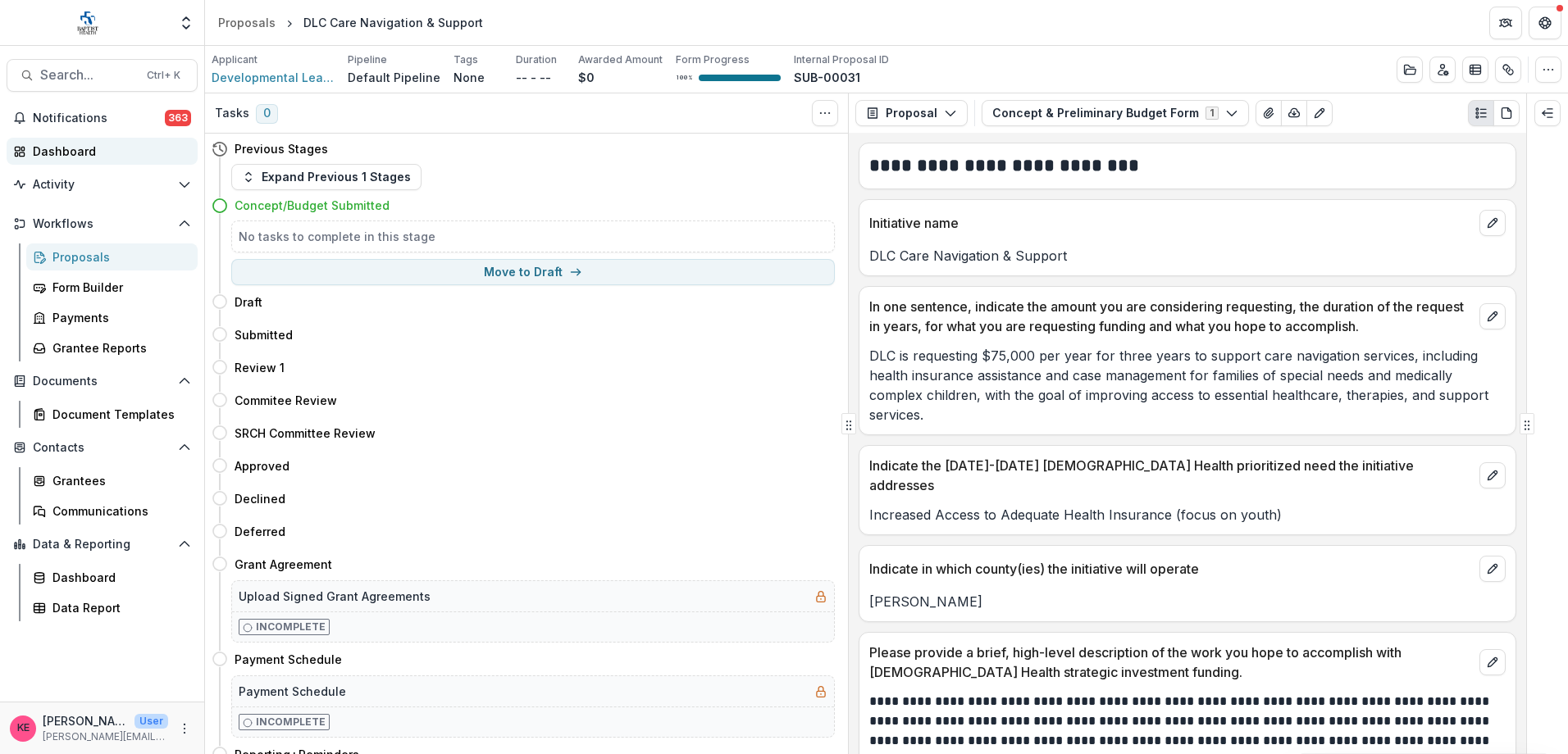 click on "Dashboard" at bounding box center [108, 151] 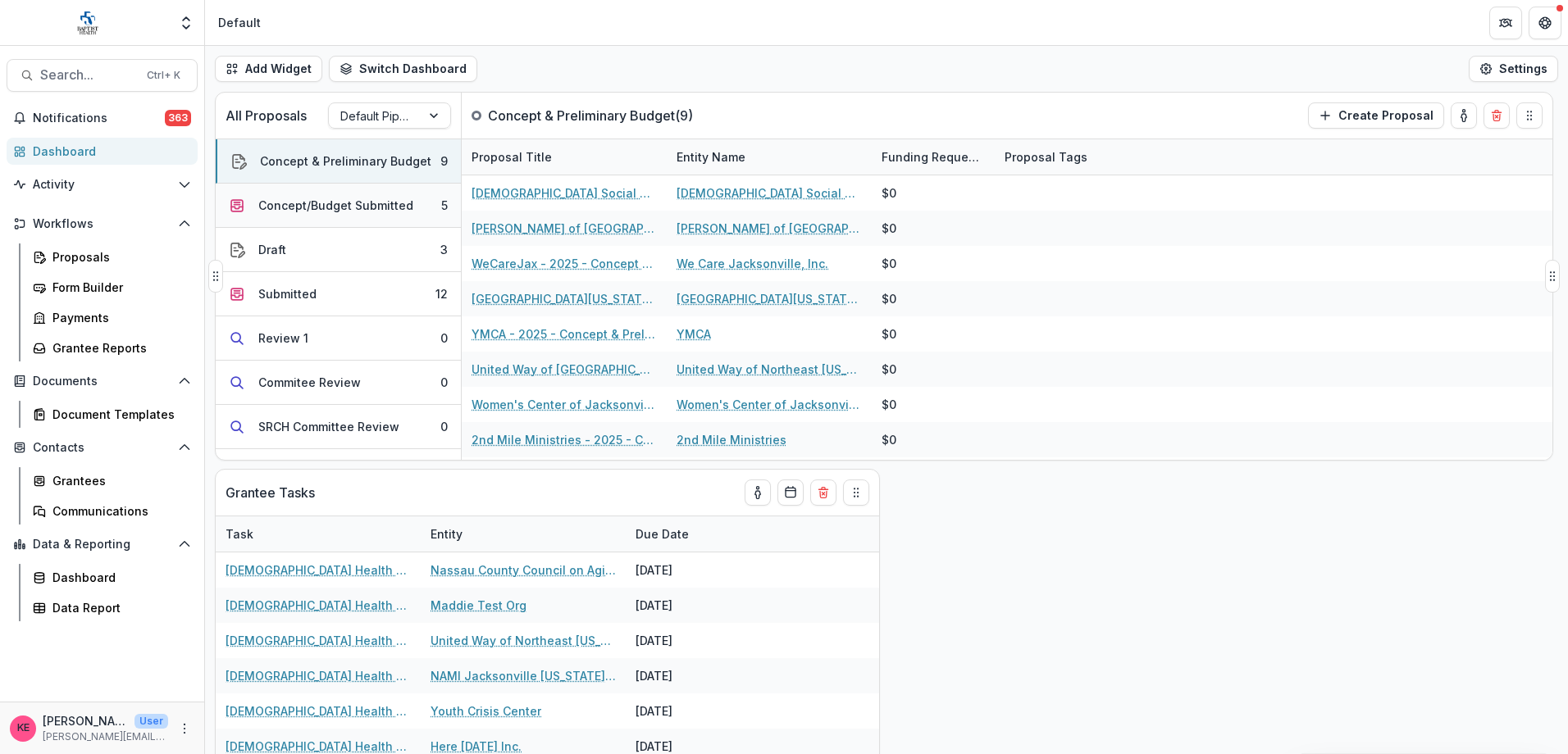 click on "Concept/Budget Submitted" at bounding box center [335, 205] 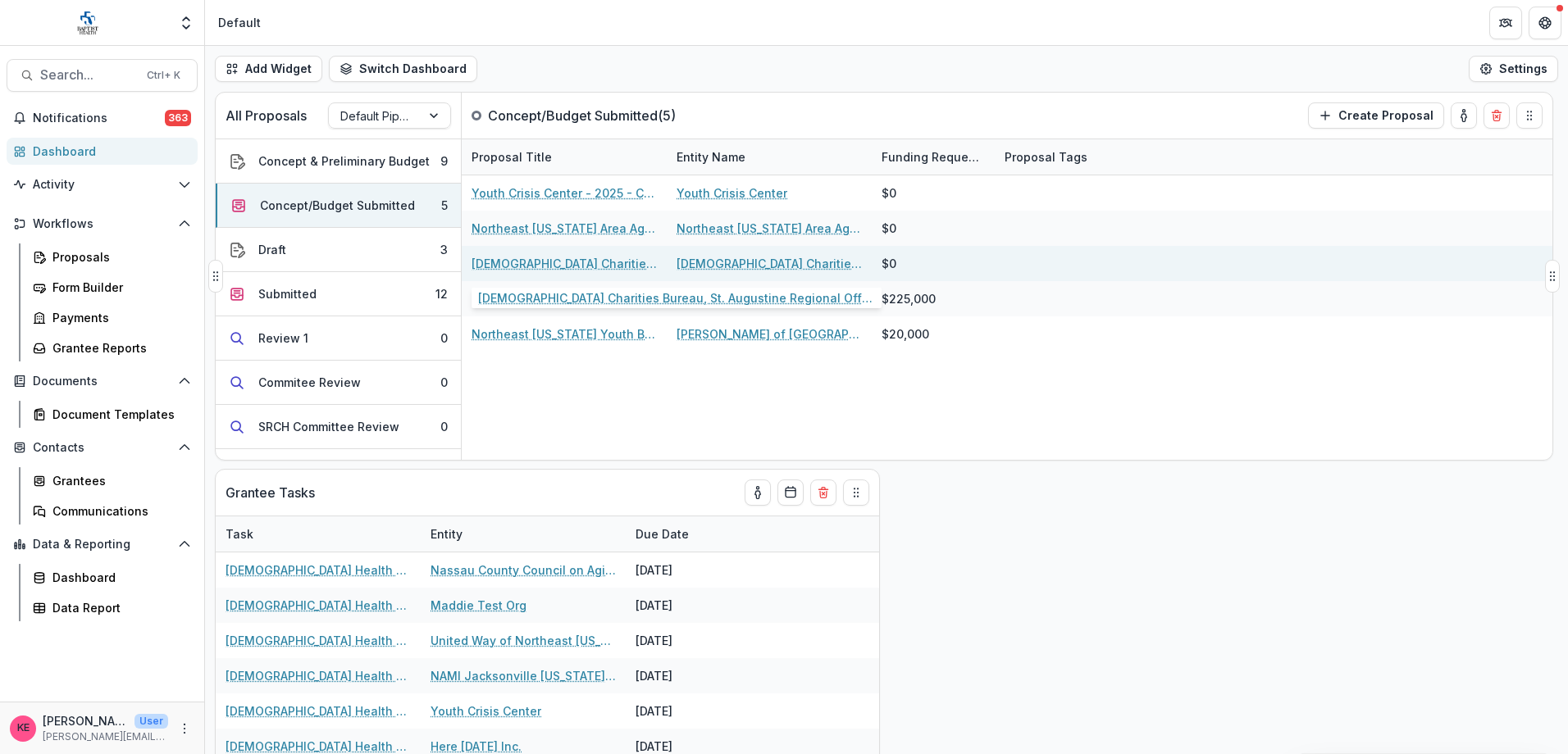 click on "[DEMOGRAPHIC_DATA] Charities Bureau, St. Augustine Regional Office - 2025 - Concept & Preliminary Budget Form" at bounding box center (564, 263) 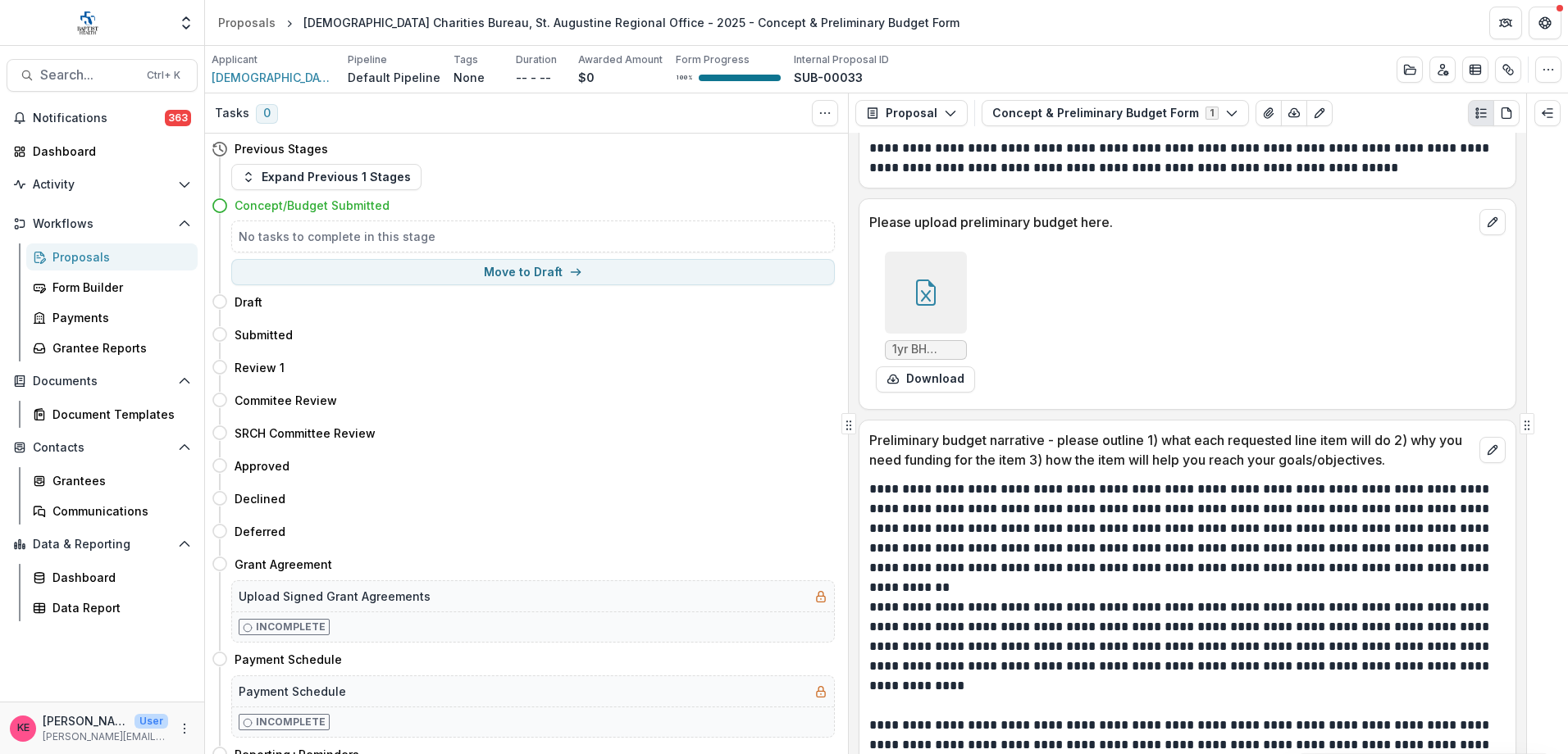 scroll, scrollTop: 902, scrollLeft: 0, axis: vertical 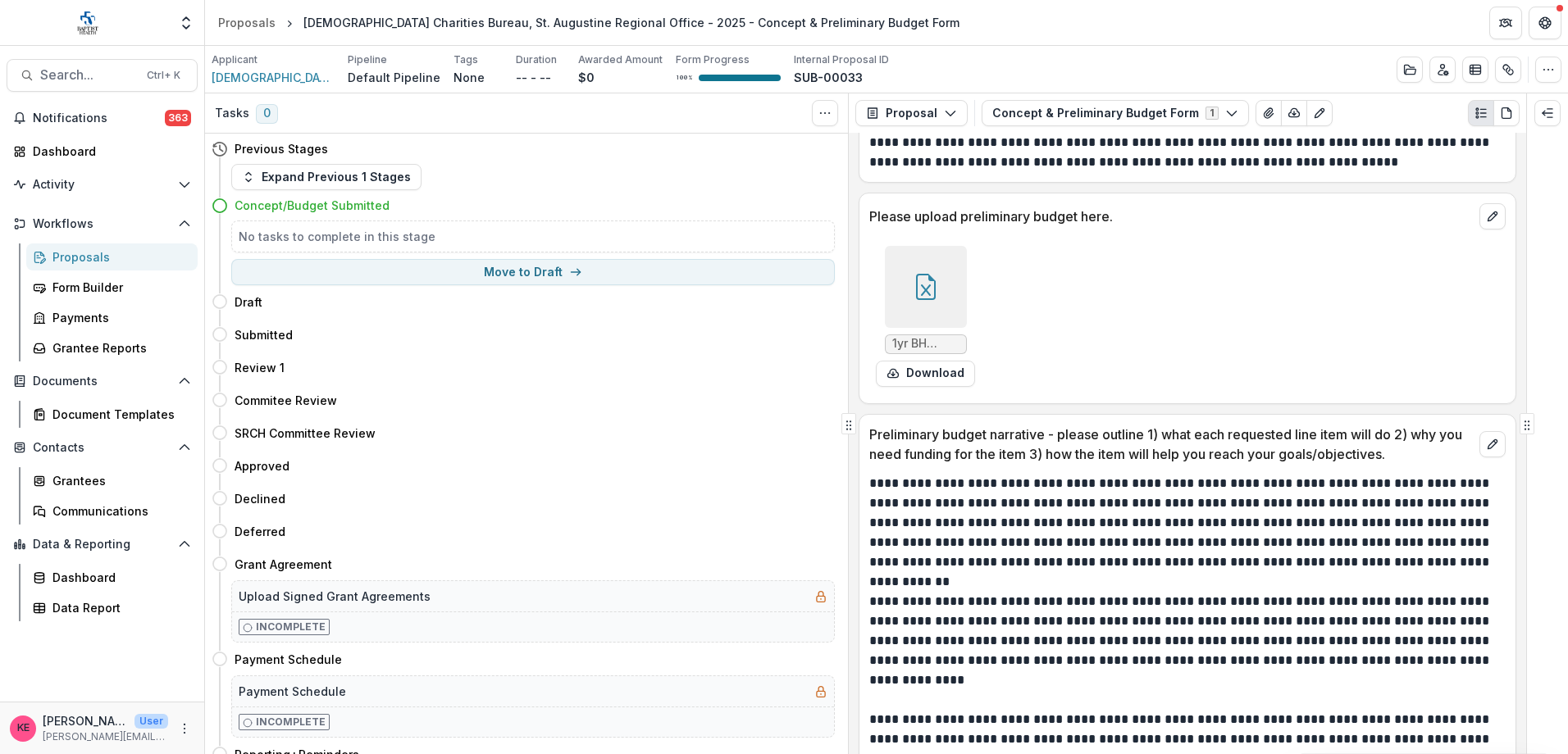 click at bounding box center [926, 287] 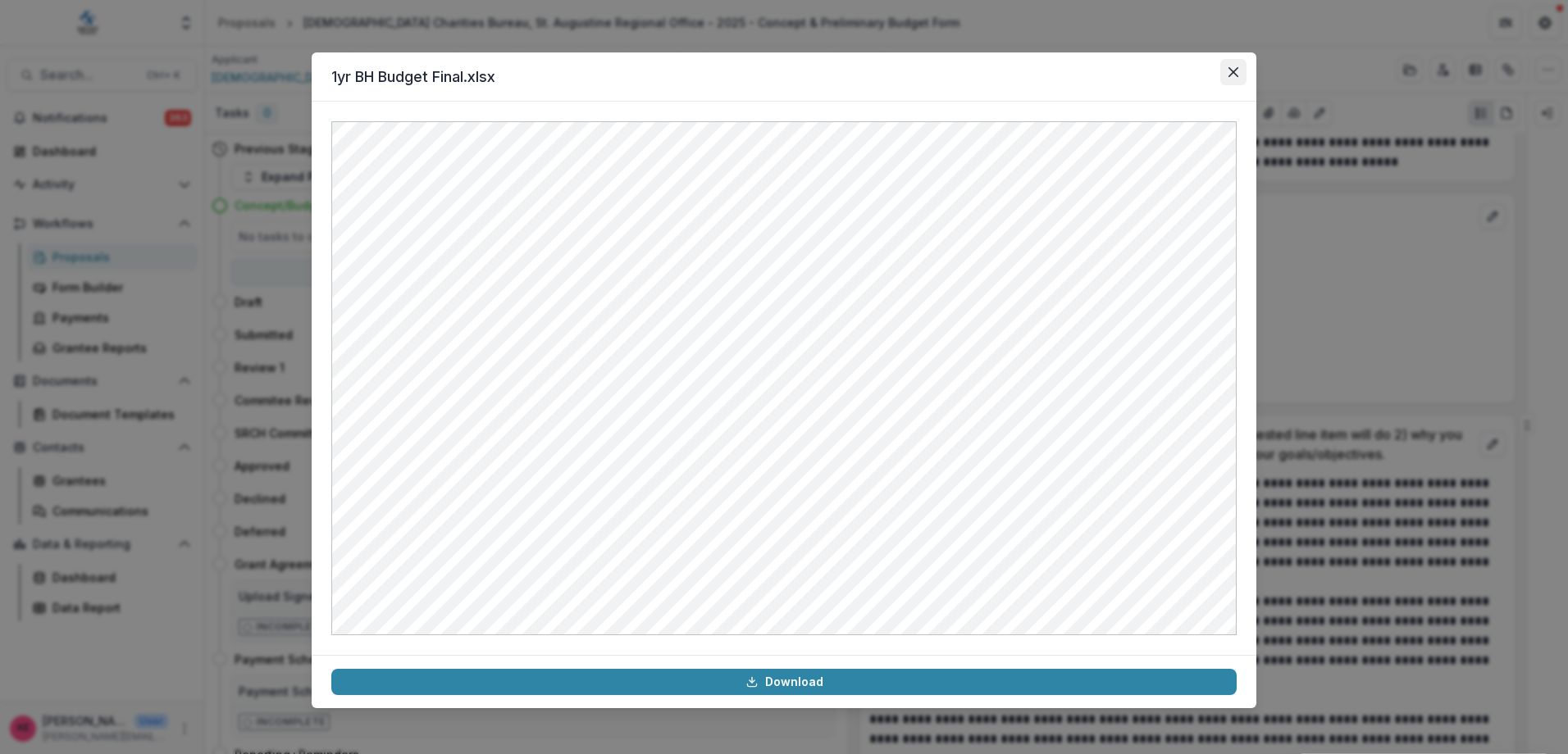 click at bounding box center [1233, 72] 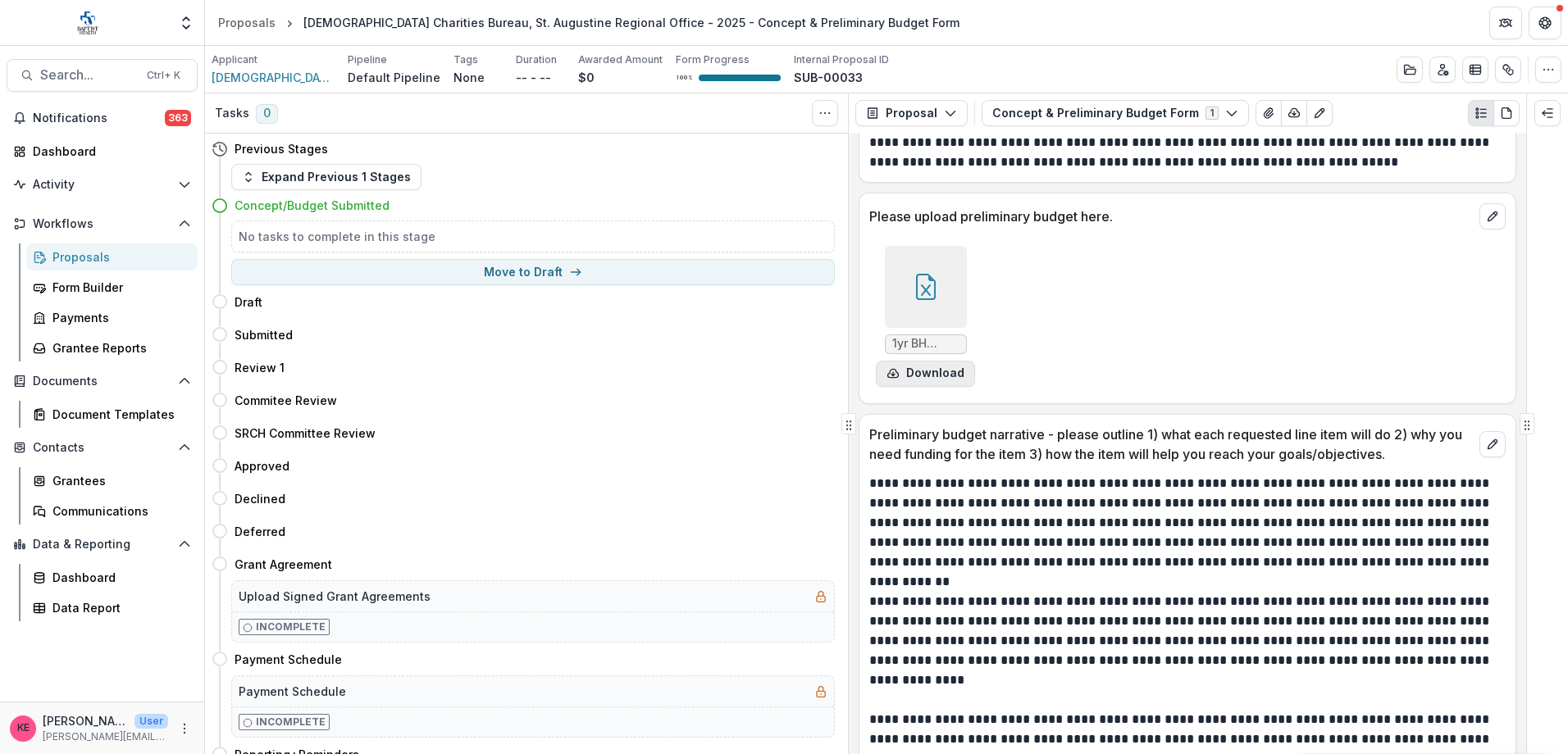 click on "Download" at bounding box center (925, 374) 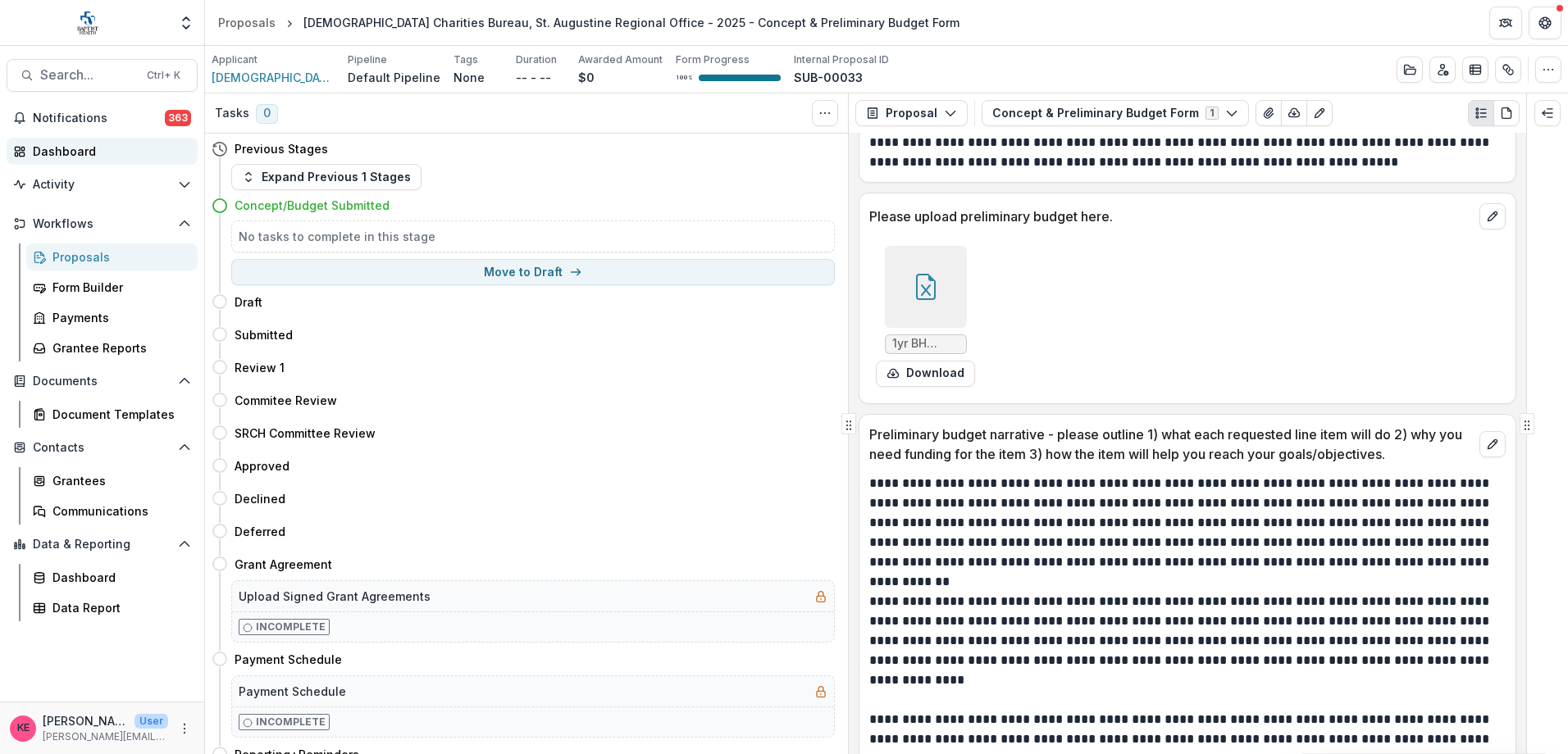 click on "Dashboard" at bounding box center [108, 151] 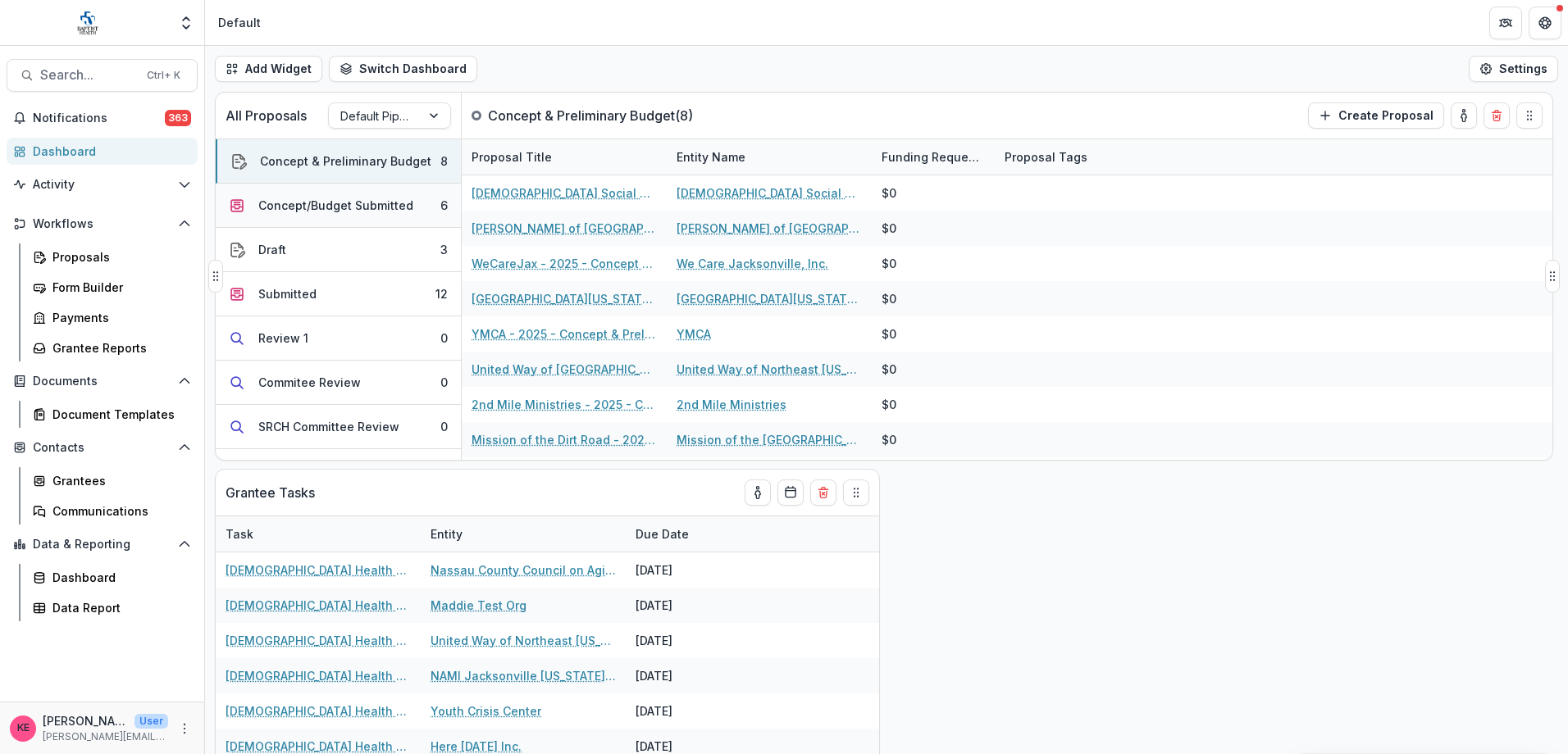 click on "Concept/Budget Submitted" at bounding box center (335, 205) 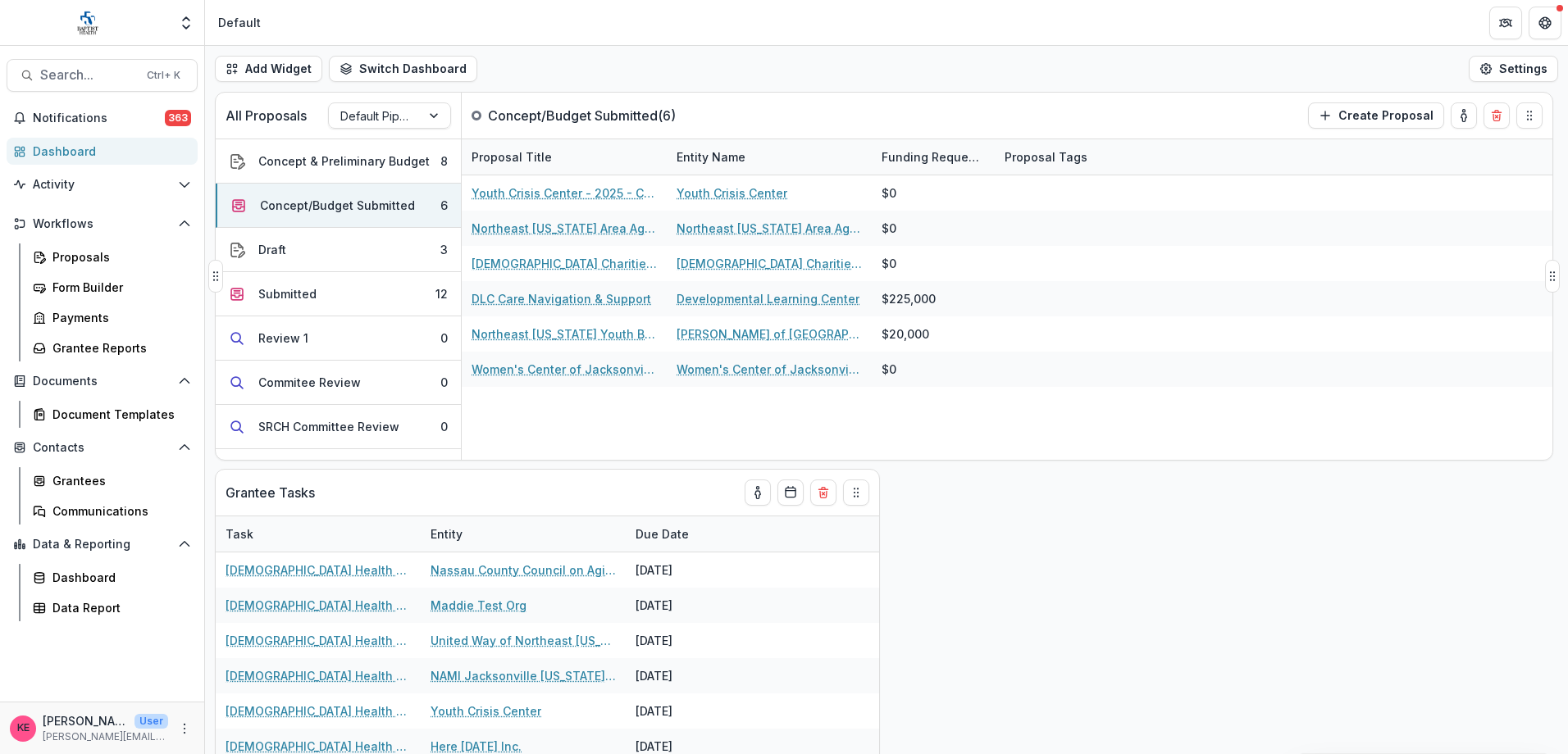 drag, startPoint x: 1188, startPoint y: 616, endPoint x: 1035, endPoint y: 402, distance: 263.06843 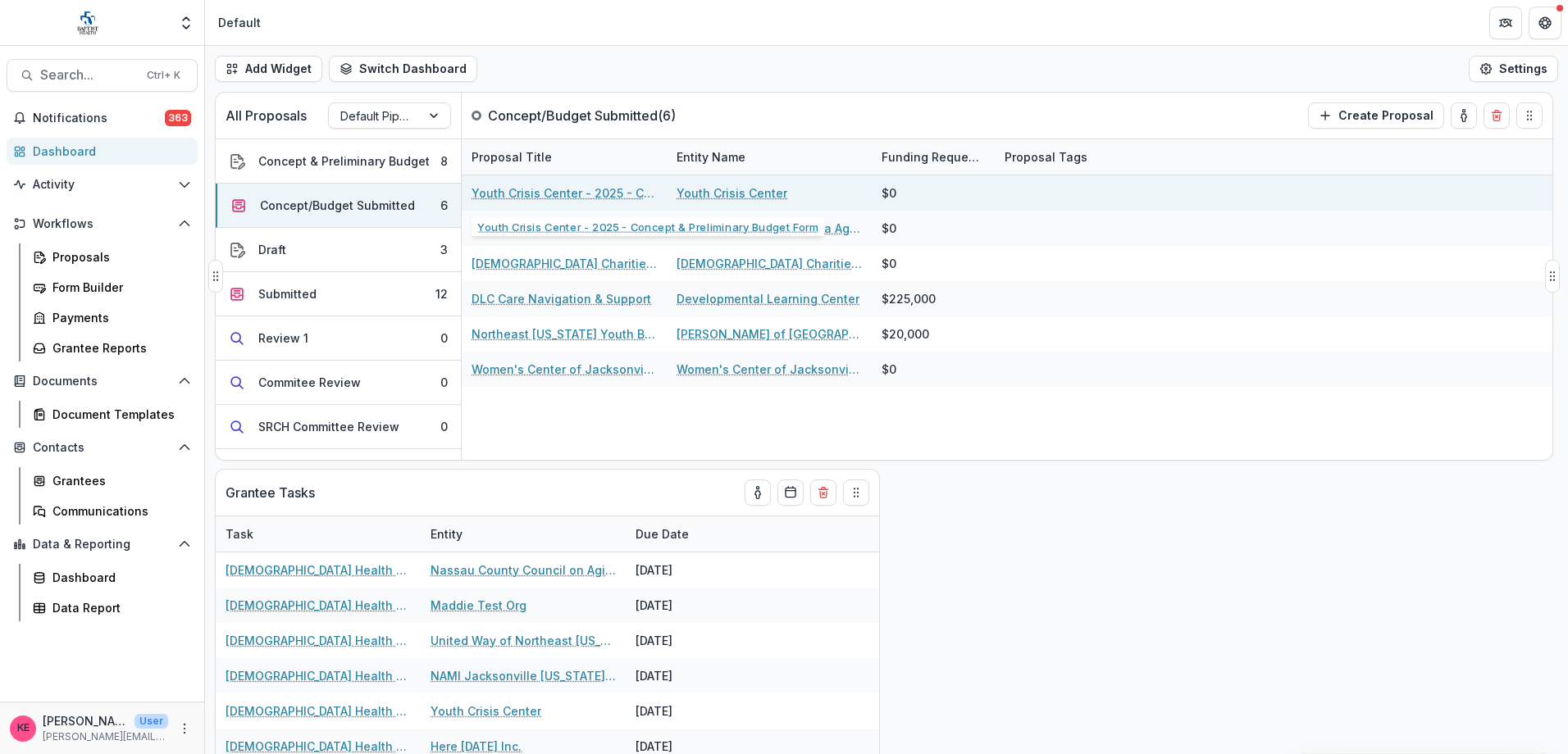 click on "Youth Crisis Center - 2025 - Concept & Preliminary Budget Form" at bounding box center [564, 193] 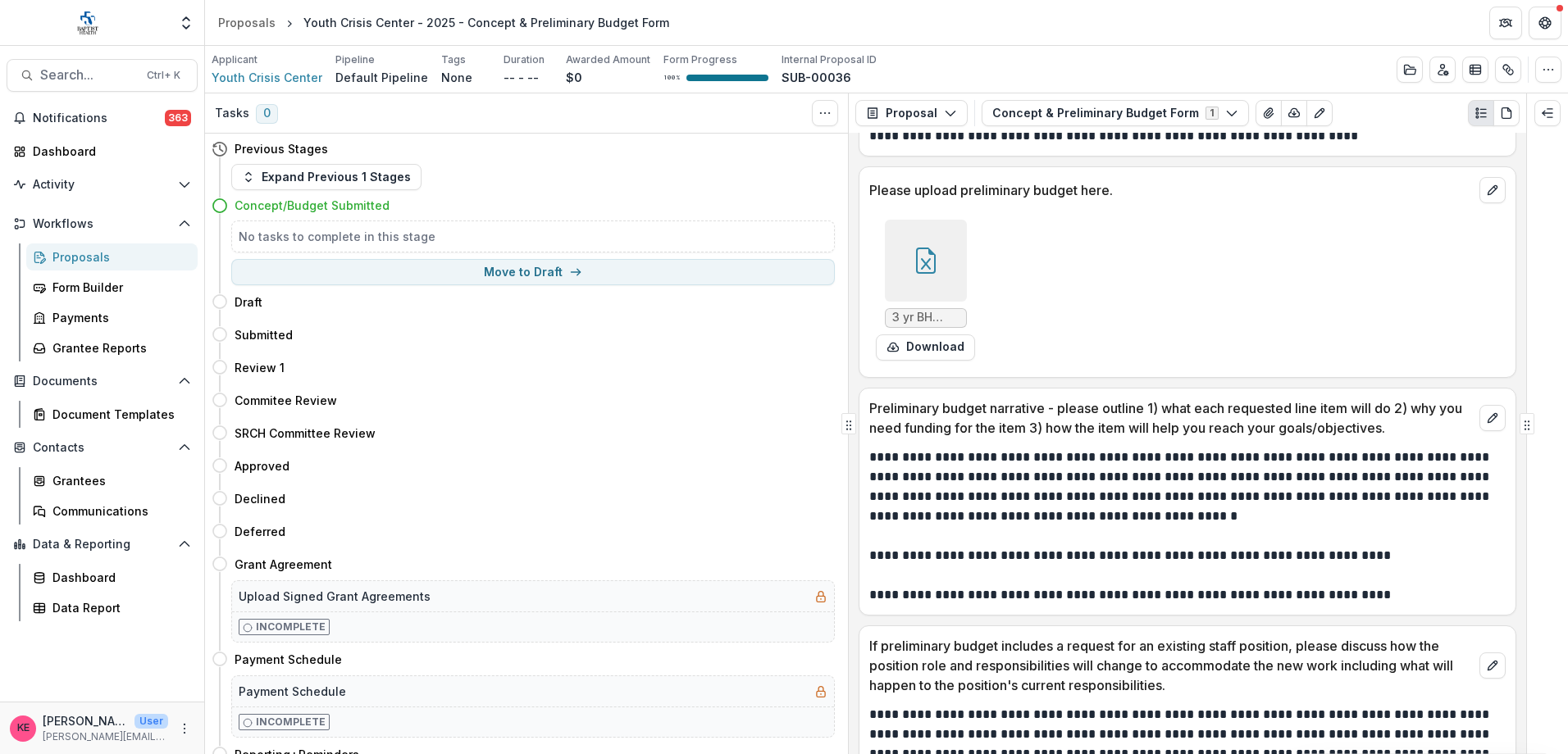 scroll, scrollTop: 1336, scrollLeft: 0, axis: vertical 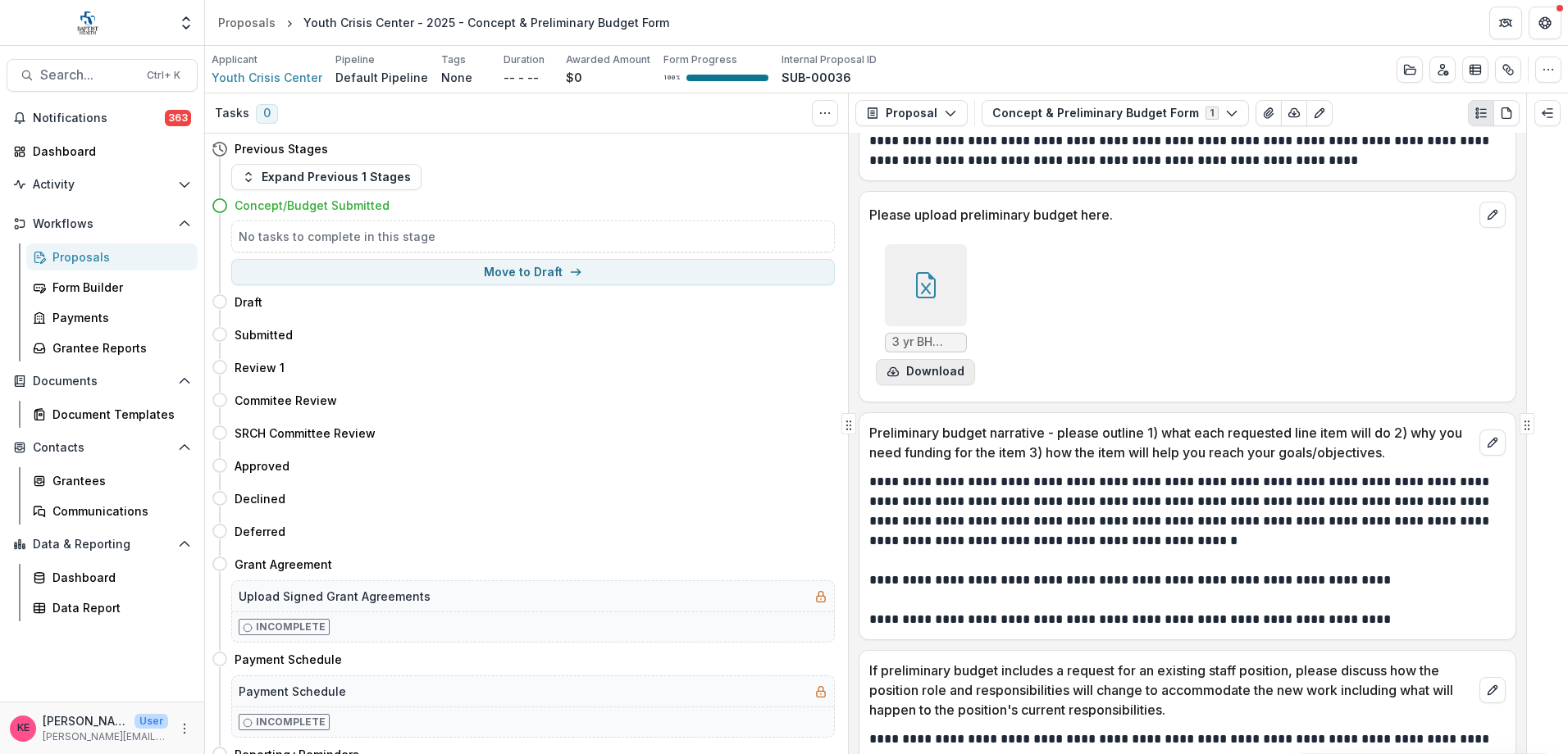 click on "Download" at bounding box center (925, 372) 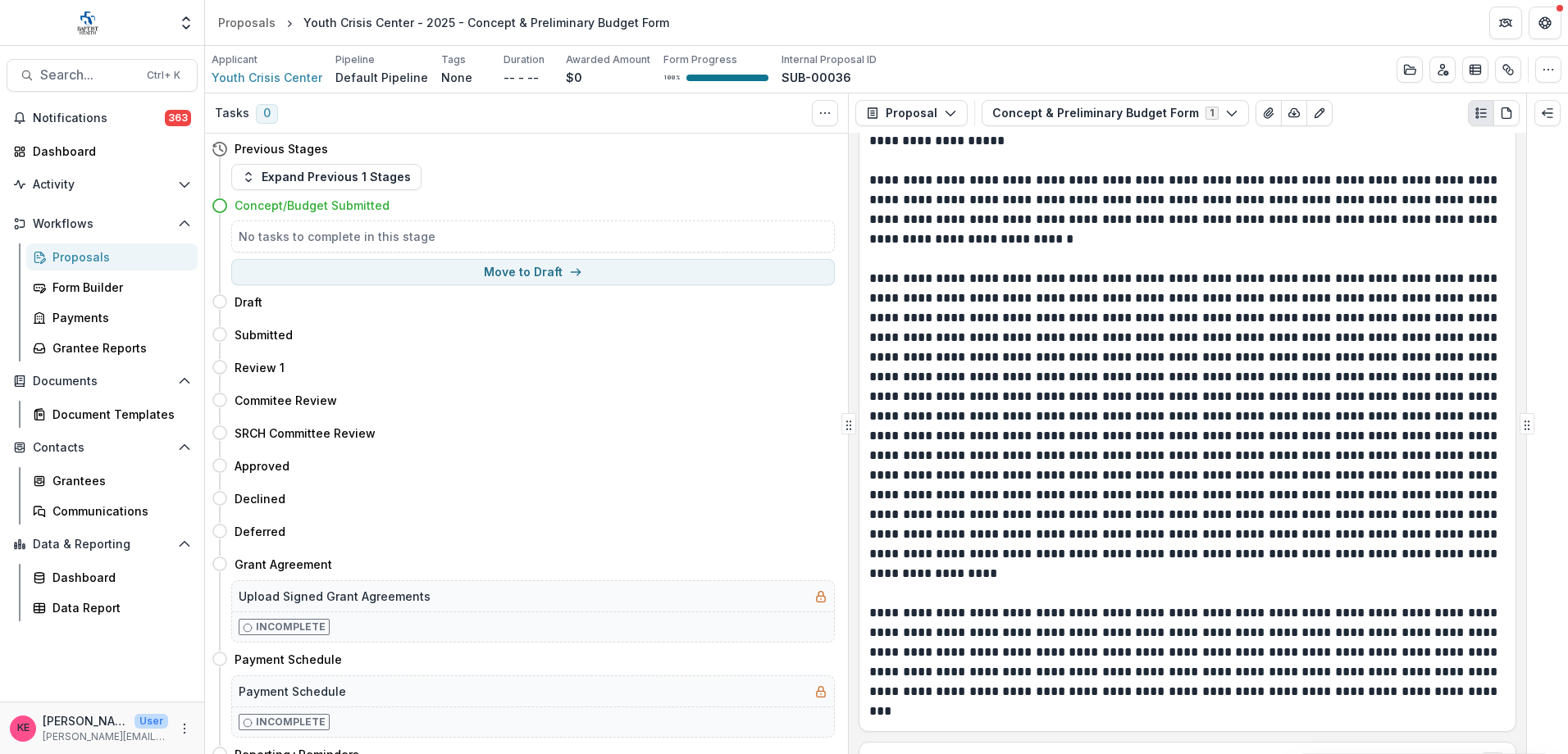 scroll, scrollTop: 656, scrollLeft: 0, axis: vertical 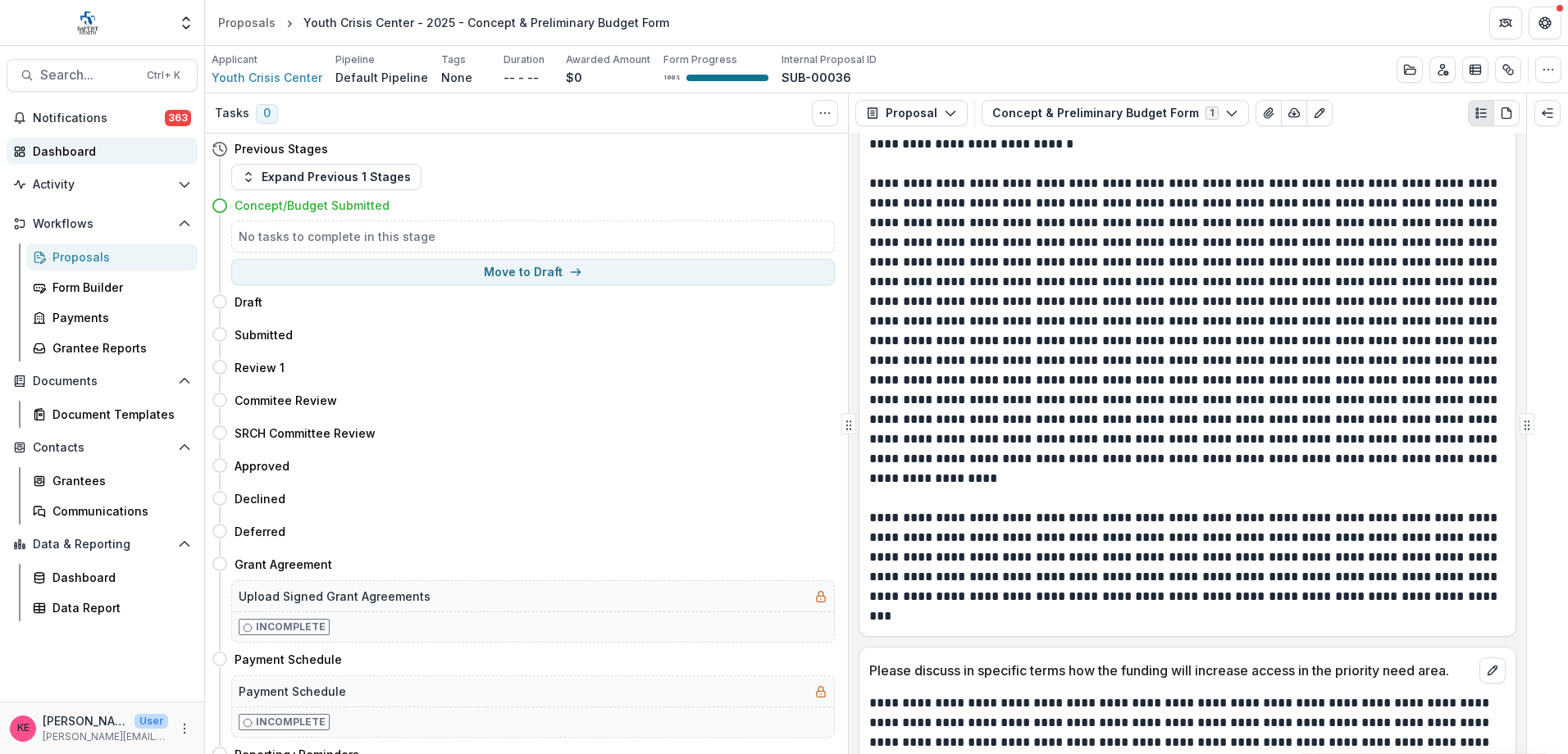 click on "Dashboard" at bounding box center [108, 151] 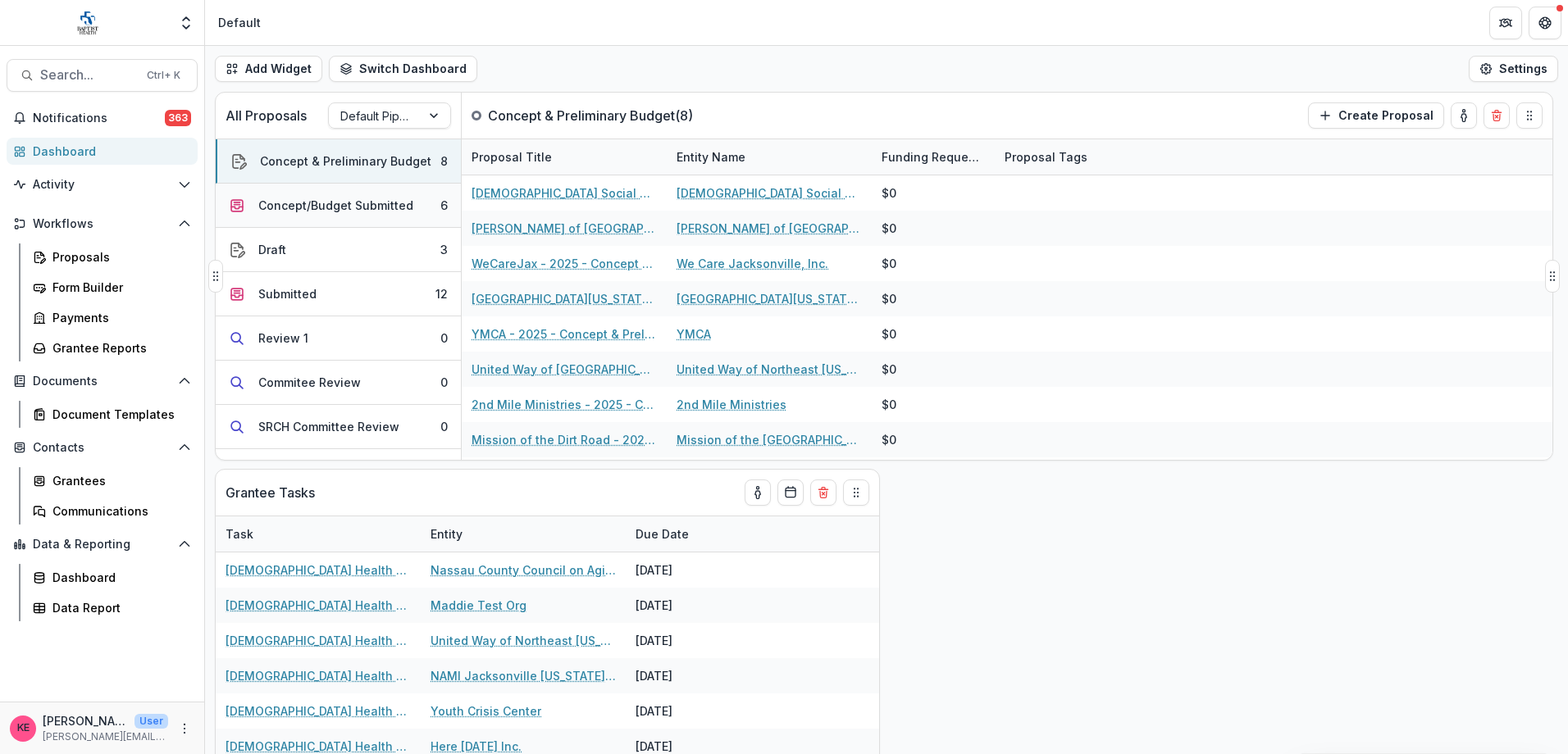 click on "Concept/Budget Submitted" at bounding box center (335, 205) 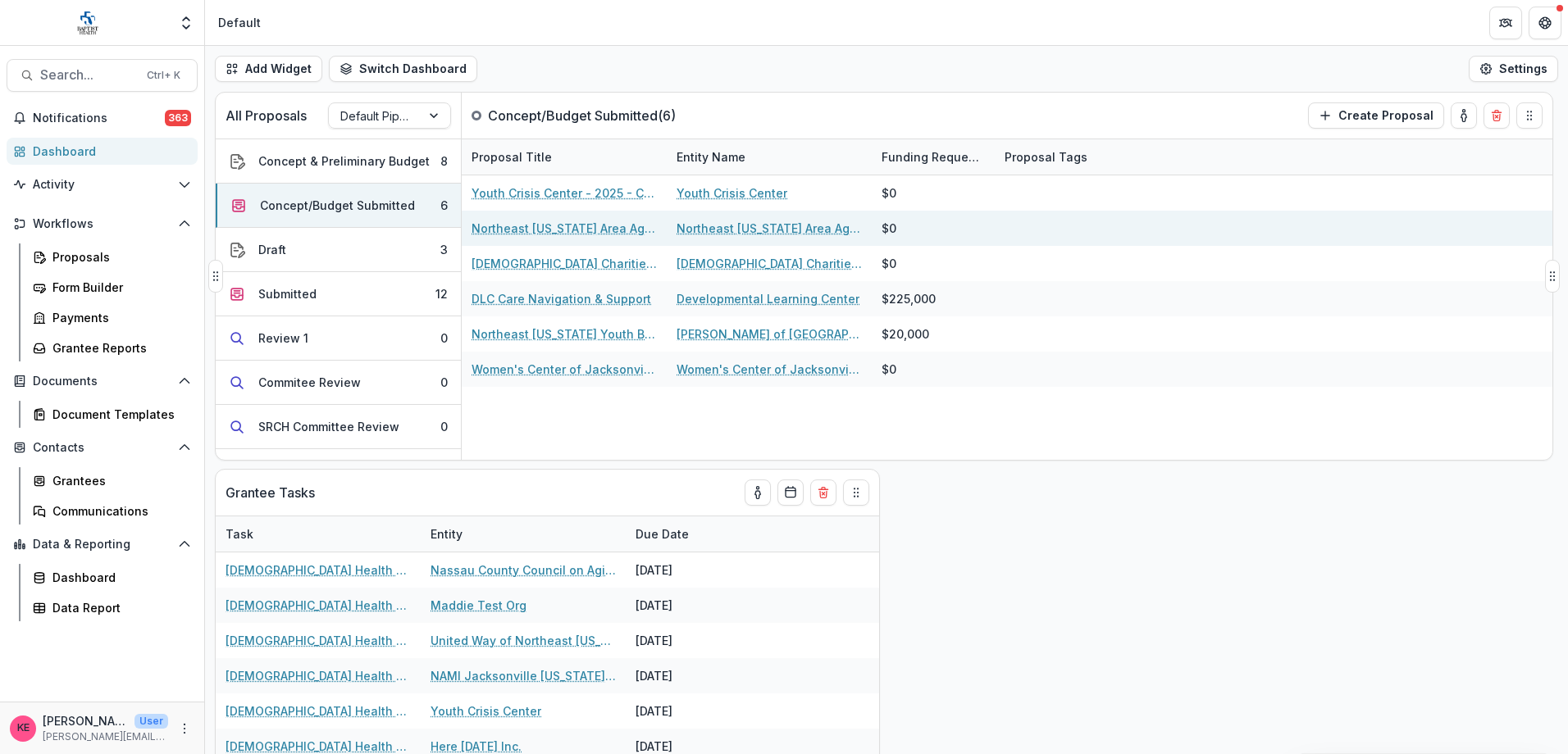 click on "Northeast [US_STATE] Area Agency on Aging - 2025 - Concept & Preliminary Budget Form" at bounding box center (564, 228) 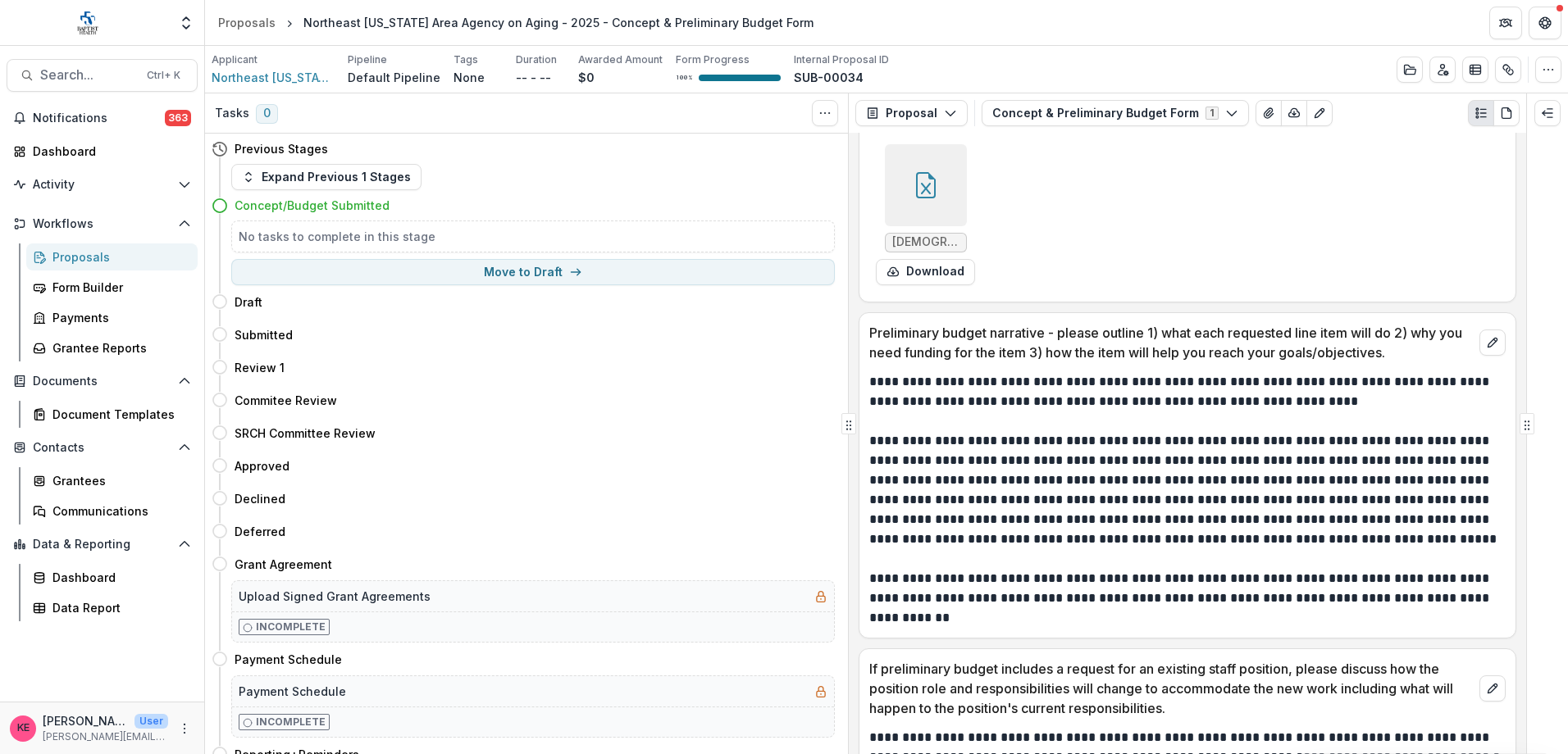 scroll, scrollTop: 985, scrollLeft: 0, axis: vertical 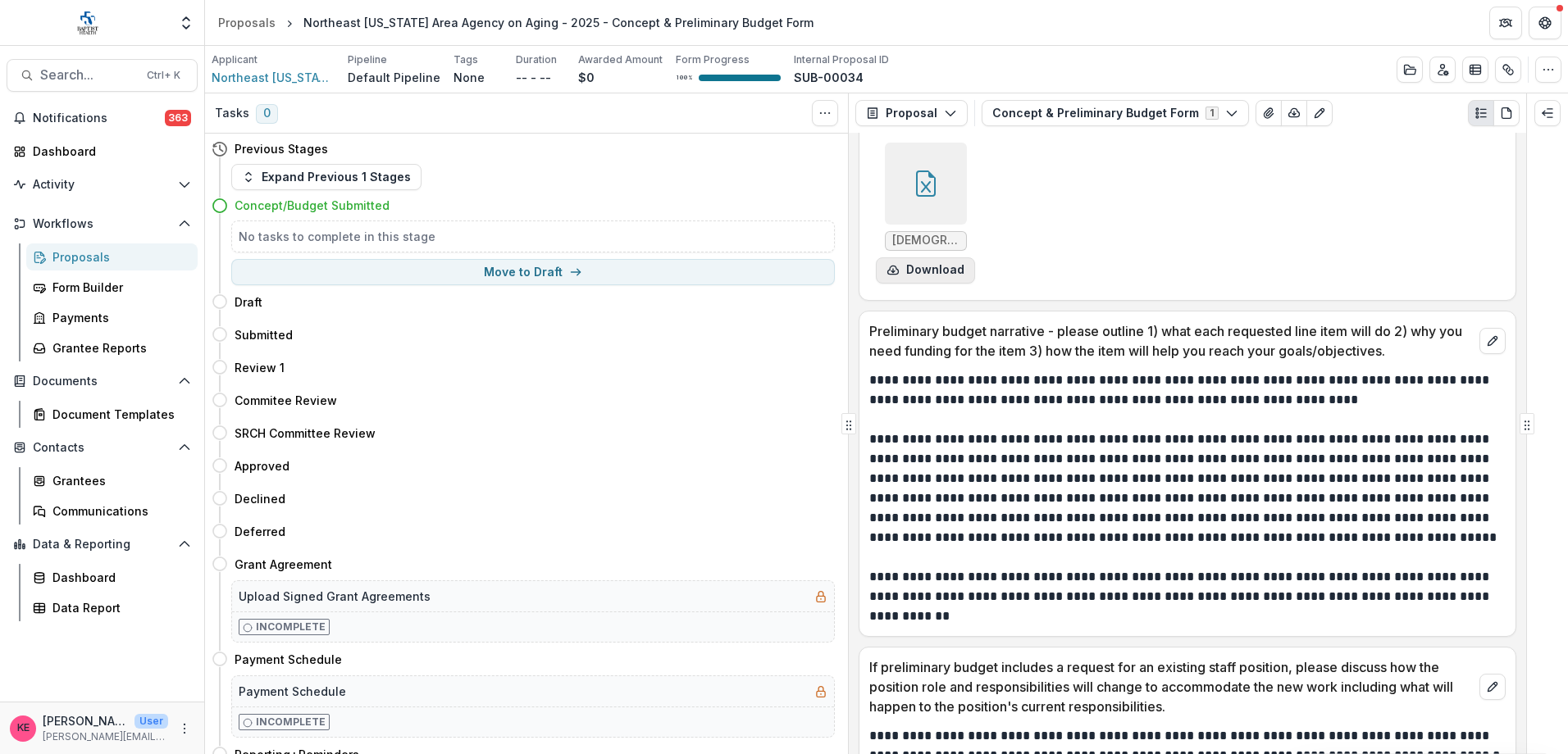 click on "Download" at bounding box center (925, 270) 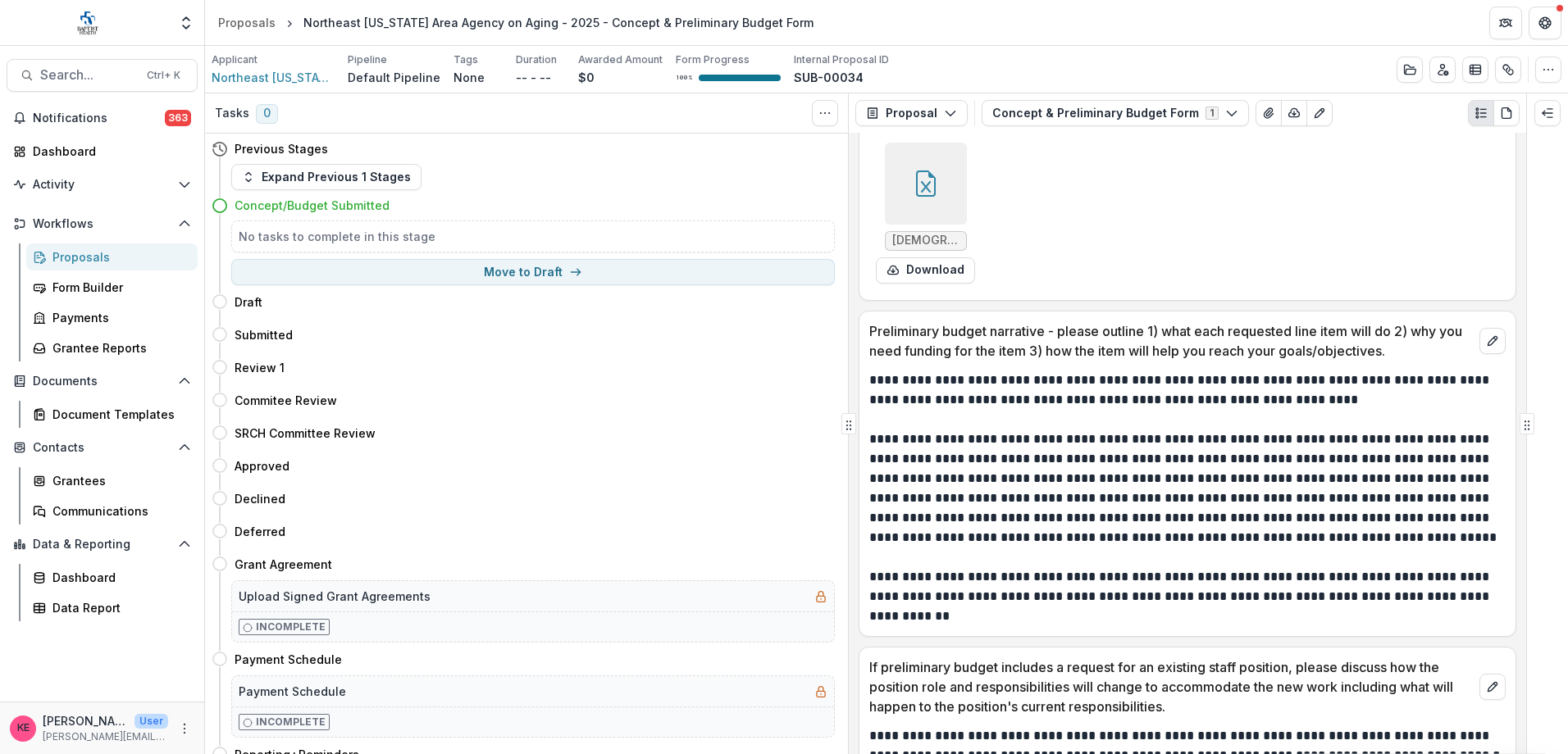 click on "**********" at bounding box center [1185, 390] 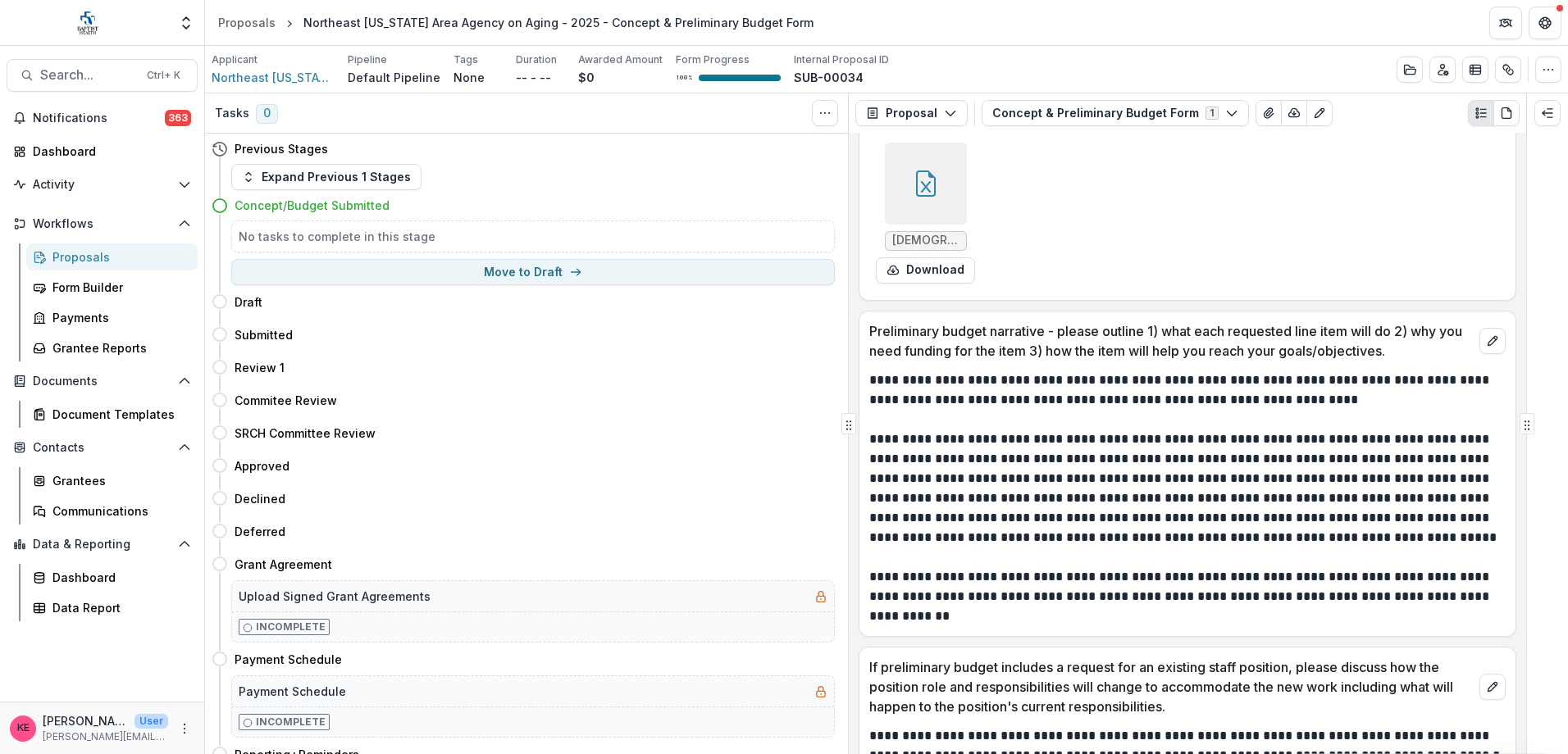 scroll, scrollTop: 979, scrollLeft: 0, axis: vertical 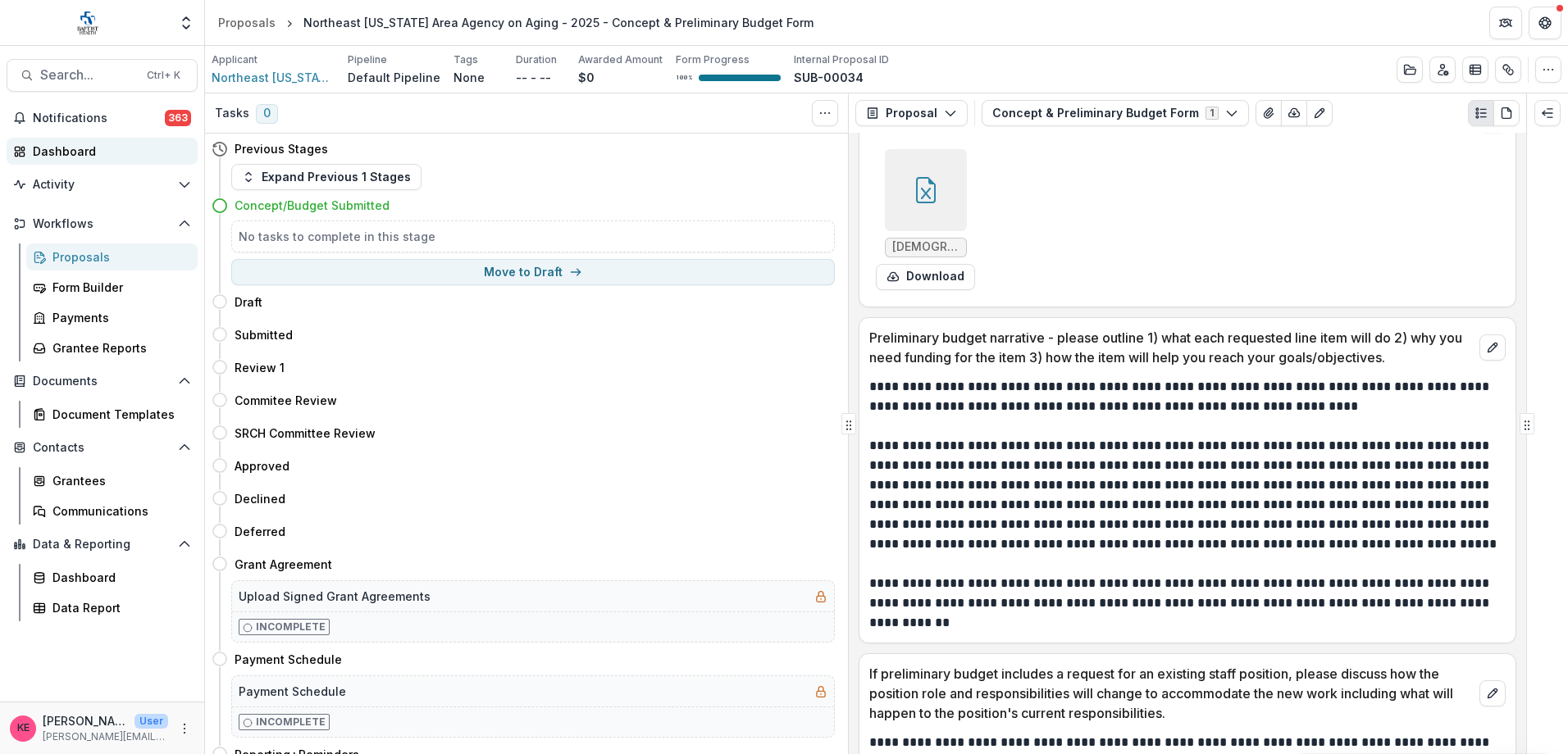 click on "Dashboard" at bounding box center [108, 151] 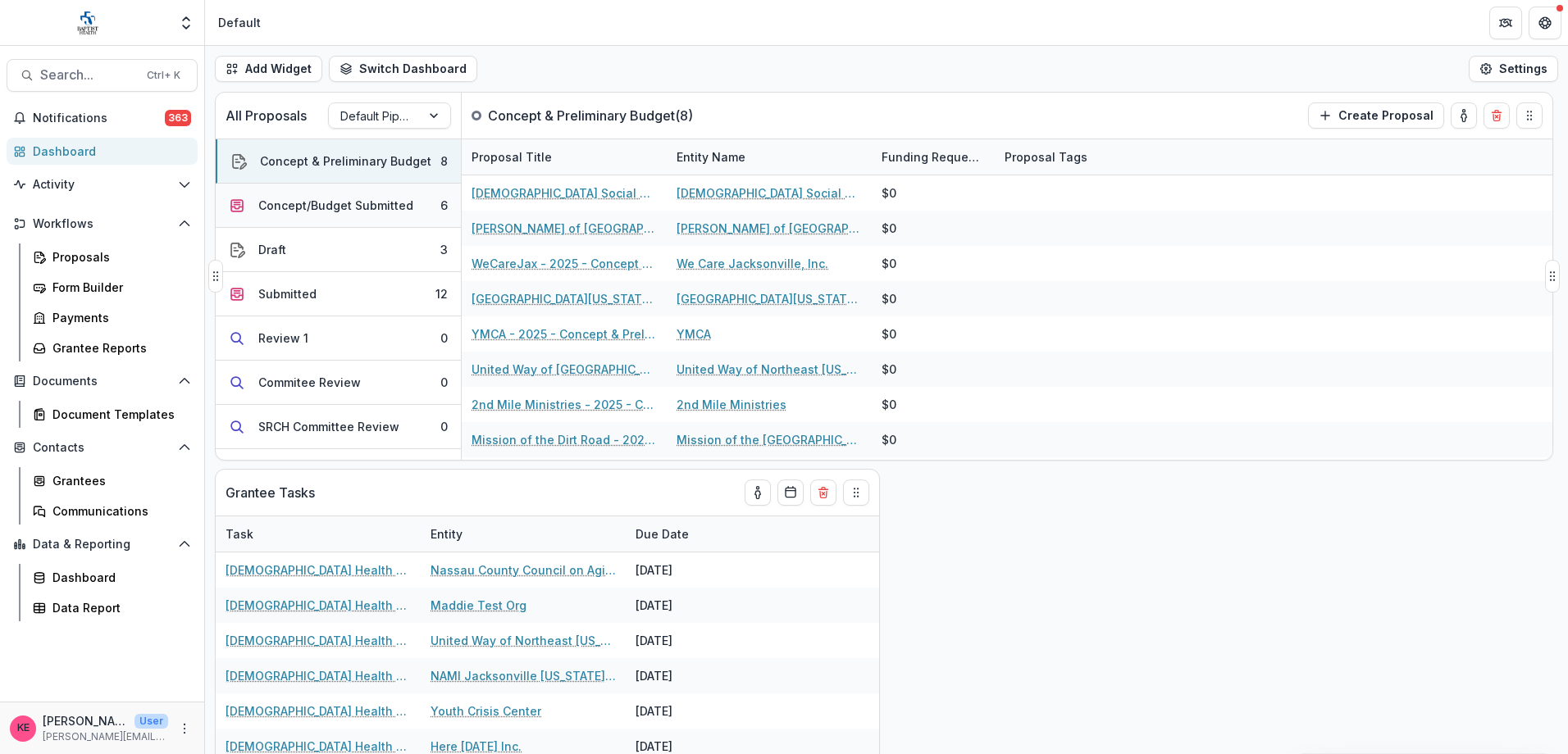 click on "Concept/Budget Submitted" at bounding box center (335, 205) 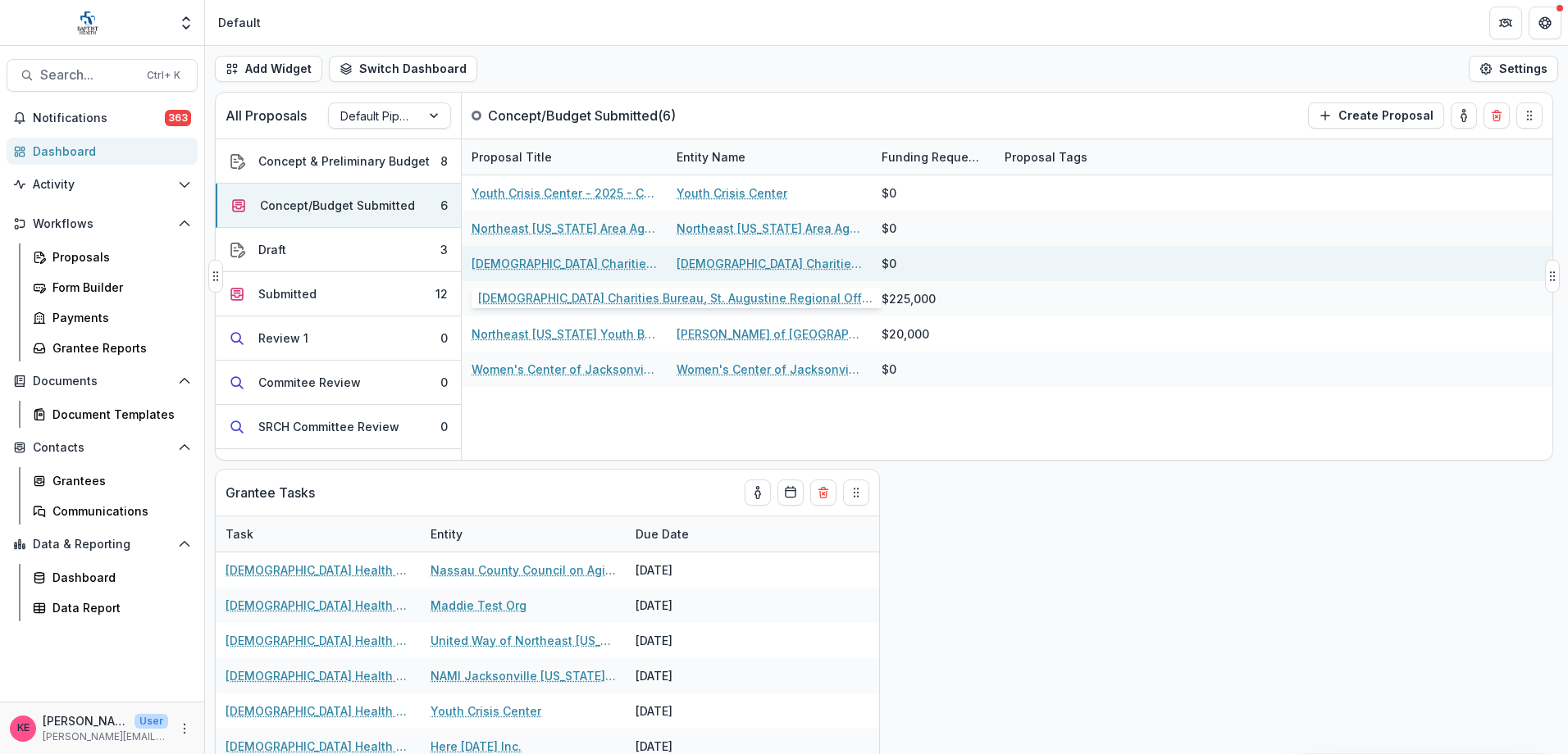 click on "[DEMOGRAPHIC_DATA] Charities Bureau, St. Augustine Regional Office - 2025 - Concept & Preliminary Budget Form" at bounding box center (564, 263) 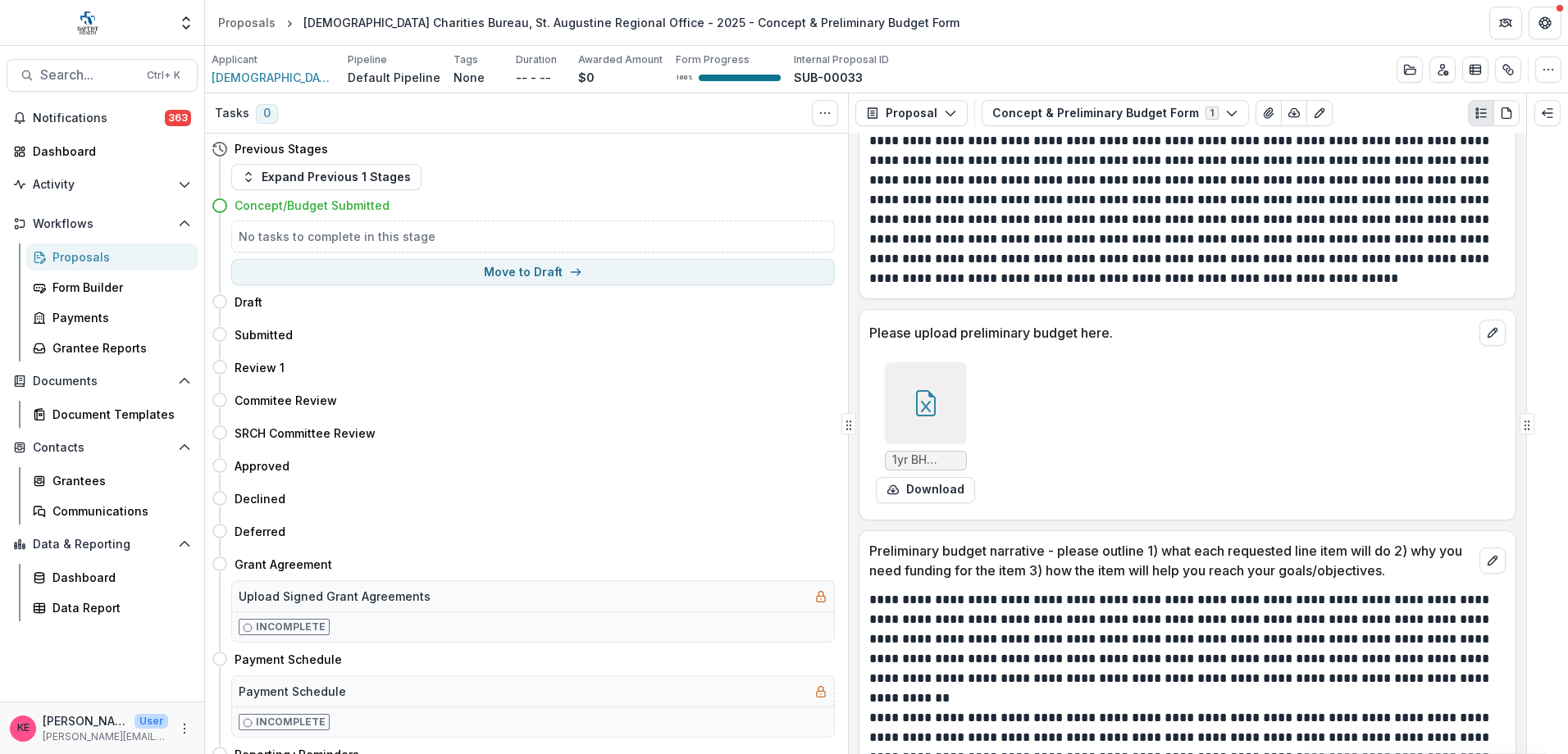 scroll, scrollTop: 820, scrollLeft: 0, axis: vertical 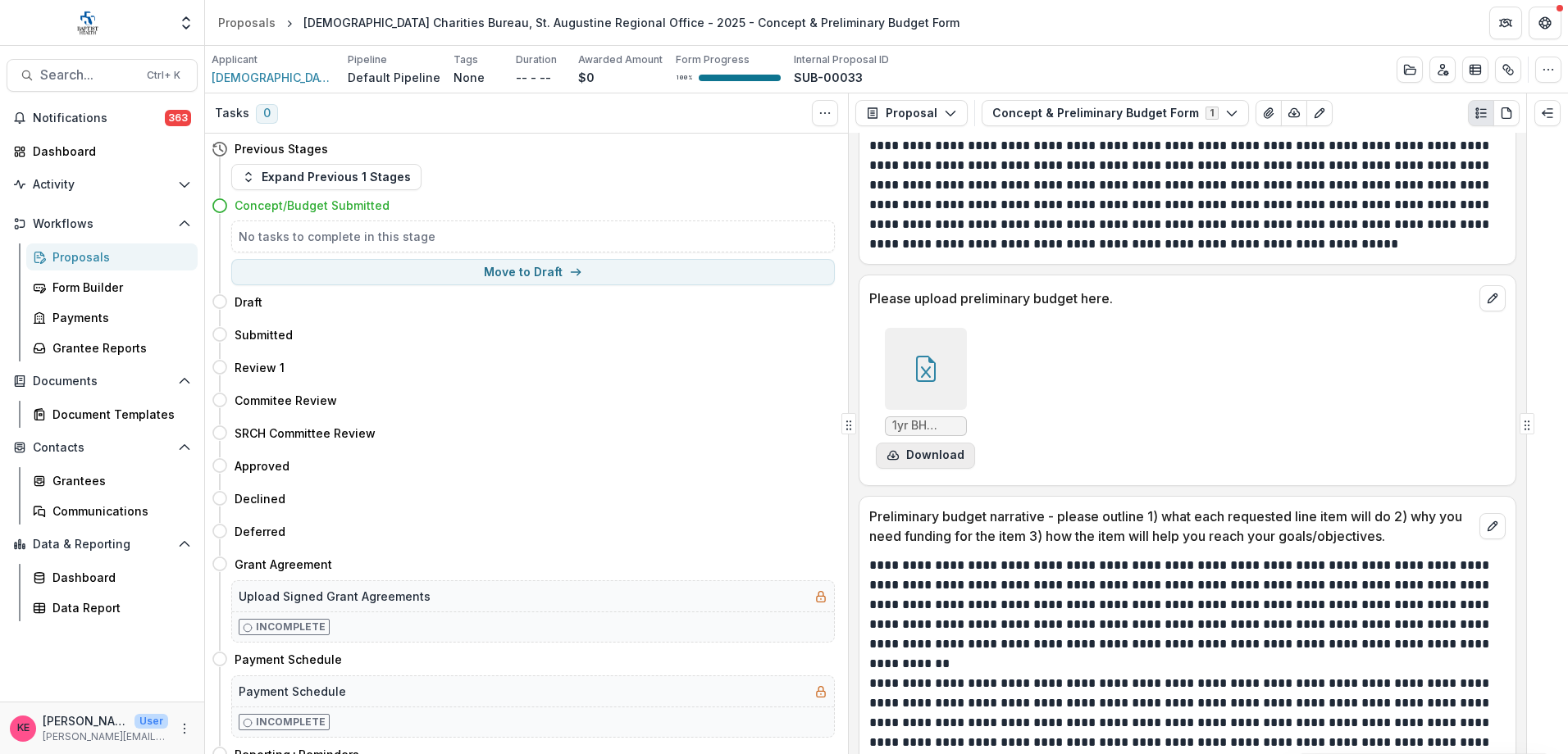 click on "Download" at bounding box center [925, 456] 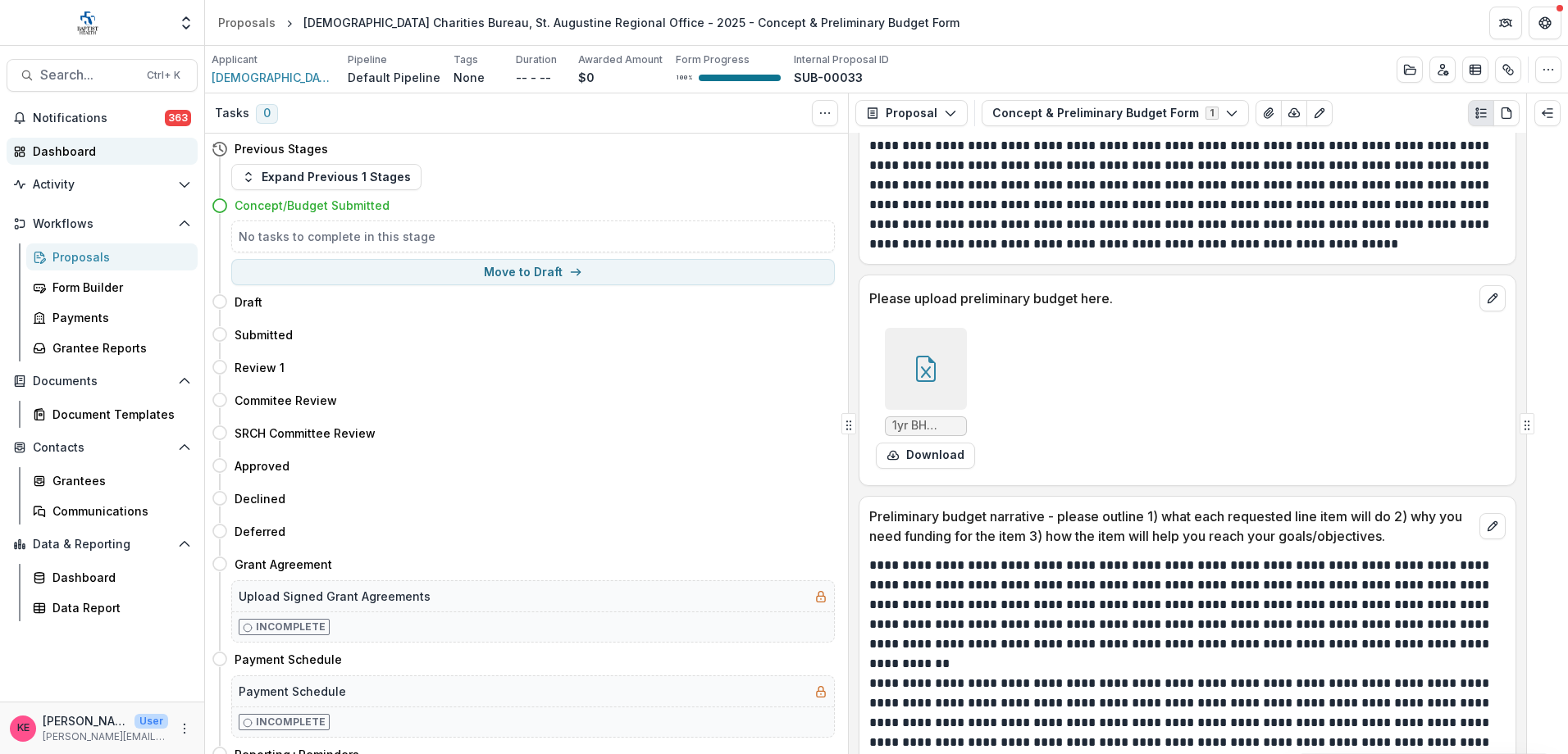 click on "Dashboard" at bounding box center [108, 151] 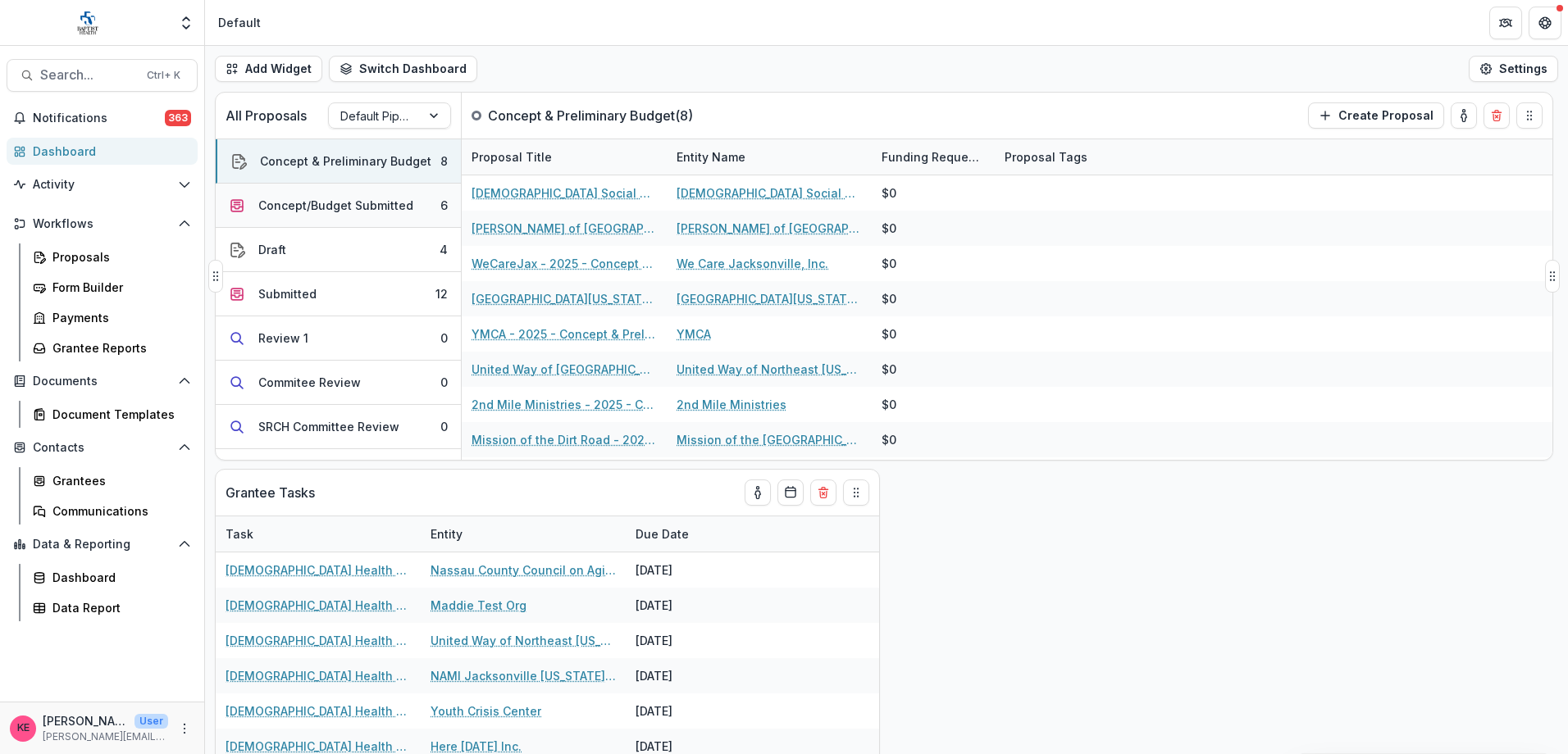 click on "Concept/Budget Submitted" at bounding box center [335, 205] 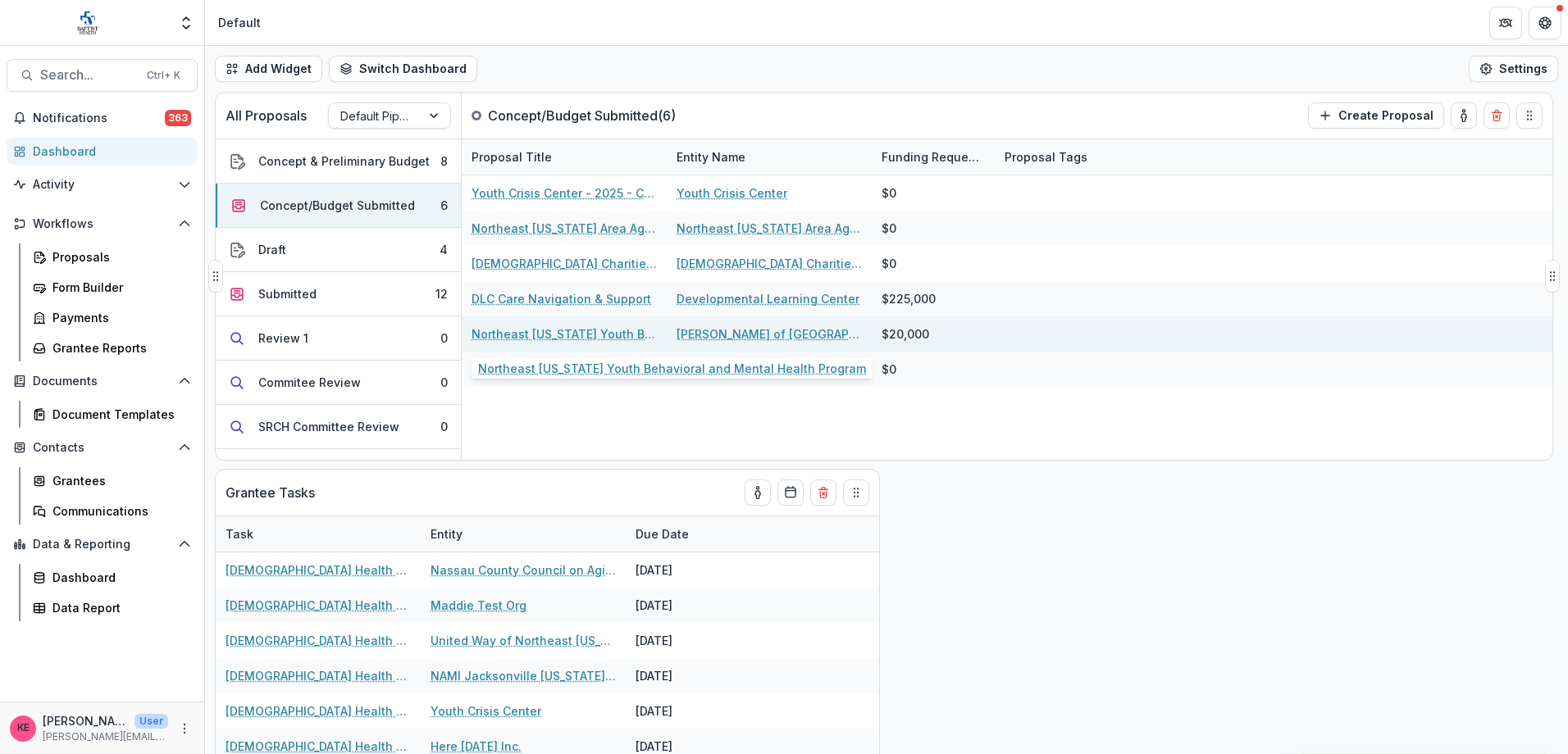 click on "Northeast [US_STATE] Youth Behavioral and Mental Health Program" at bounding box center (564, 334) 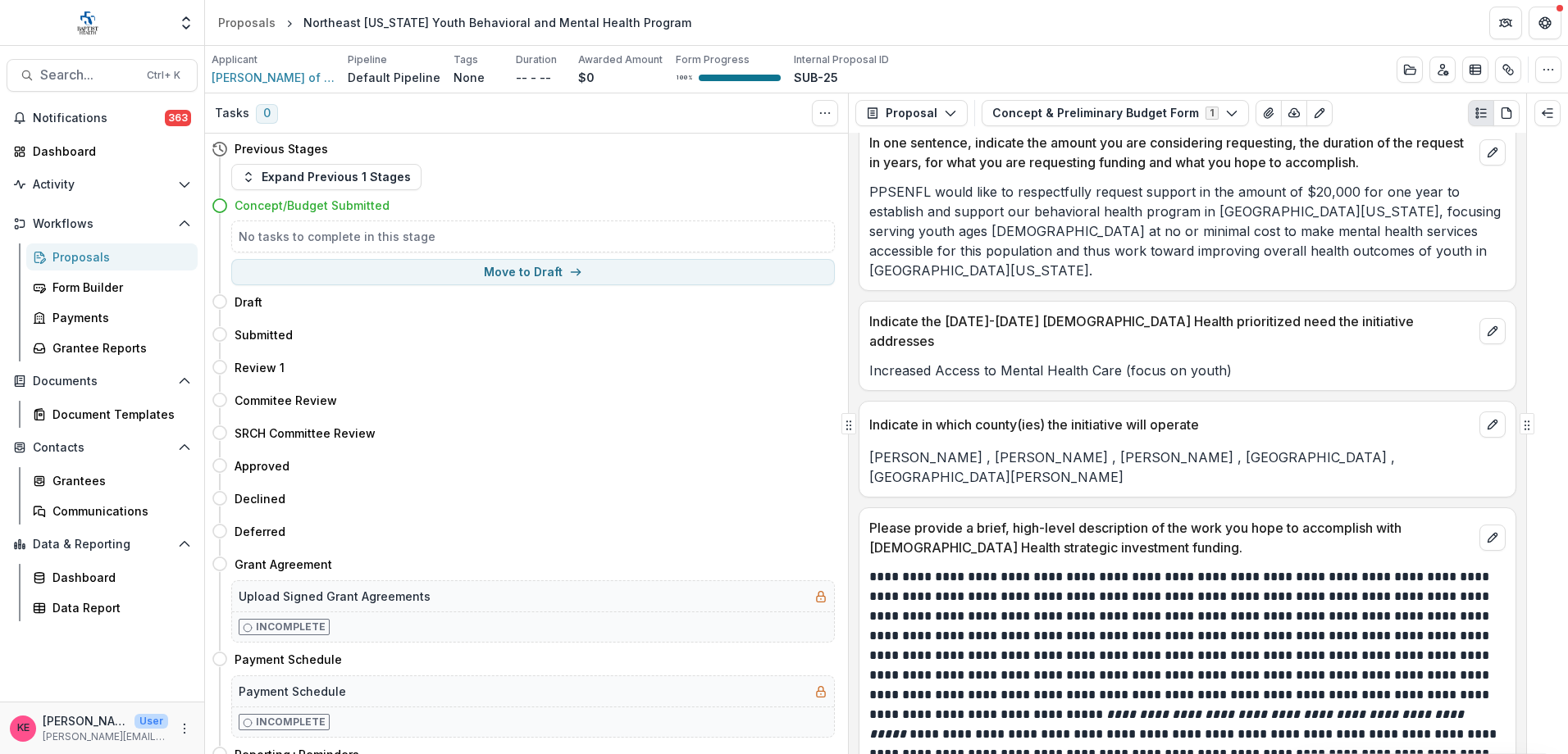 scroll, scrollTop: 82, scrollLeft: 0, axis: vertical 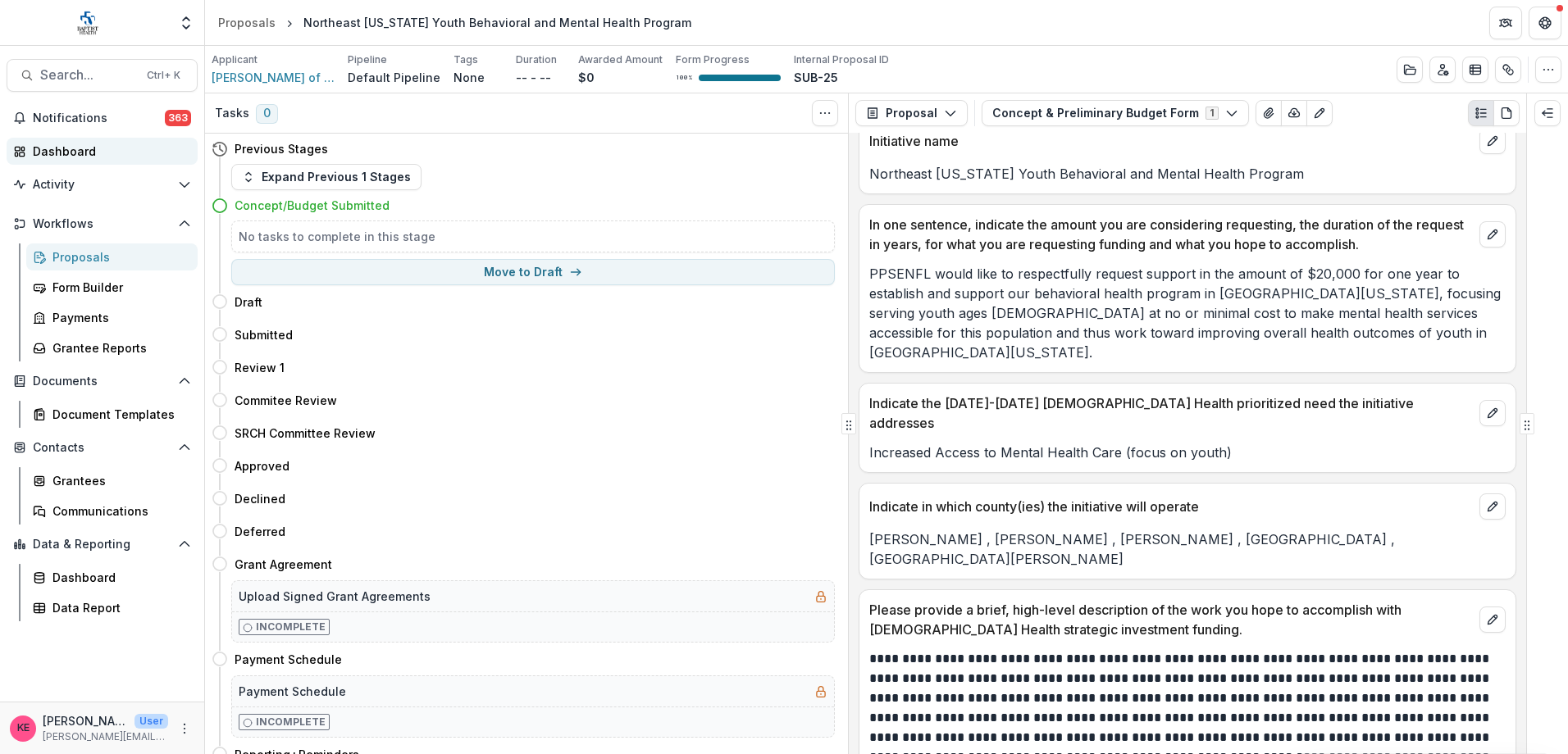 click on "Dashboard" at bounding box center [108, 151] 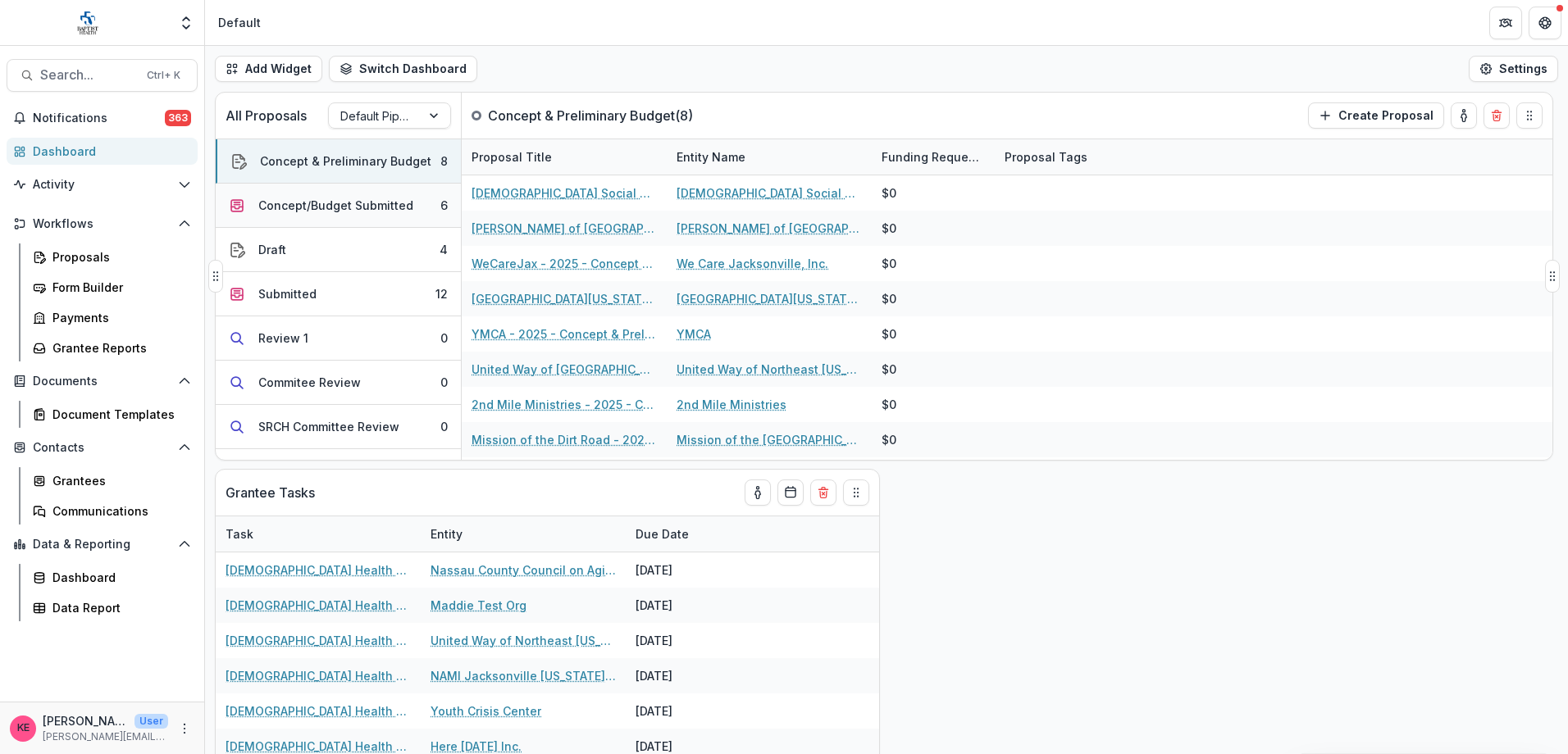 click on "Concept/Budget Submitted" at bounding box center [335, 205] 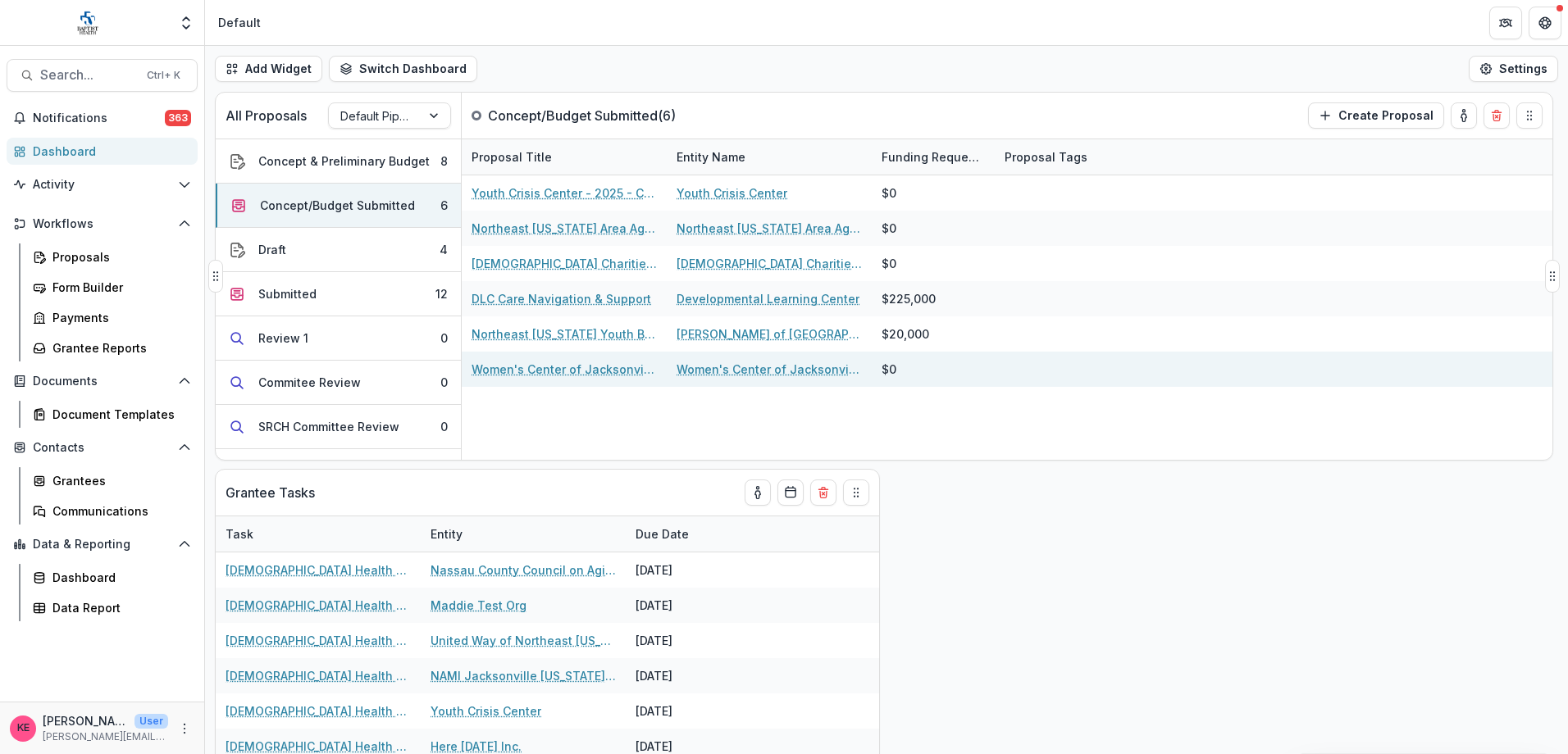 click on "Women's Center of Jacksonville, Inc - 2025 - Concept & Preliminary Budget Form" at bounding box center [564, 369] 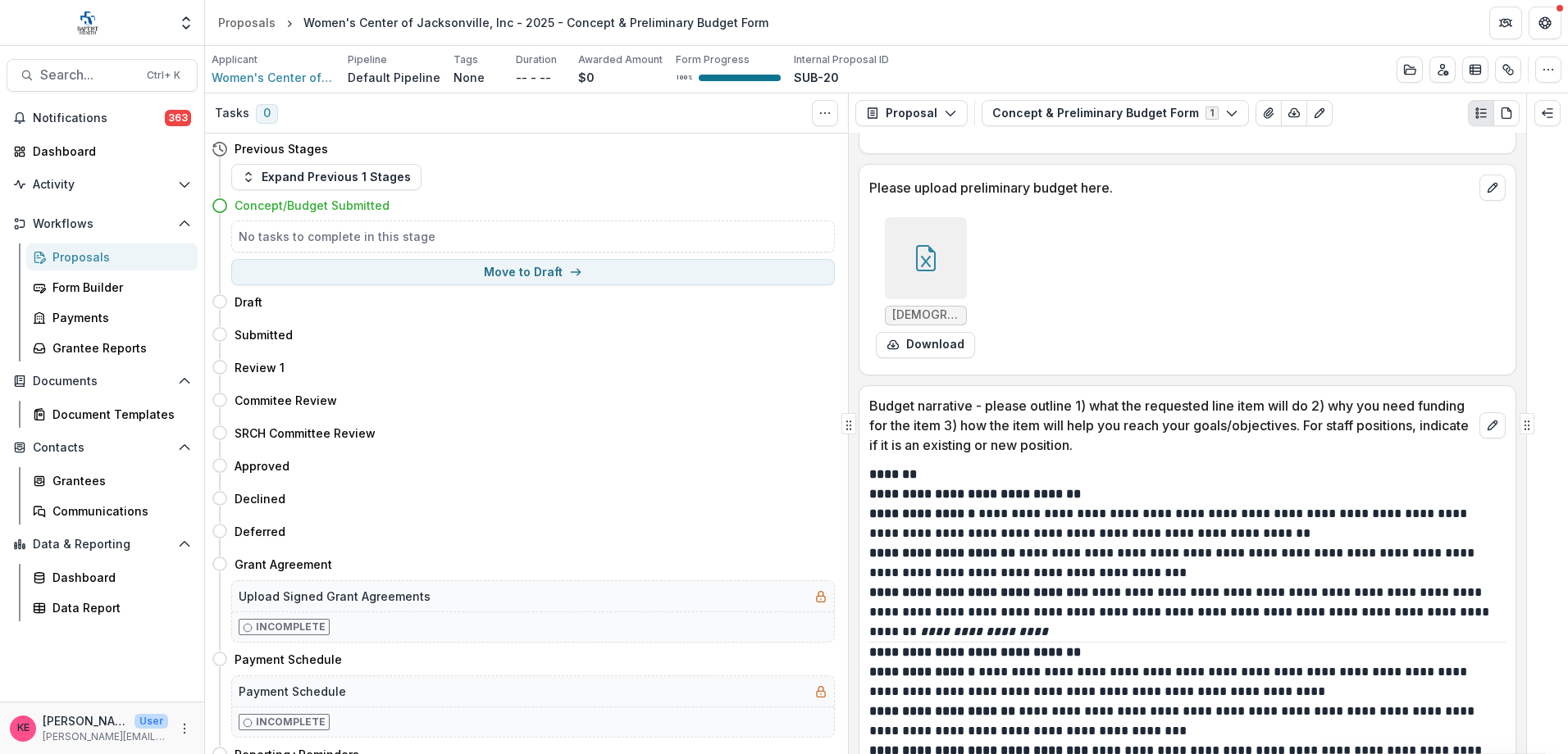 scroll, scrollTop: 983, scrollLeft: 0, axis: vertical 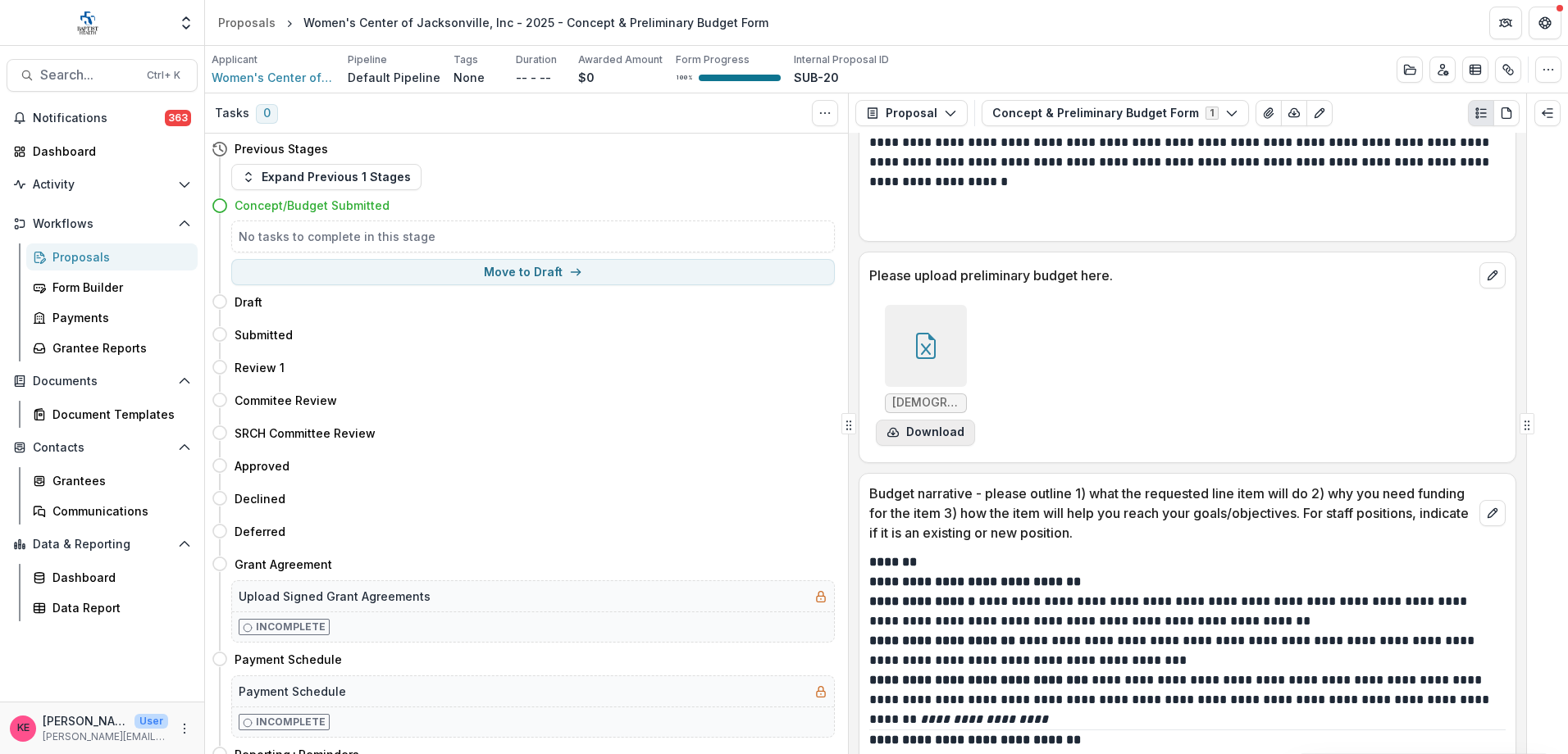 click on "Download" at bounding box center (925, 433) 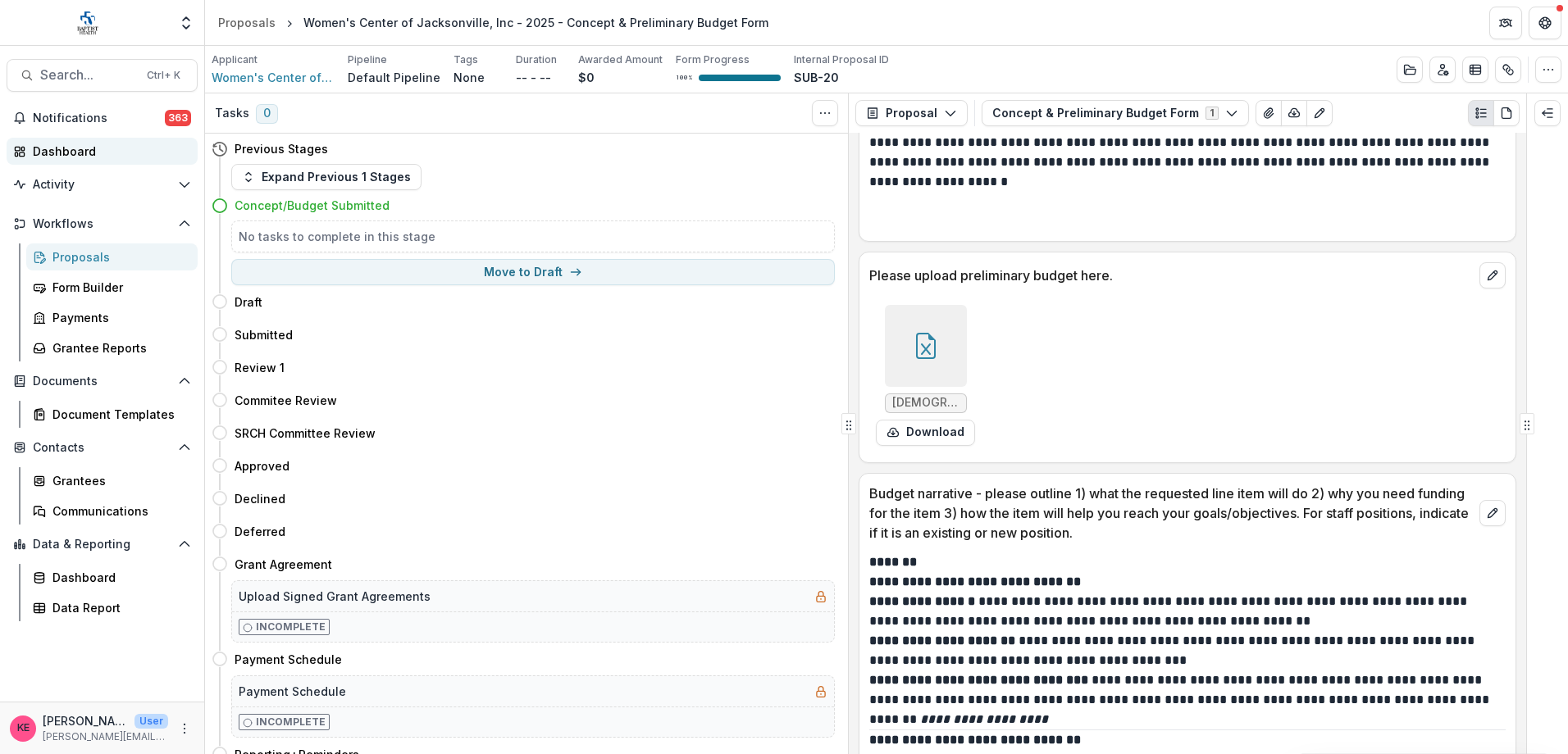 click on "Dashboard" at bounding box center [108, 151] 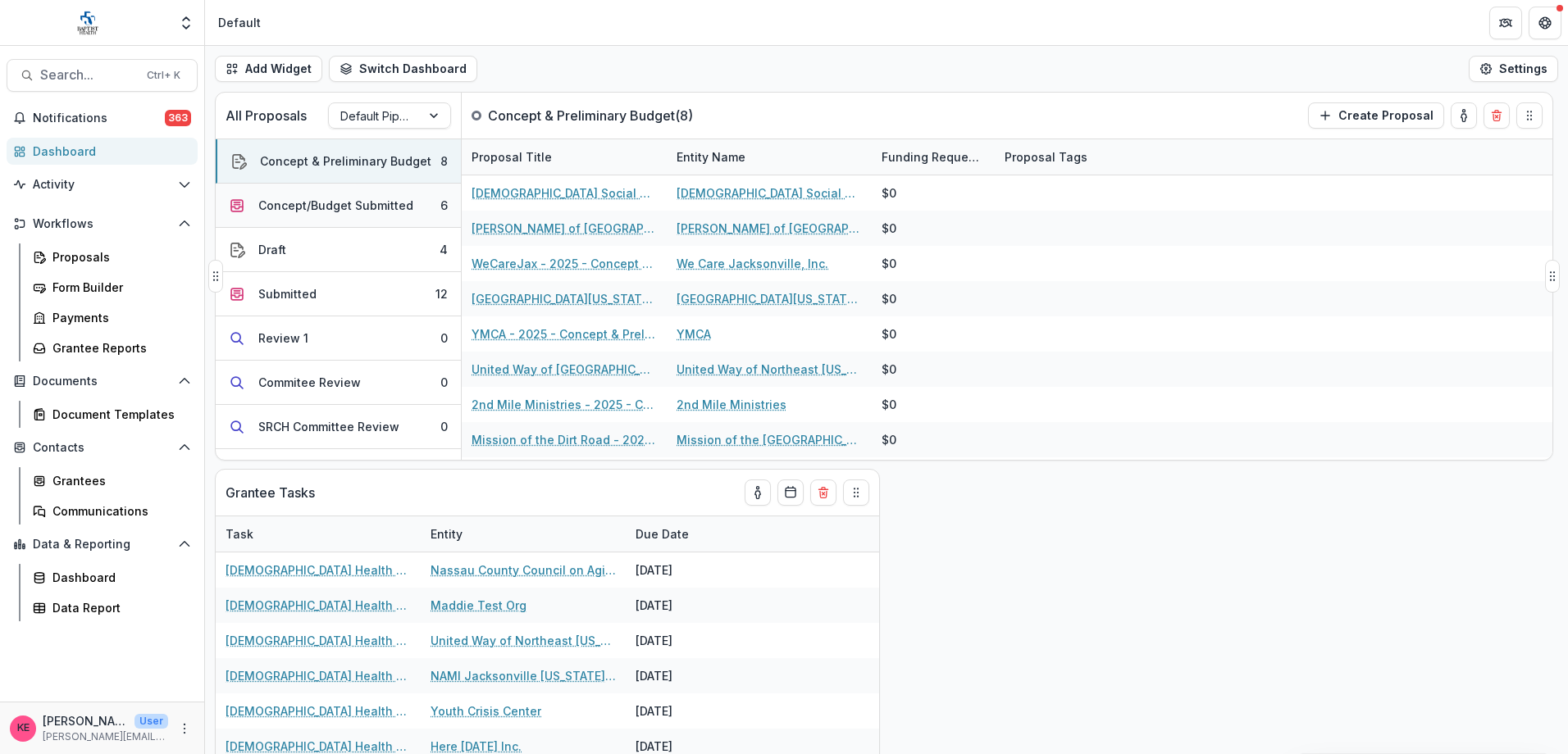 click on "Concept/Budget Submitted" at bounding box center (335, 205) 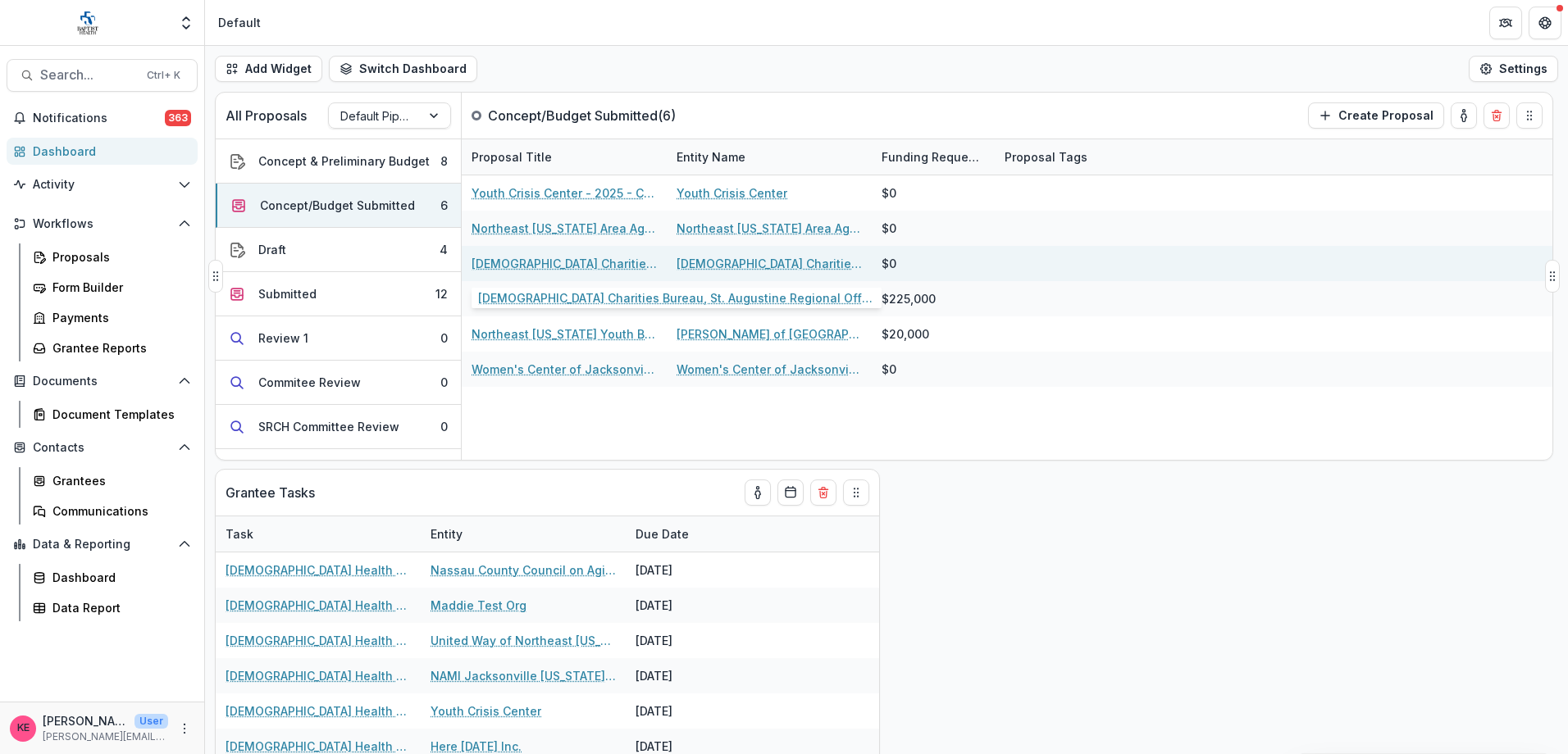 click on "[DEMOGRAPHIC_DATA] Charities Bureau, St. Augustine Regional Office - 2025 - Concept & Preliminary Budget Form" at bounding box center [564, 263] 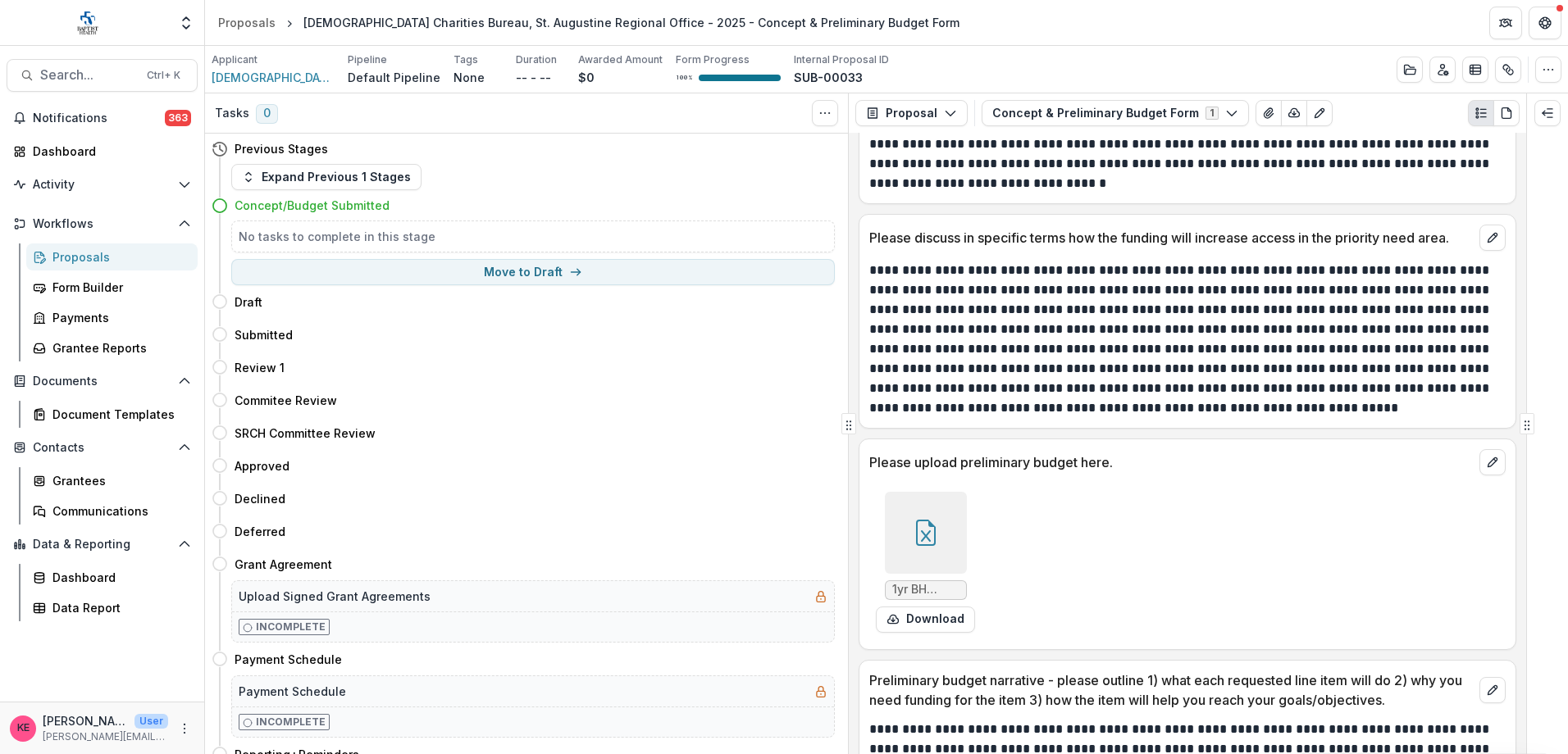 scroll, scrollTop: 983, scrollLeft: 0, axis: vertical 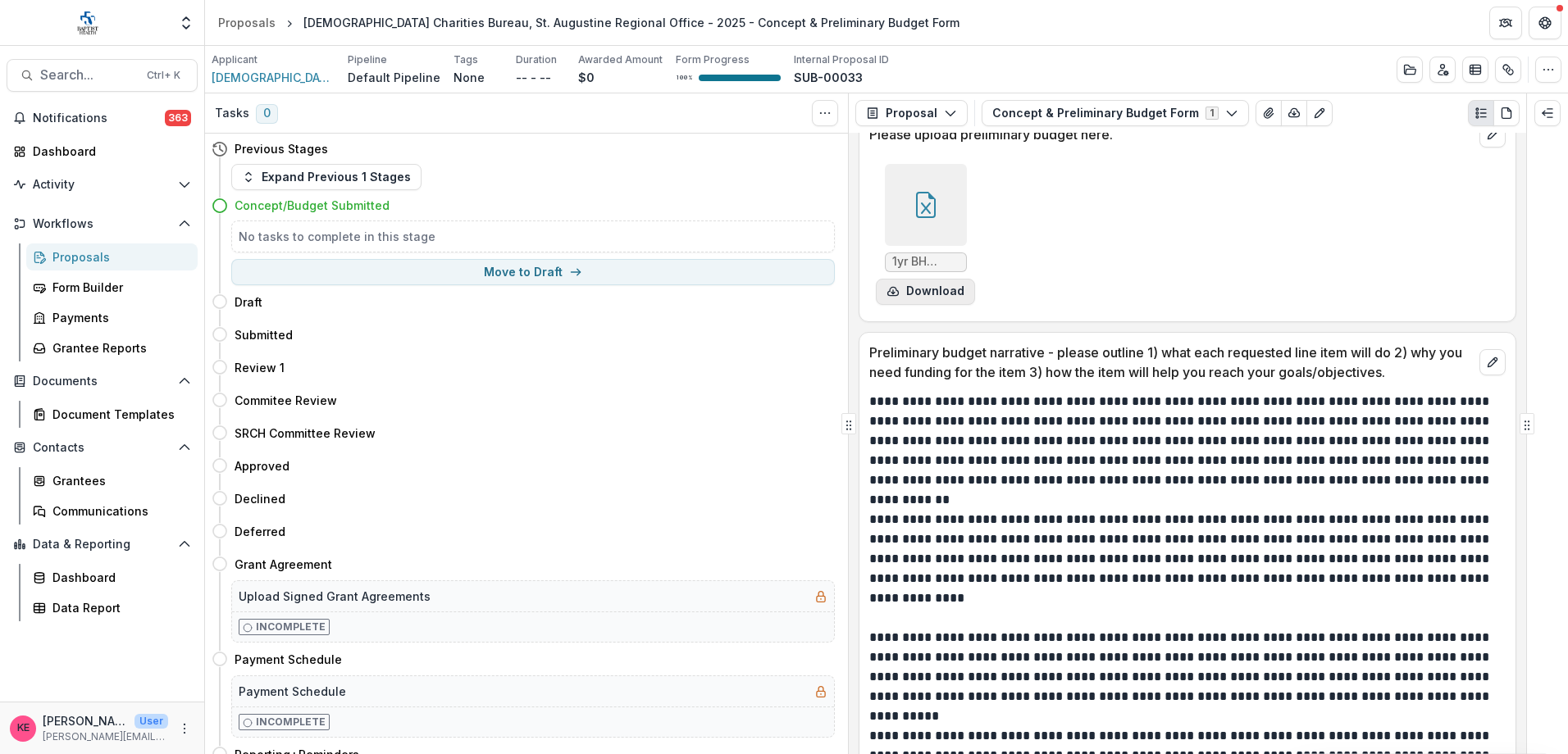 click on "Download" at bounding box center [925, 292] 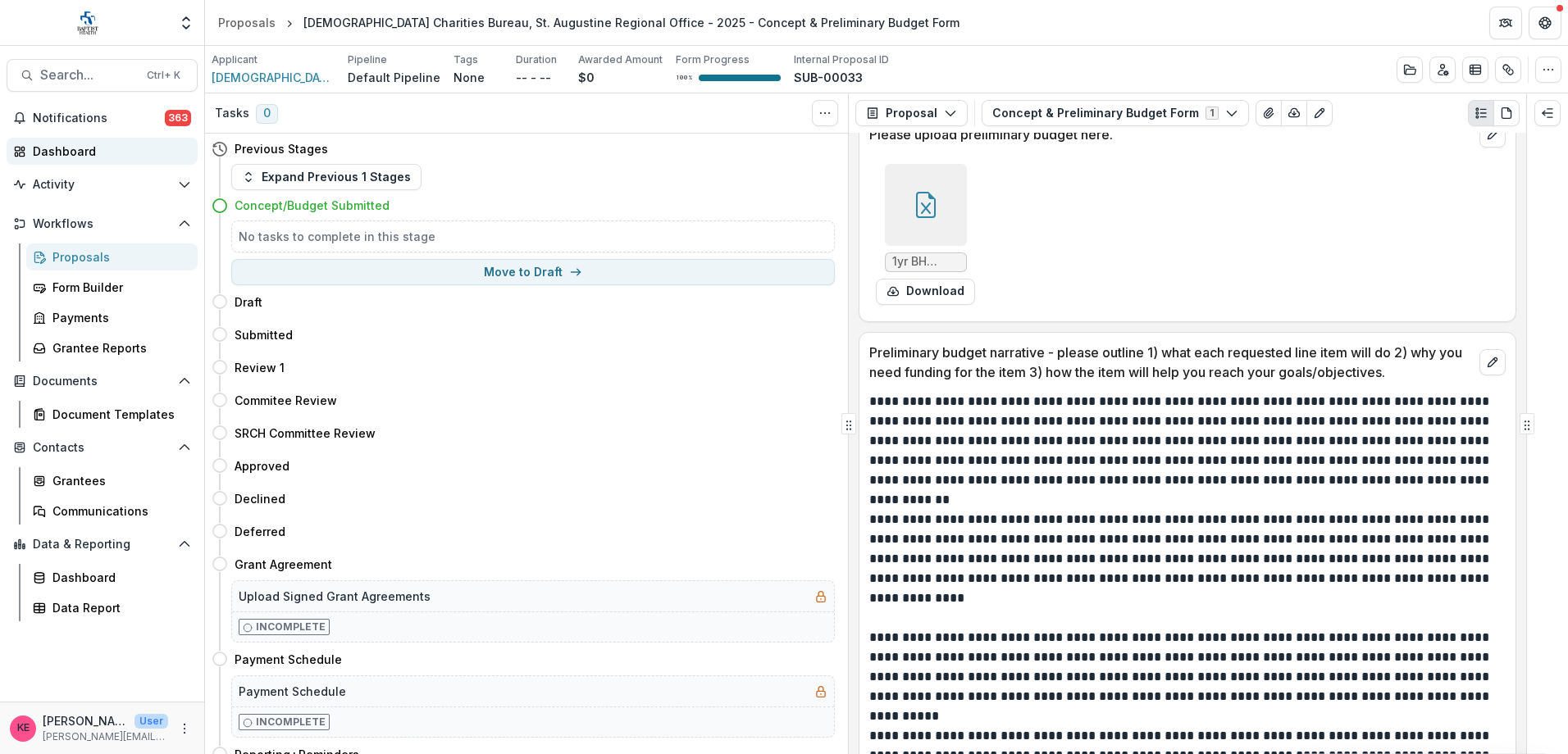 click on "Dashboard" at bounding box center (108, 151) 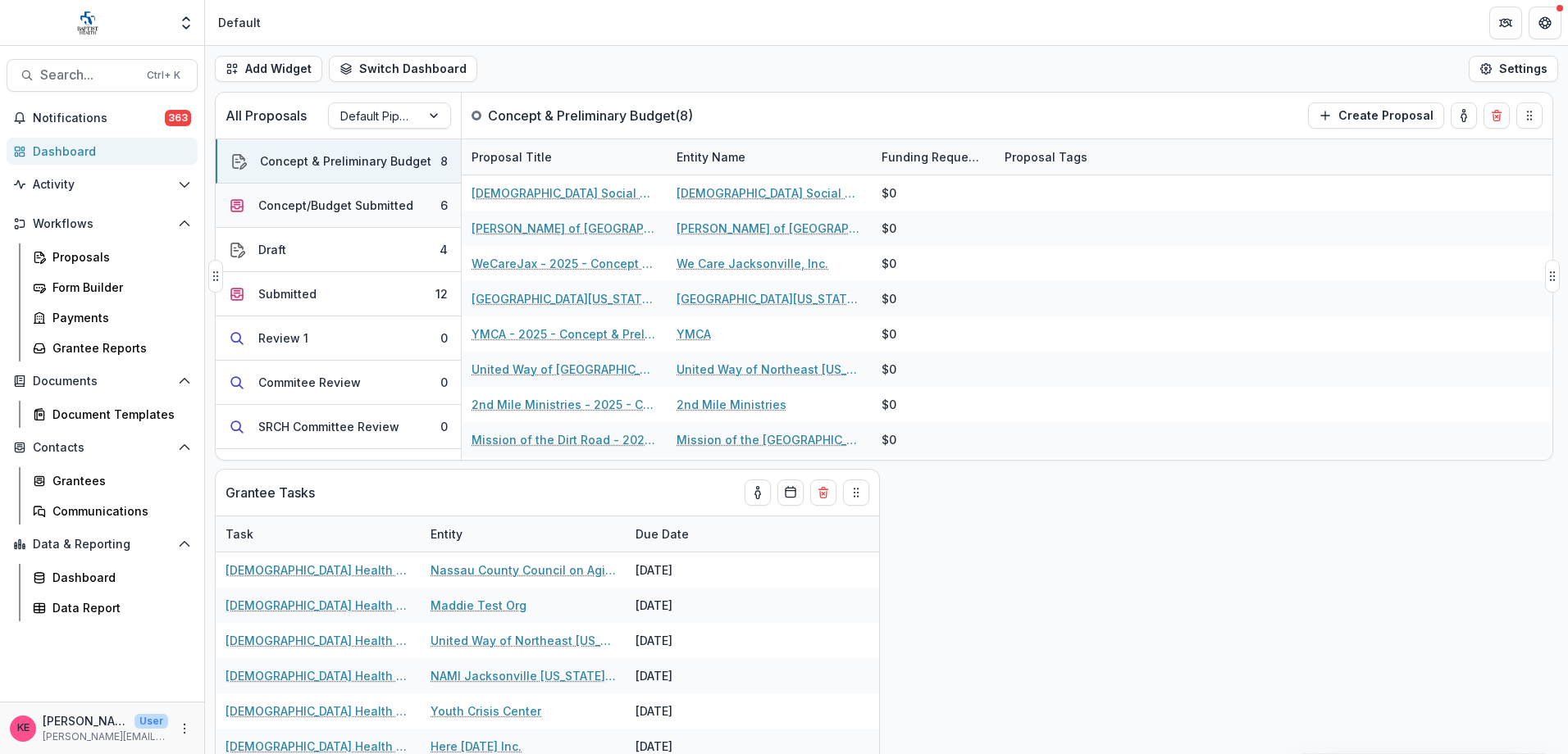 click on "Concept/Budget Submitted" at bounding box center (335, 205) 